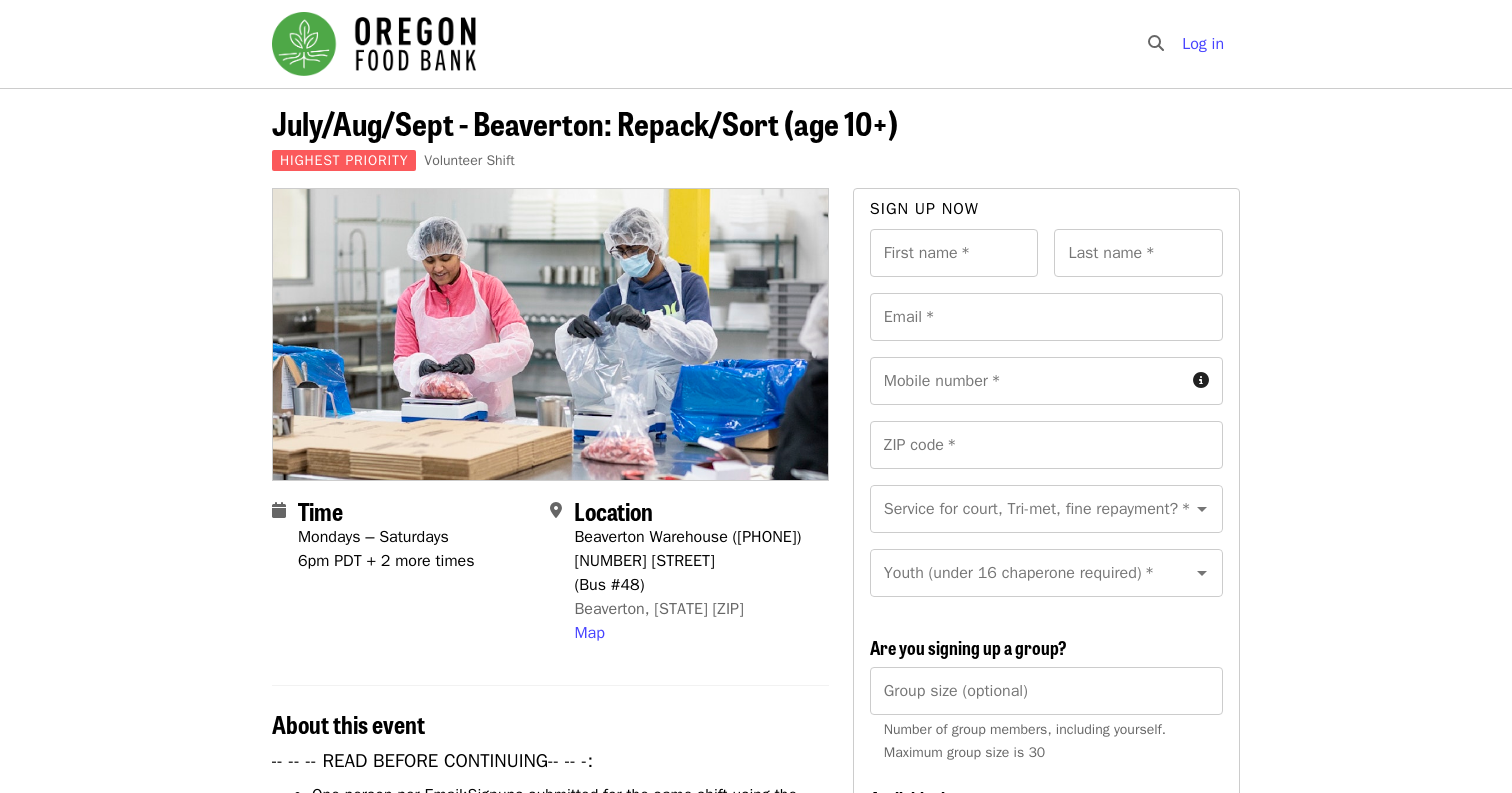 scroll, scrollTop: 0, scrollLeft: 0, axis: both 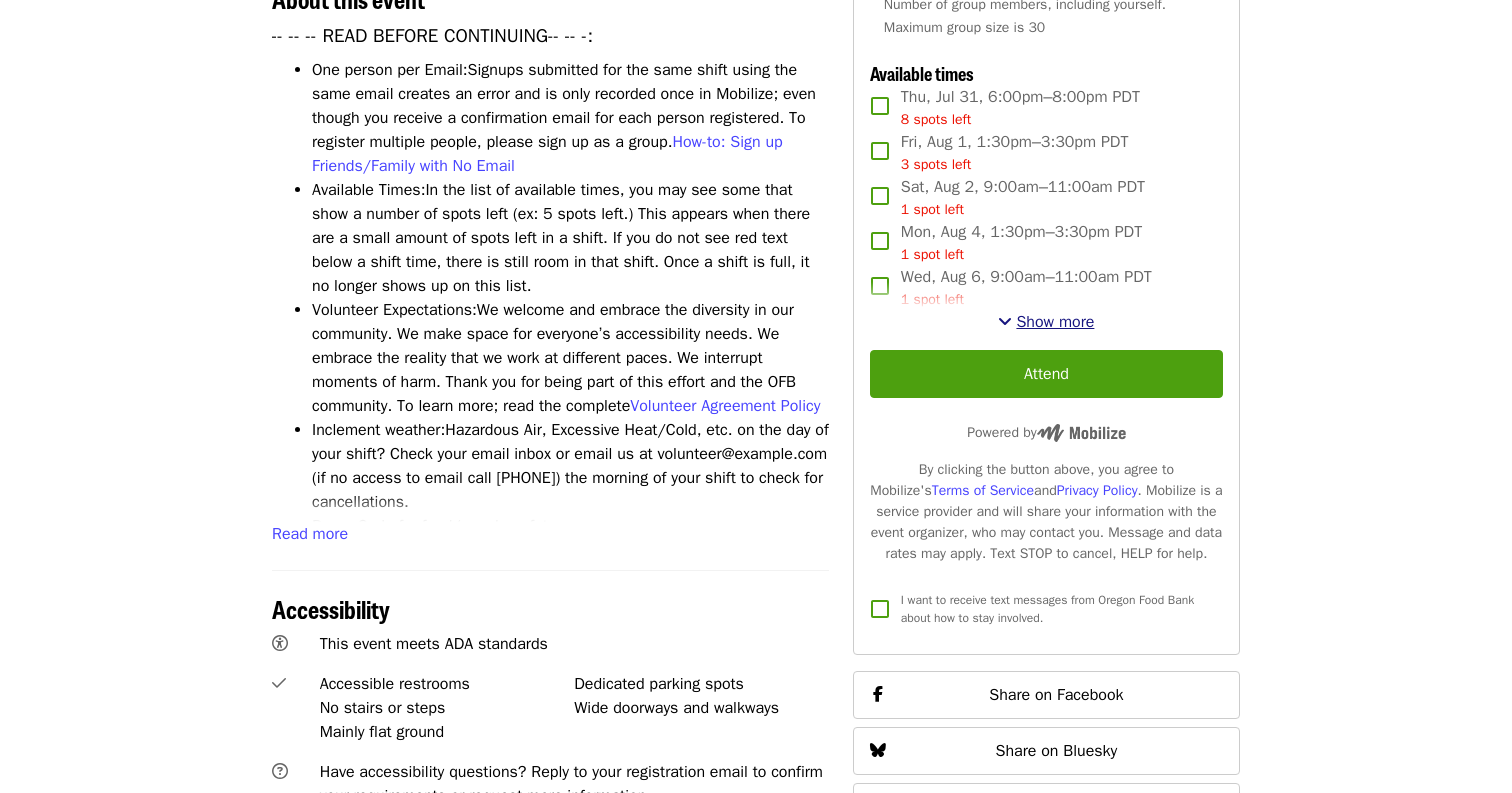 click on "Show more" at bounding box center [1055, 322] 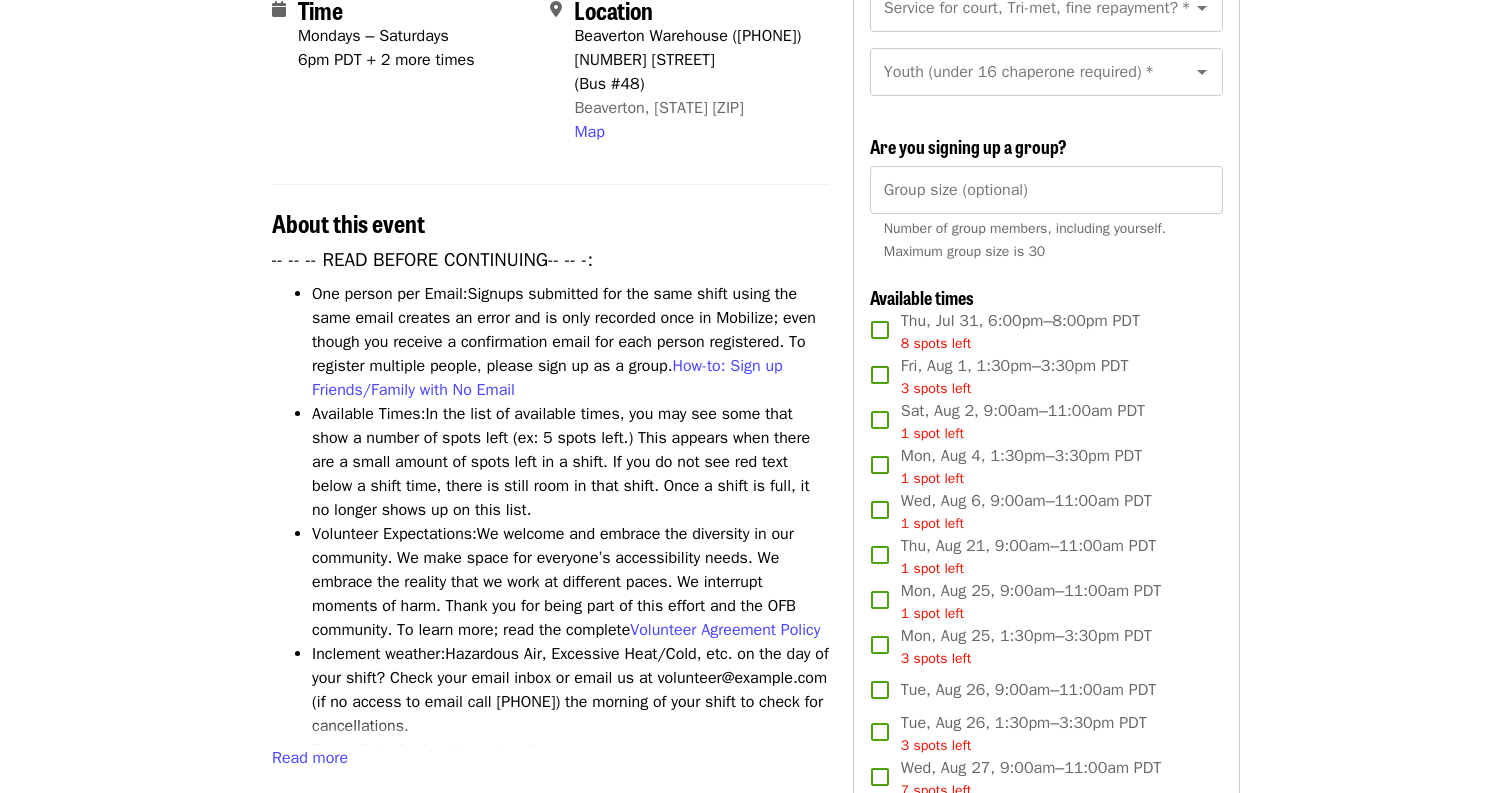 scroll, scrollTop: 496, scrollLeft: 0, axis: vertical 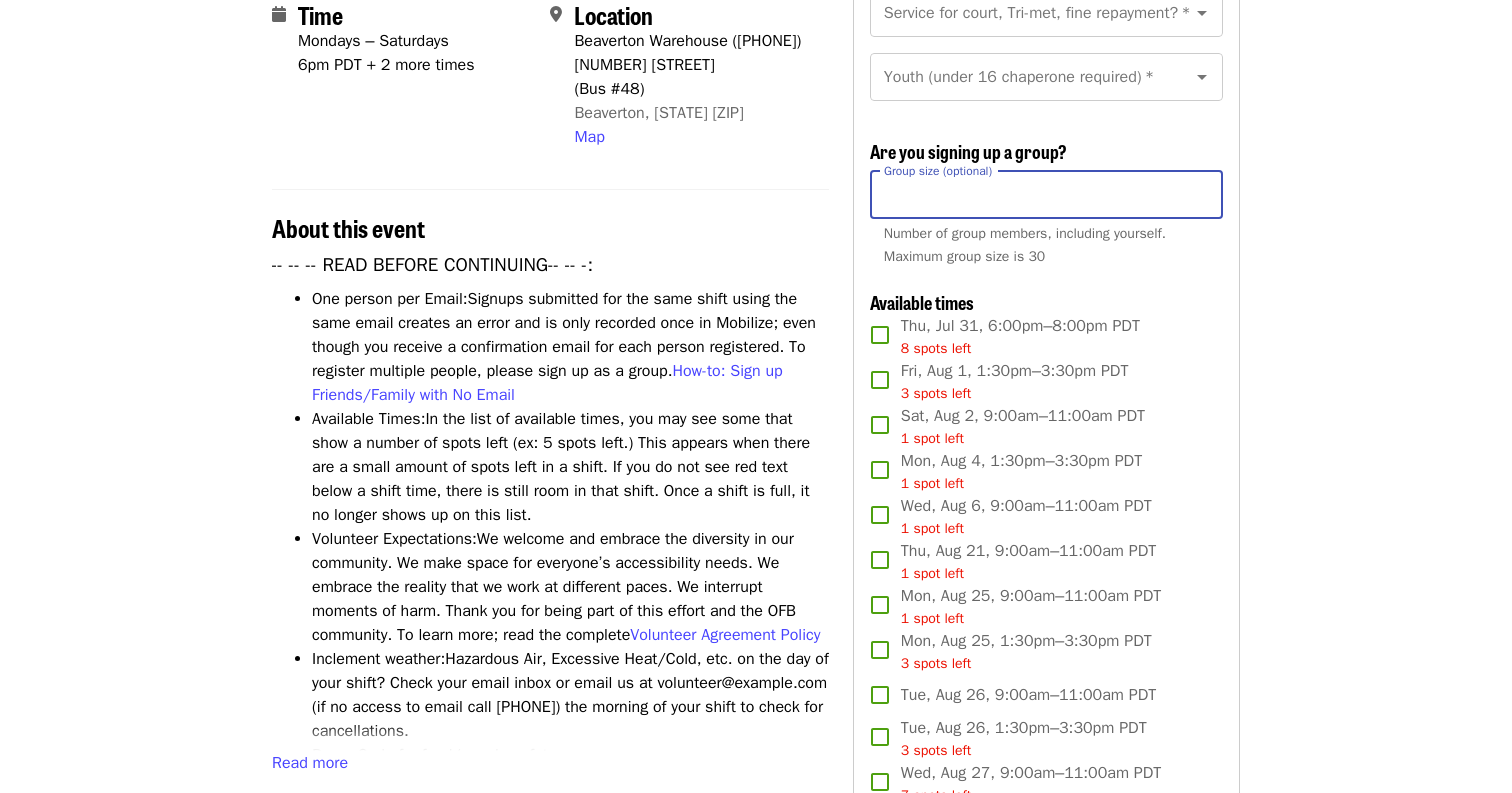 click on "Group size (optional)" at bounding box center (1046, 195) 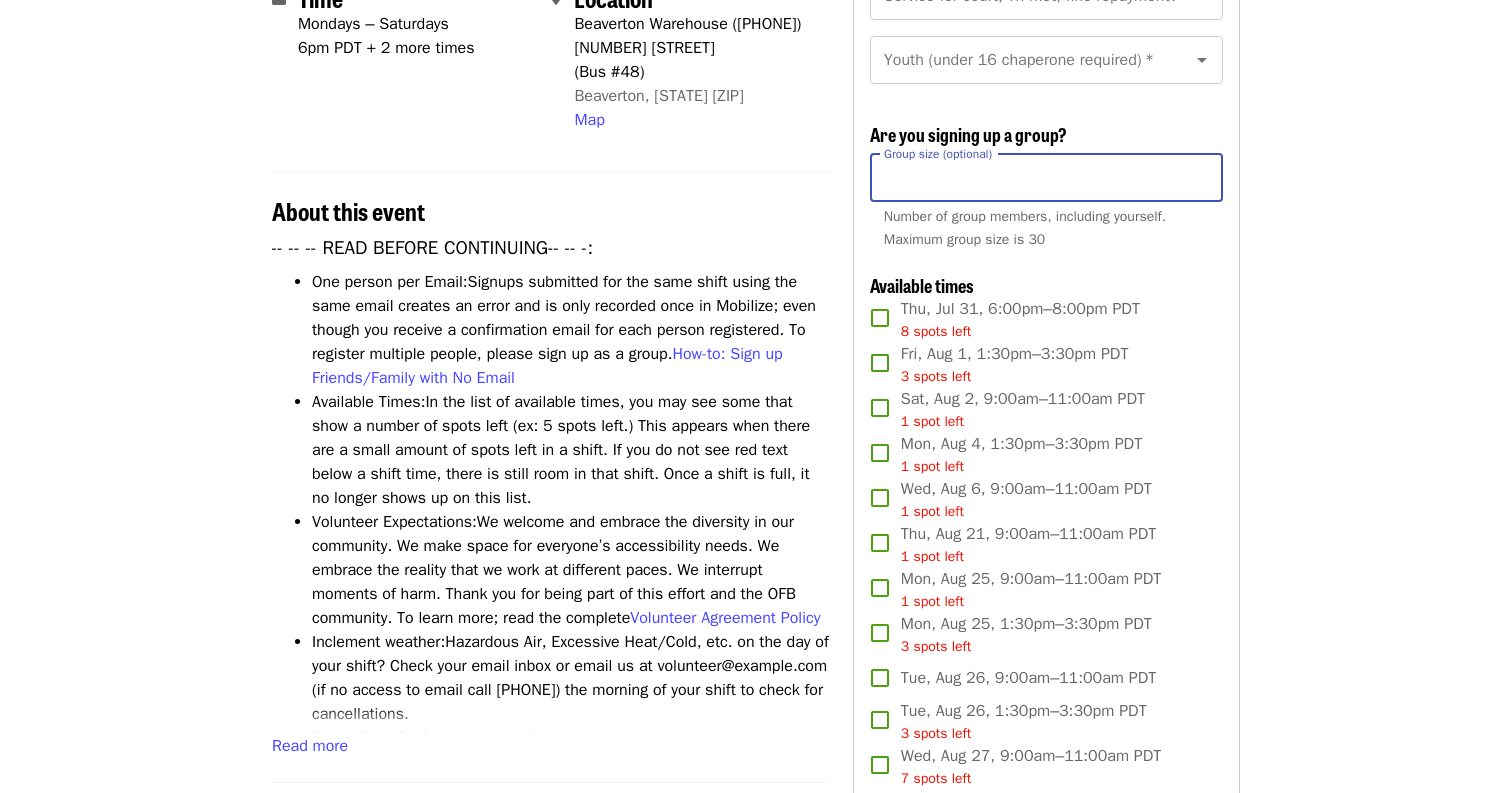 scroll, scrollTop: 515, scrollLeft: 0, axis: vertical 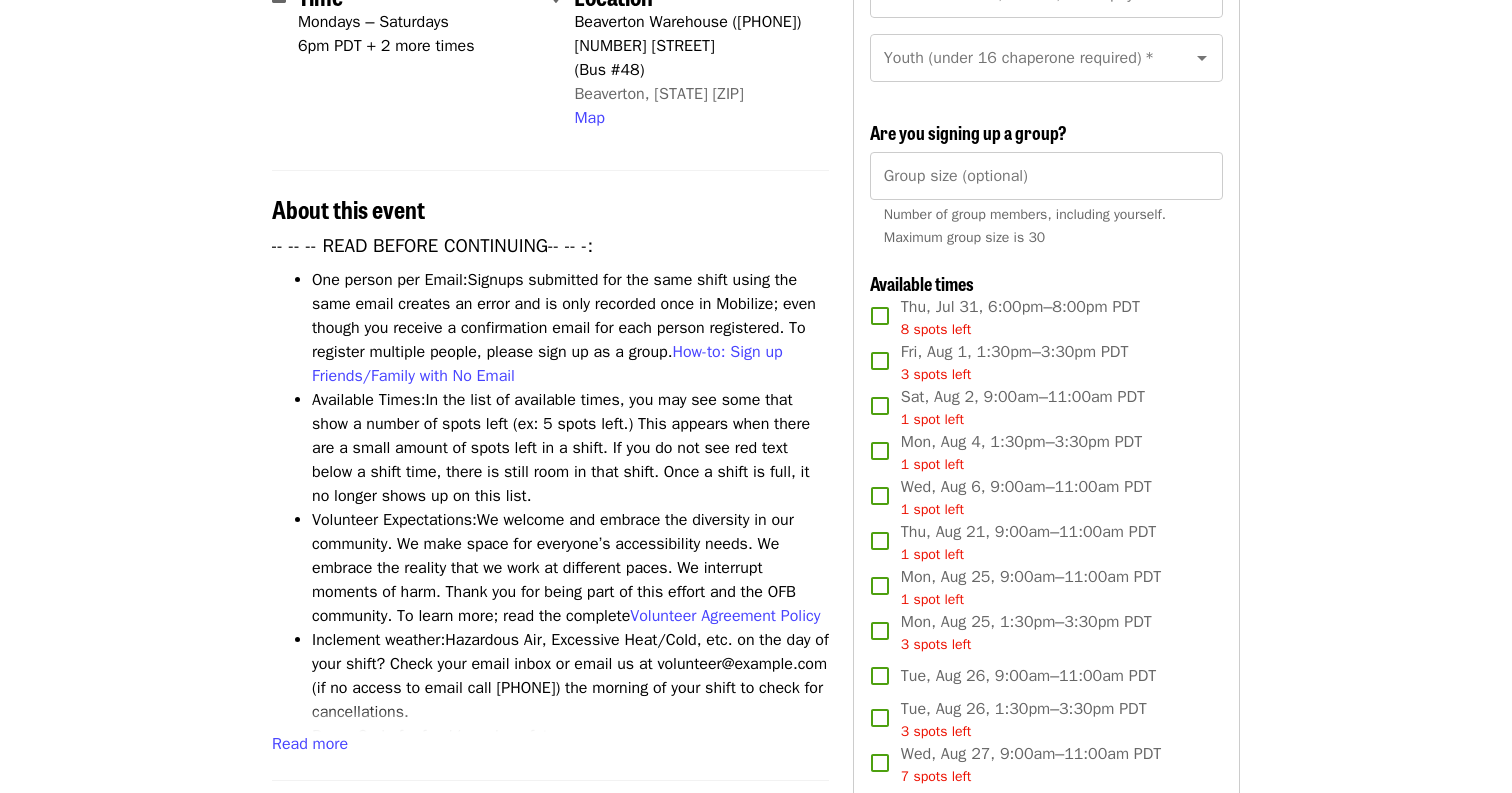 click on "Time Mondays – Saturdays 6pm PDT + 2 more times Location Beaverton Warehouse (503-972-2993) 1870 NW 173rd Ave (Bus #48) Beaverton, OR 97006 Map About this event  -- -- -- READ BEFORE CONTINUING-- -- -:
One person per Email:  Signups submitted for the same shift using the same email creates an error and is only recorded once in Mobilize; even though you receive a confirmation email for each person registered. To register multiple people, please sign up as a group.  How-to: Sign up Friends/Family with No Email
Available Times:  In the list of available times, you may see some that show a number of spots left (ex: 5 spots left.) This appears when there are a small amount of spots left in a shift. If you do not see red text below a shift time, there is still room in that shift. Once a shift is full, it no longer shows up on this list.
Volunteer Expectations: Volunteer Agreement Policy
Inclement weather:
Dress Code for food/people safety:
Temperature in Food Repack/Sort shifts:" at bounding box center (756, 1266) 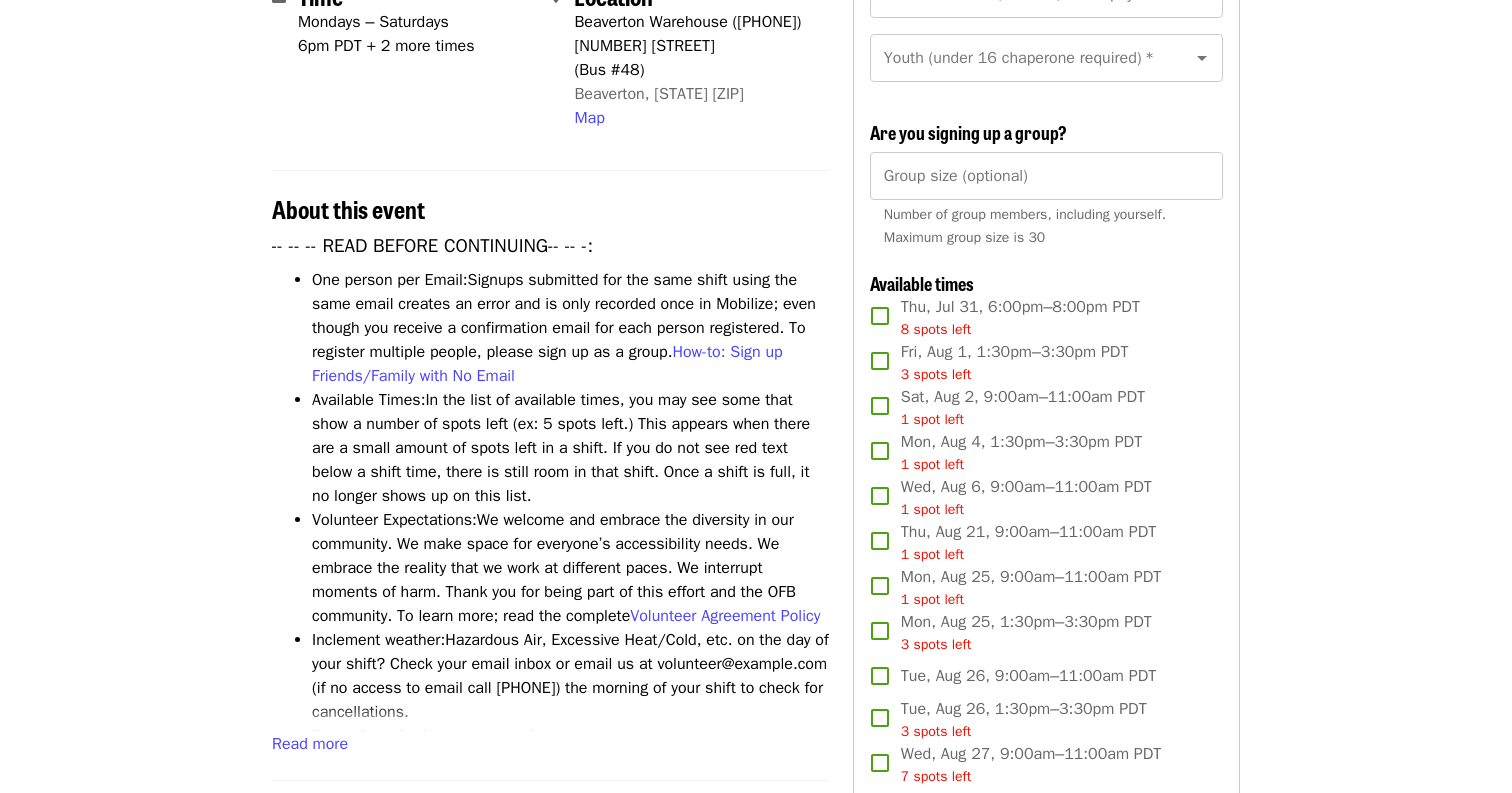 click on "Thu, Jul 31, 6:00pm–8:00pm PDT 8 spots left" at bounding box center (1020, 317) 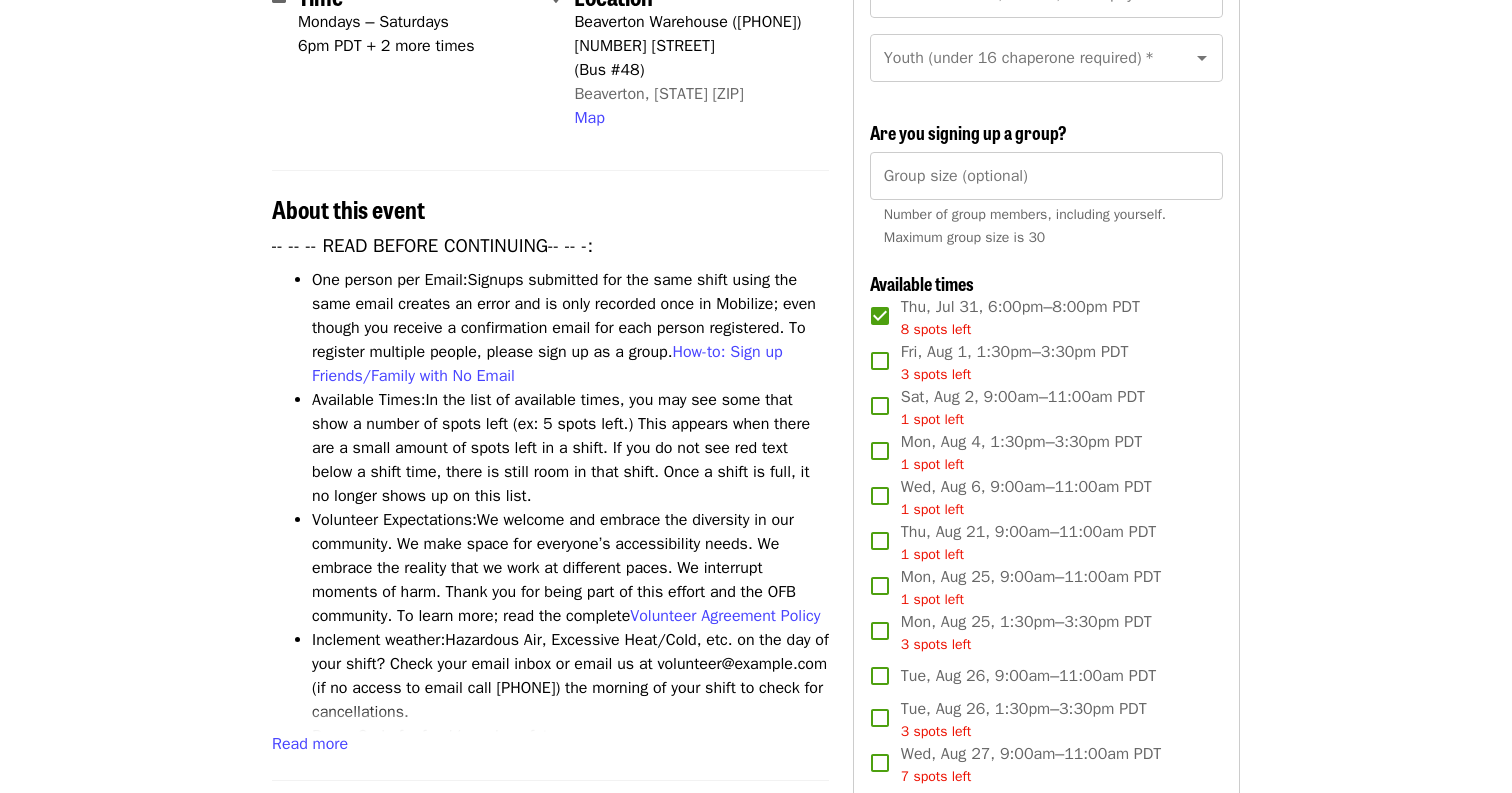click on "Thu, Jul 31, 6:00pm–8:00pm PDT 8 spots left" at bounding box center [1020, 317] 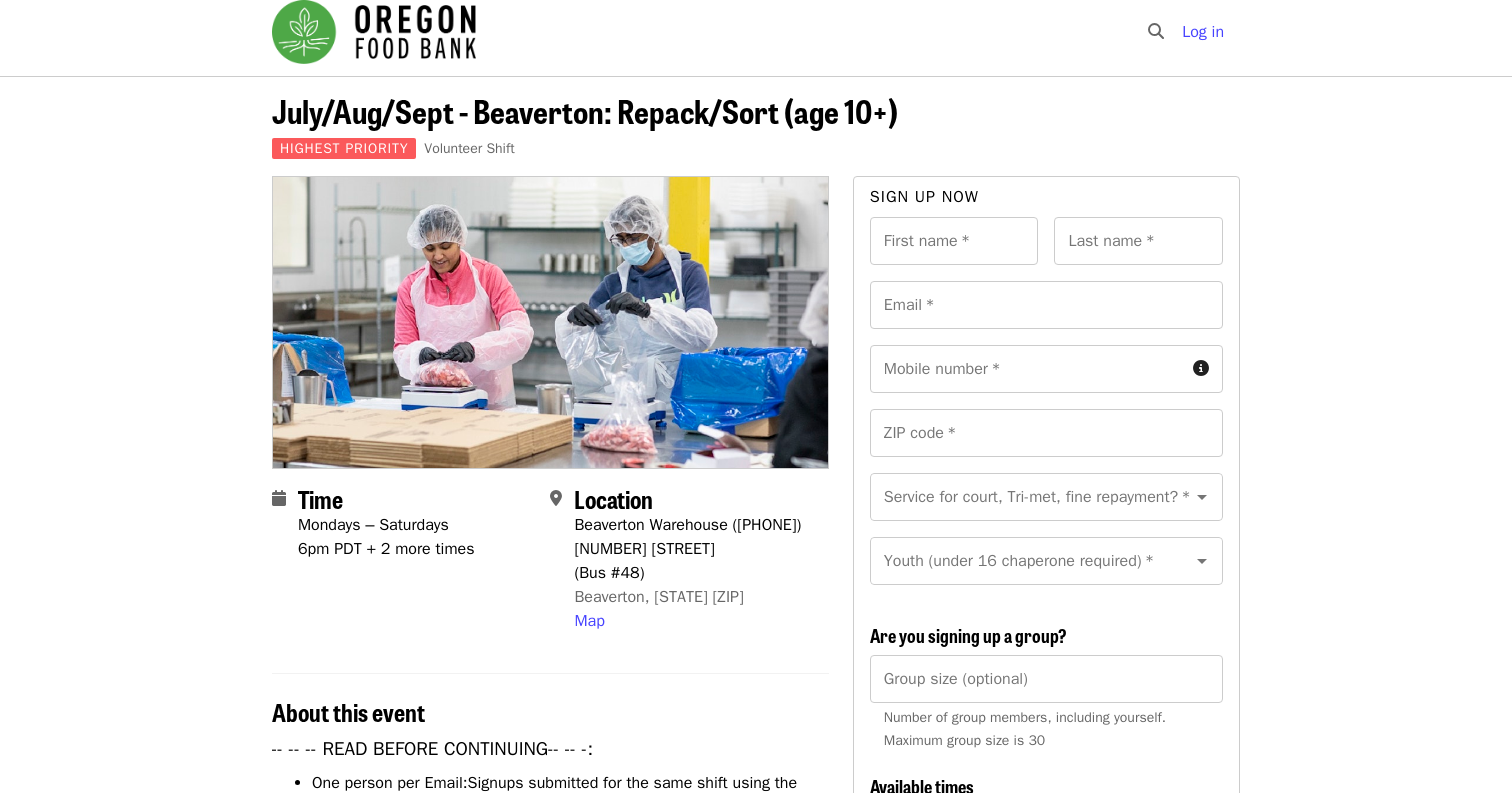 scroll, scrollTop: 0, scrollLeft: 0, axis: both 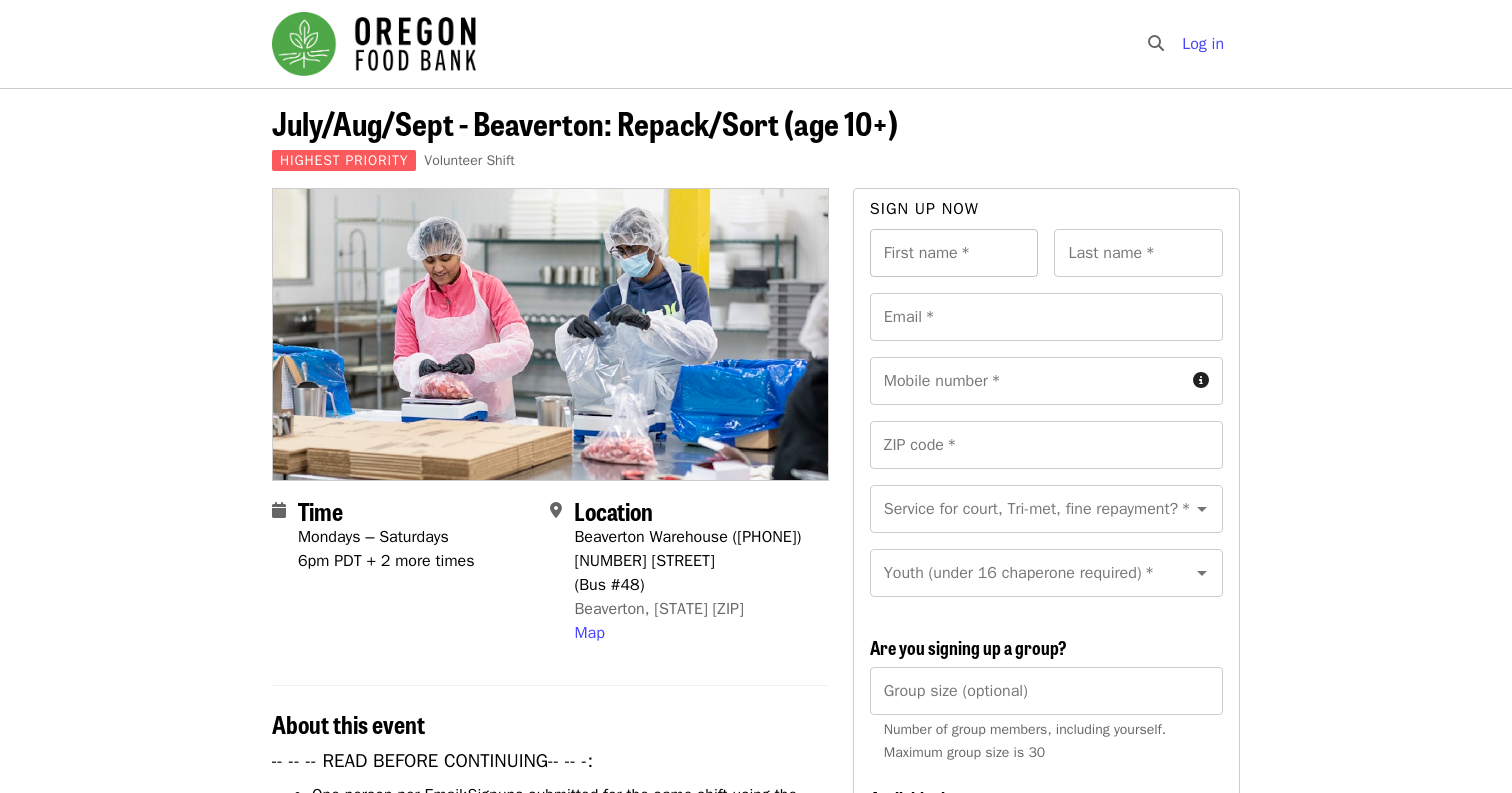 click on "First name   *" at bounding box center [954, 253] 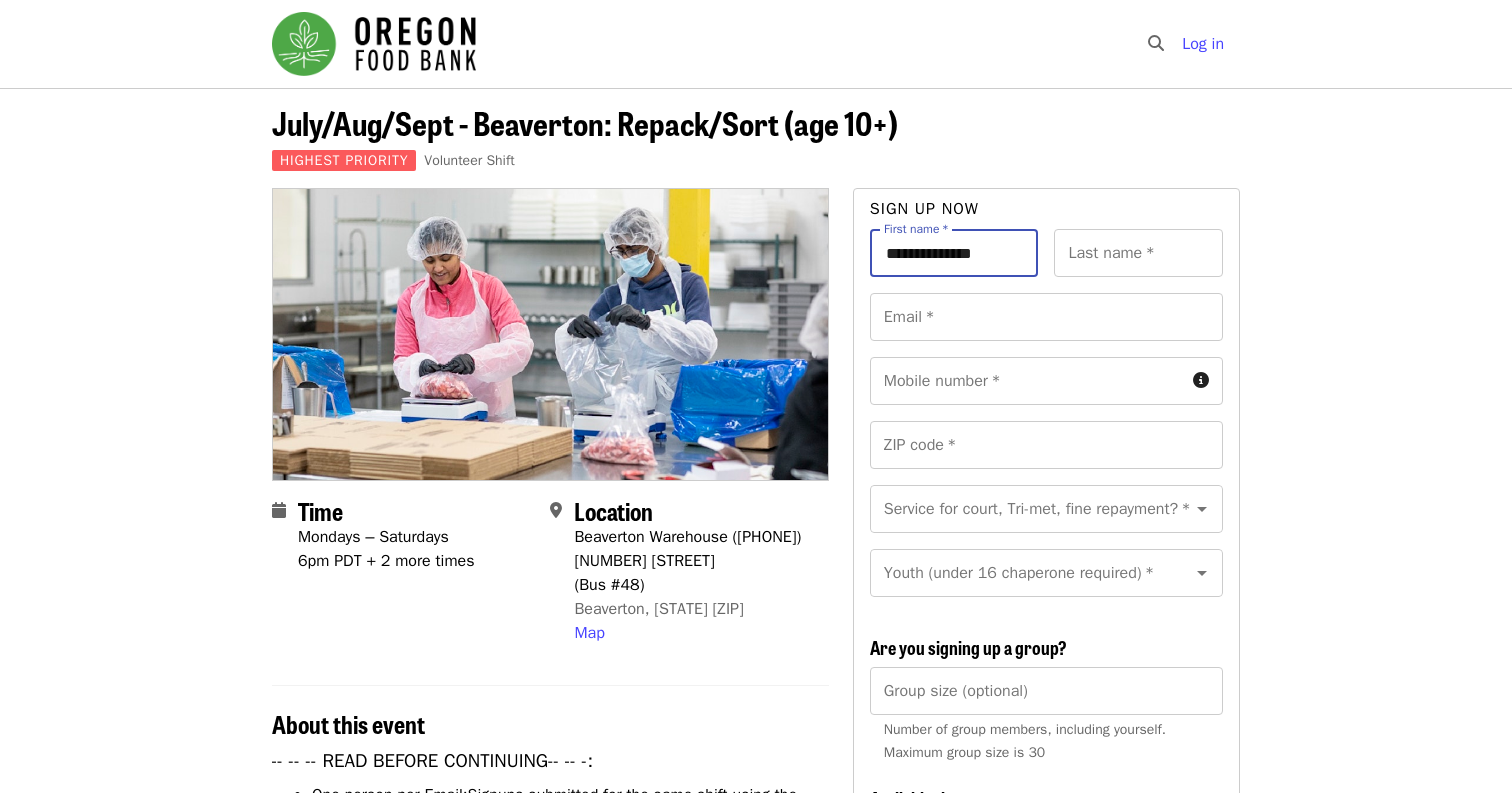 type on "**********" 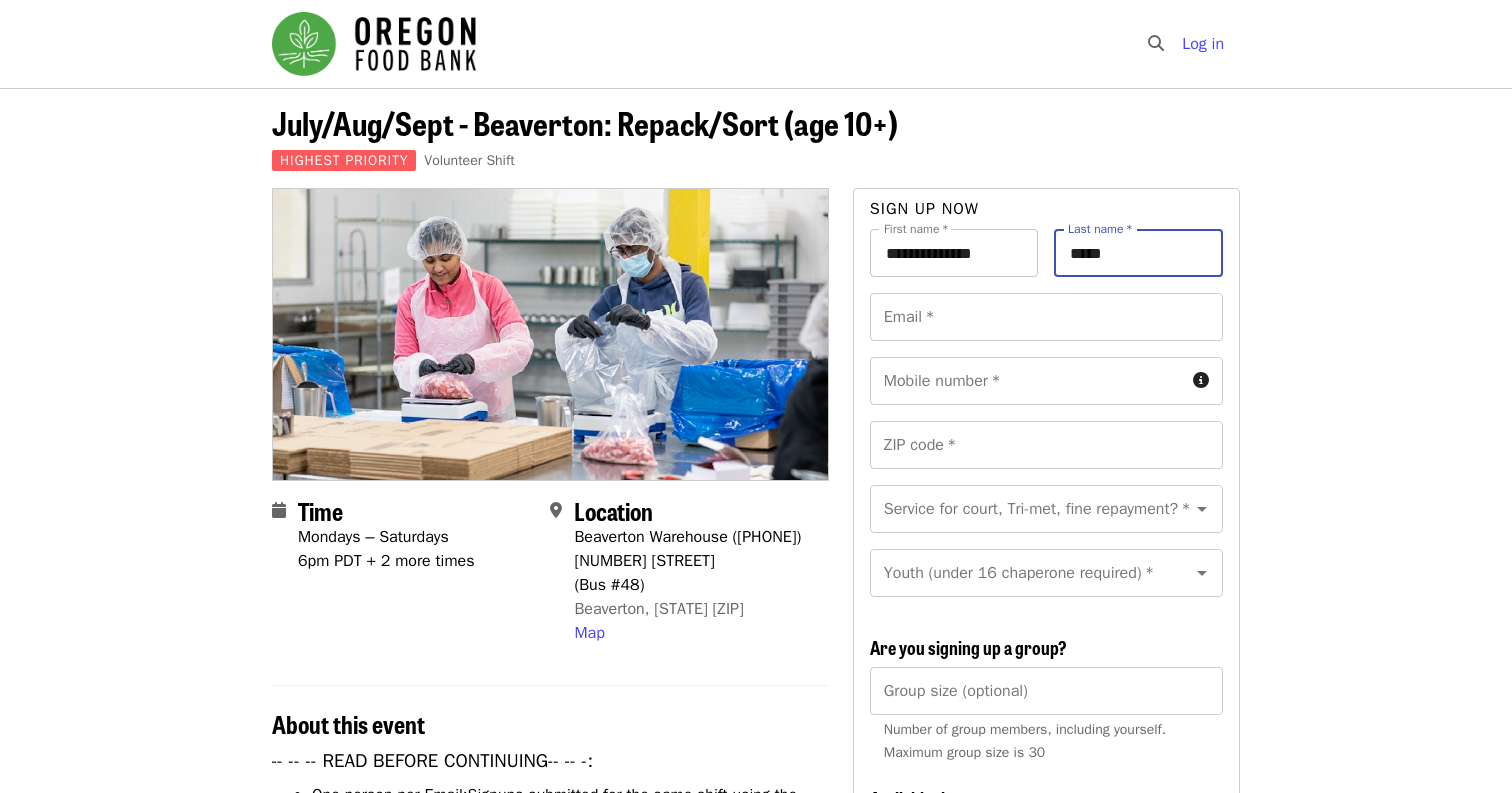 type on "*****" 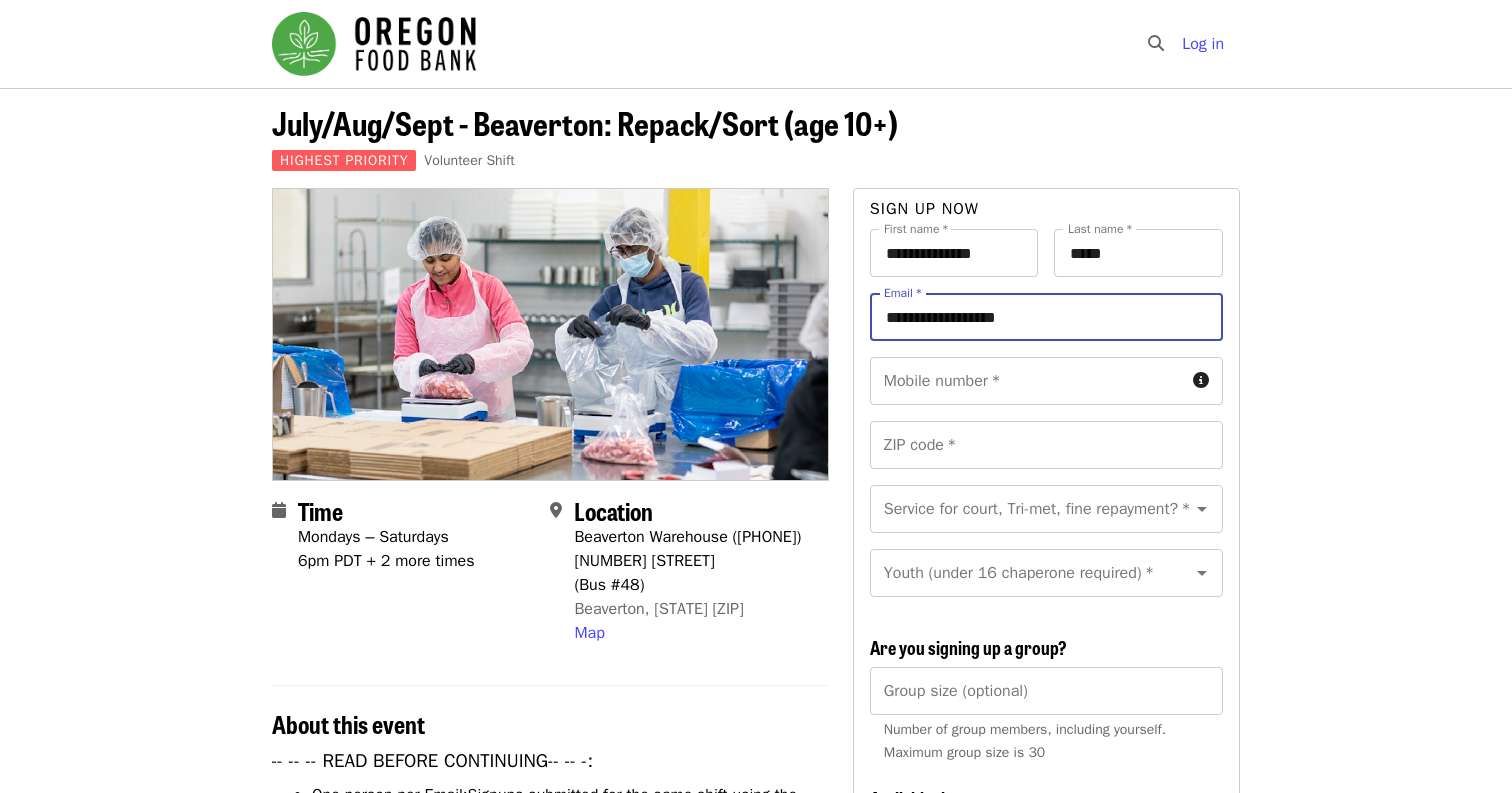 type on "**********" 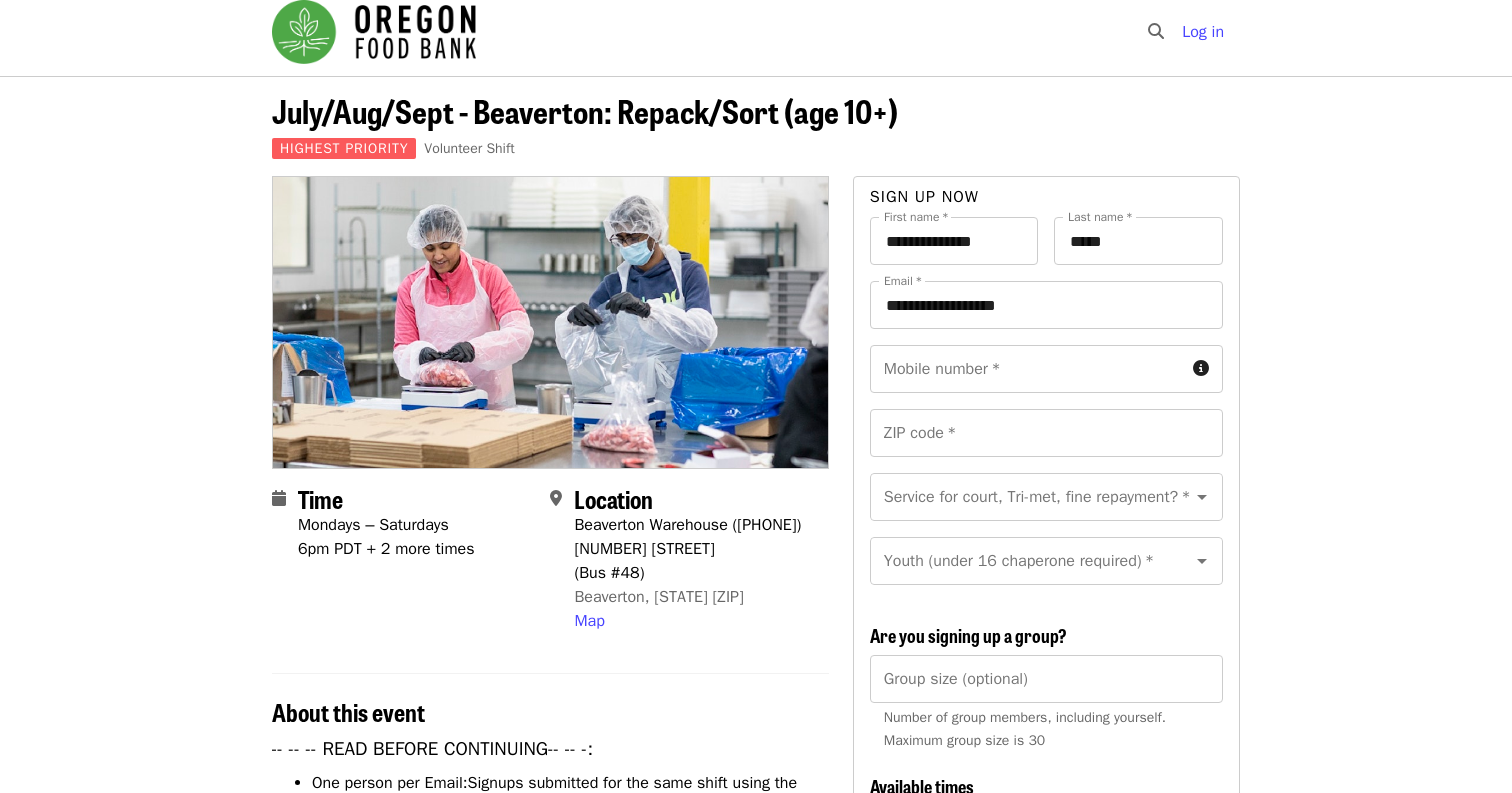 scroll, scrollTop: 0, scrollLeft: 0, axis: both 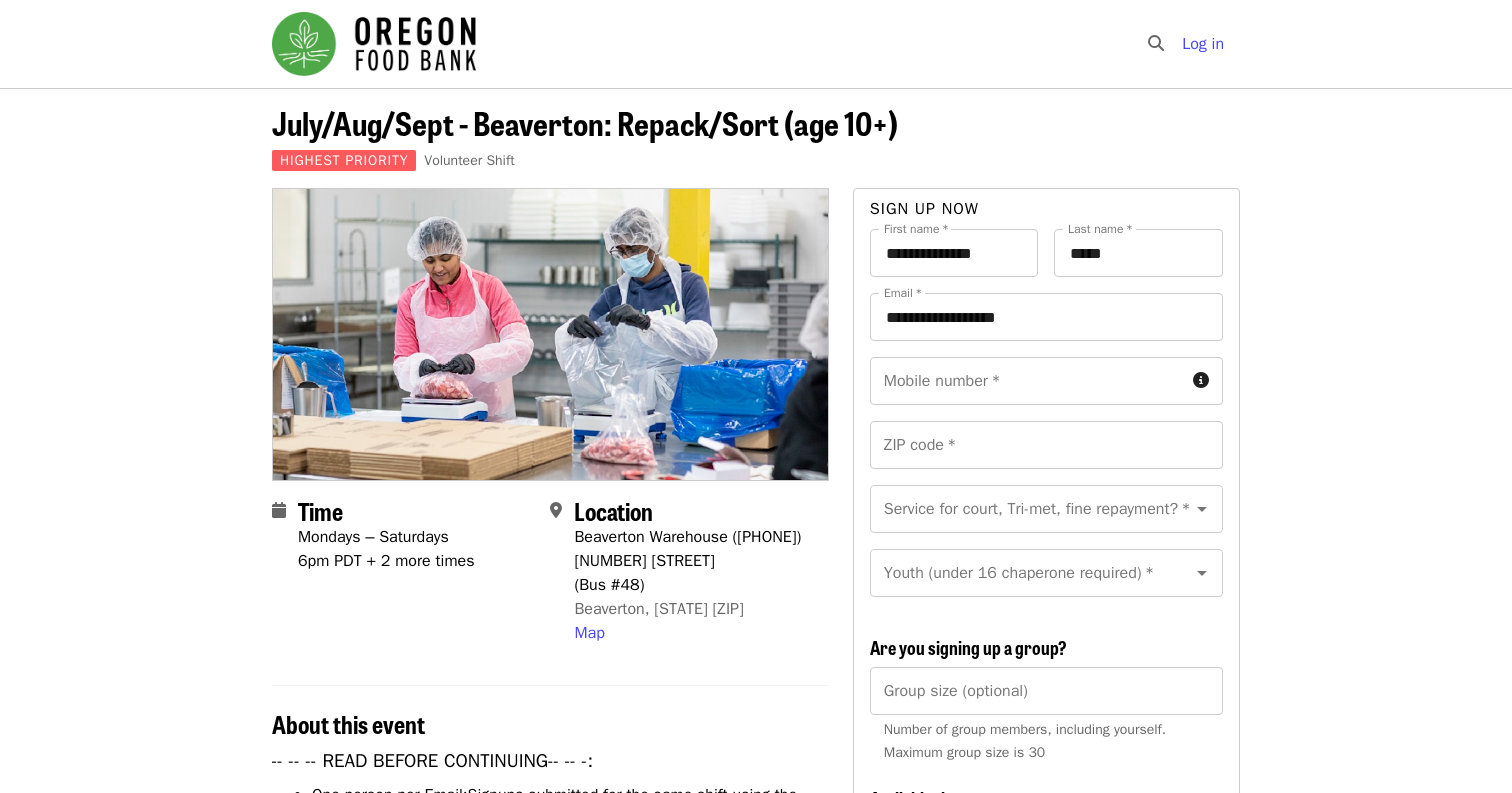 click on "July/Aug/Sept - Beaverton: Repack/Sort (age 10+) Highest Priority Volunteer Shift Time Mondays – Saturdays 6pm PDT + 2 more times Location Beaverton Warehouse (503-972-2993) 1870 NW 173rd Ave (Bus #48) Beaverton, OR 97006 Map About this event  -- -- -- READ BEFORE CONTINUING-- -- -:
One person per Email:  Signups submitted for the same shift using the same email creates an error and is only recorded once in Mobilize; even though you receive a confirmation email for each person registered. To register multiple people, please sign up as a group.  How-to: Sign up Friends/Family with No Email
Available Times:  In the list of available times, you may see some that show a number of spots left (ex: 5 spots left.) This appears when there are a small amount of spots left in a shift. If you do not see red text below a shift time, there is still room in that shift. Once a shift is full, it no longer shows up on this list.
Volunteer Expectations: Volunteer Agreement Policy
Inclement weather:" at bounding box center [756, 1731] 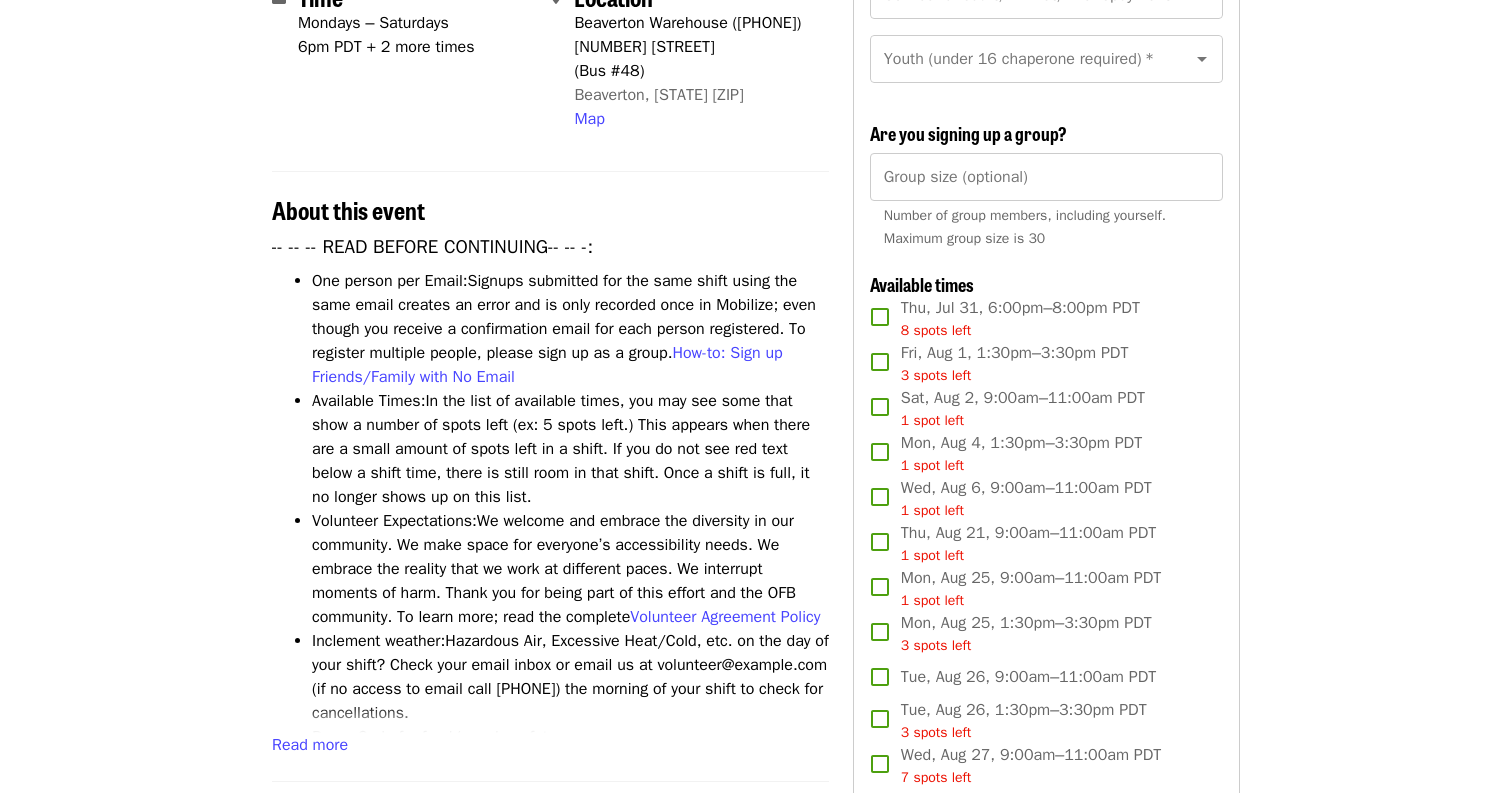 scroll, scrollTop: 660, scrollLeft: 0, axis: vertical 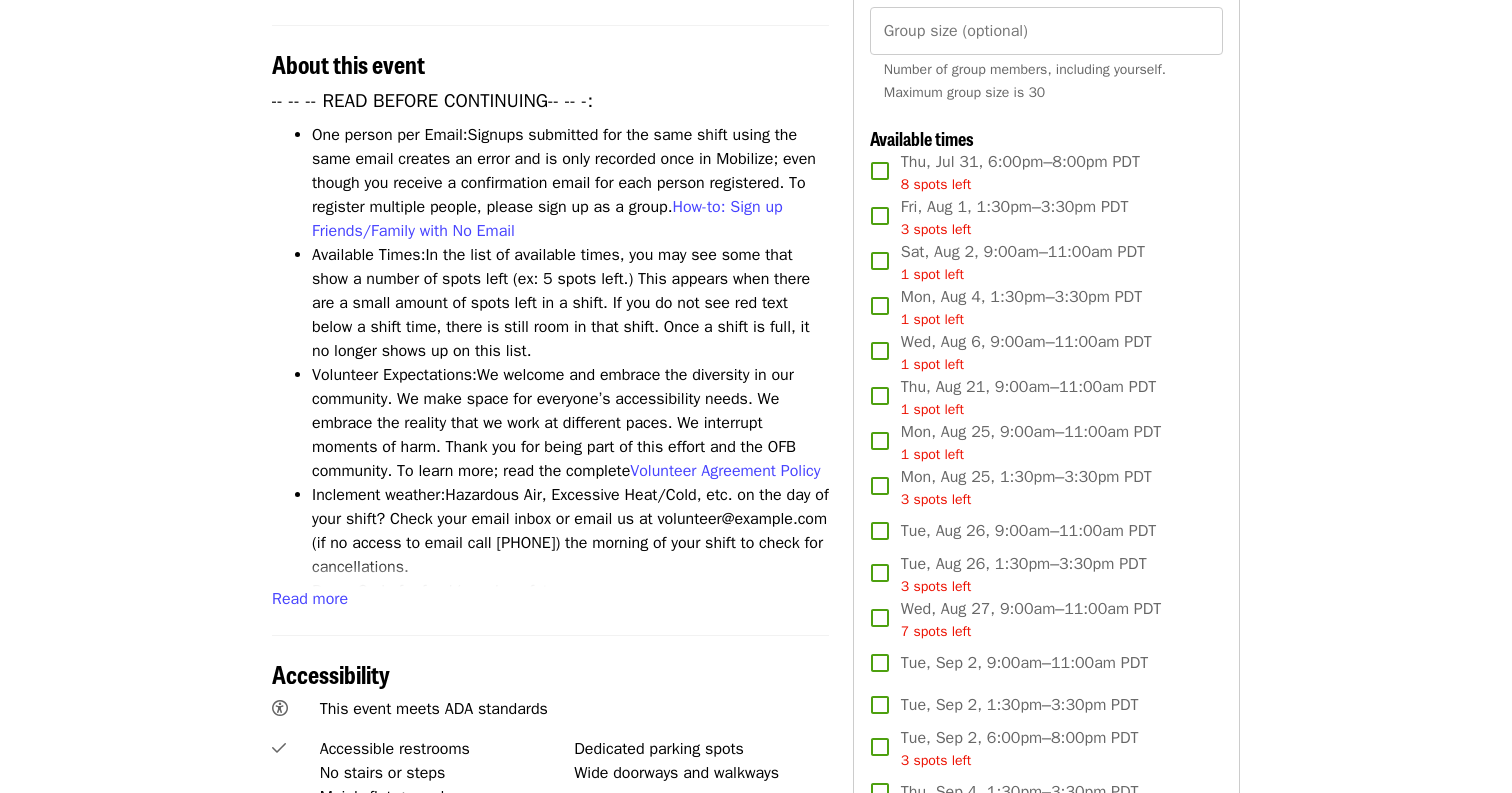 click on "Volunteer Expectations:  We welcome and embrace the diversity in our community. We make space for everyone’s accessibility needs. We embrace the reality that we work at different paces. We interrupt moments of harm. Thank you for being part of this effort and the OFB community. To learn more; read the complete  Volunteer Agreement Policy" at bounding box center [570, 423] 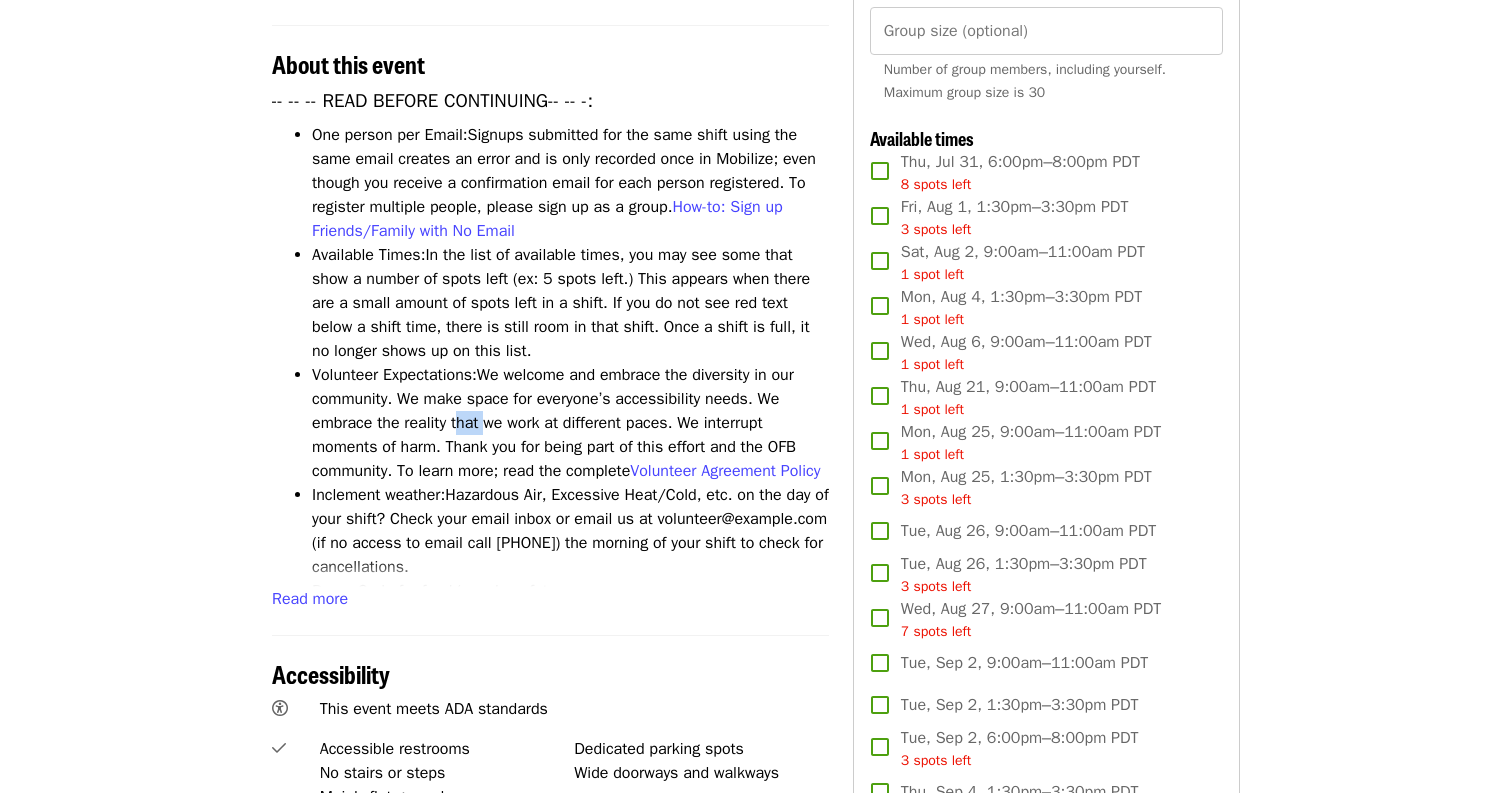 click on "Volunteer Expectations:  We welcome and embrace the diversity in our community. We make space for everyone’s accessibility needs. We embrace the reality that we work at different paces. We interrupt moments of harm. Thank you for being part of this effort and the OFB community. To learn more; read the complete  Volunteer Agreement Policy" at bounding box center (570, 423) 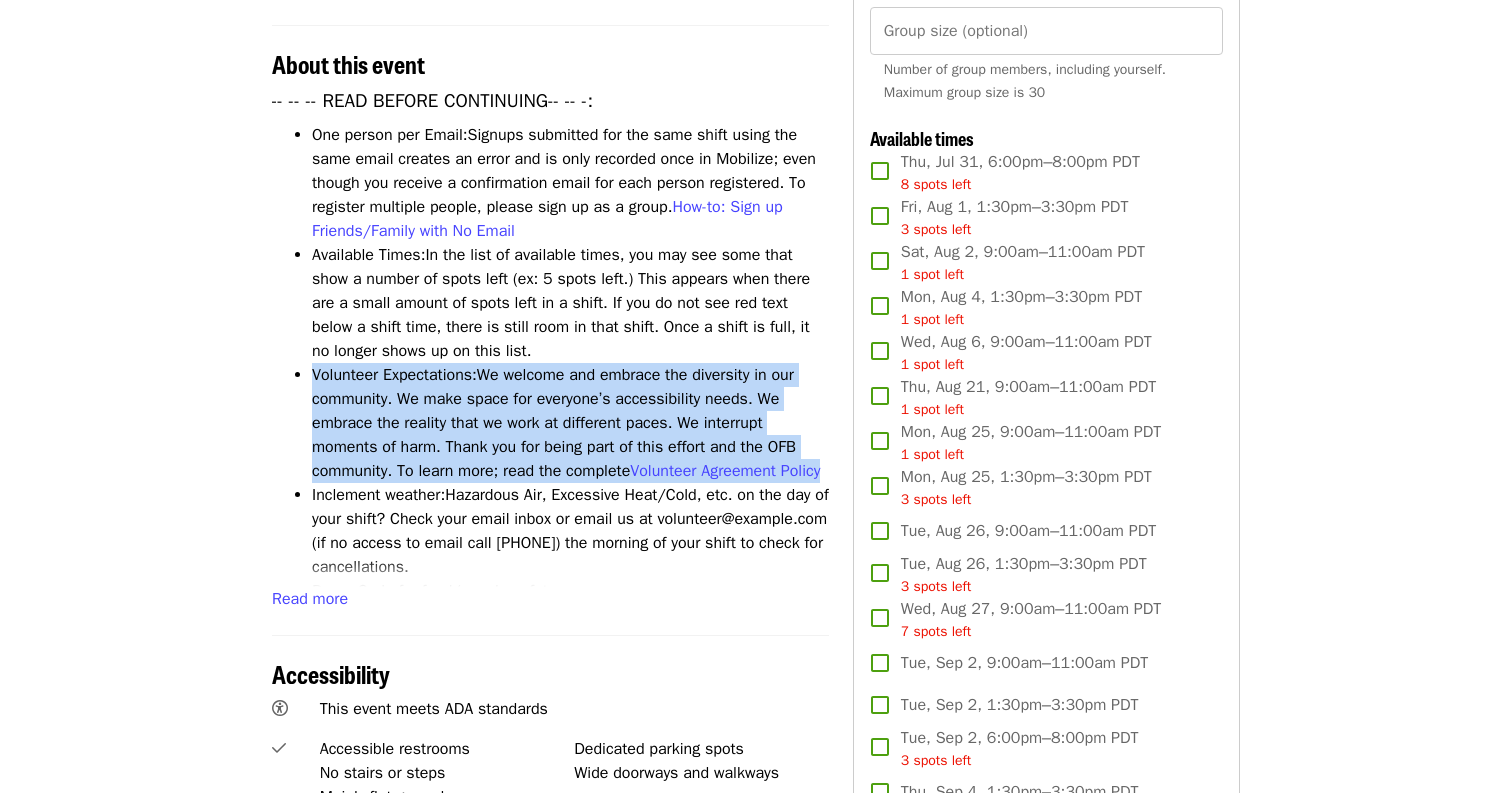 click on "Volunteer Expectations:  We welcome and embrace the diversity in our community. We make space for everyone’s accessibility needs. We embrace the reality that we work at different paces. We interrupt moments of harm. Thank you for being part of this effort and the OFB community. To learn more; read the complete  Volunteer Agreement Policy" at bounding box center [570, 423] 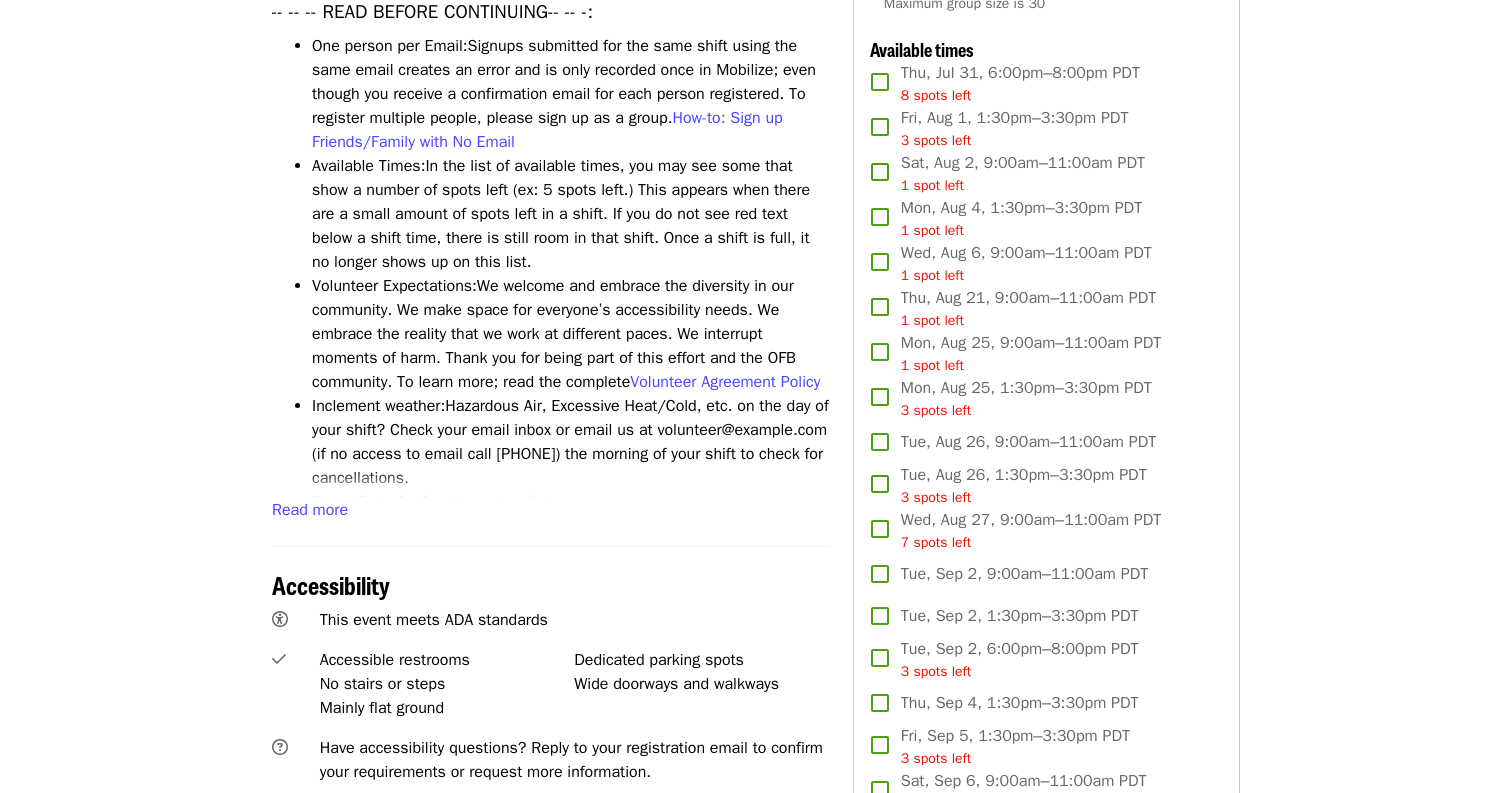 scroll, scrollTop: 747, scrollLeft: 0, axis: vertical 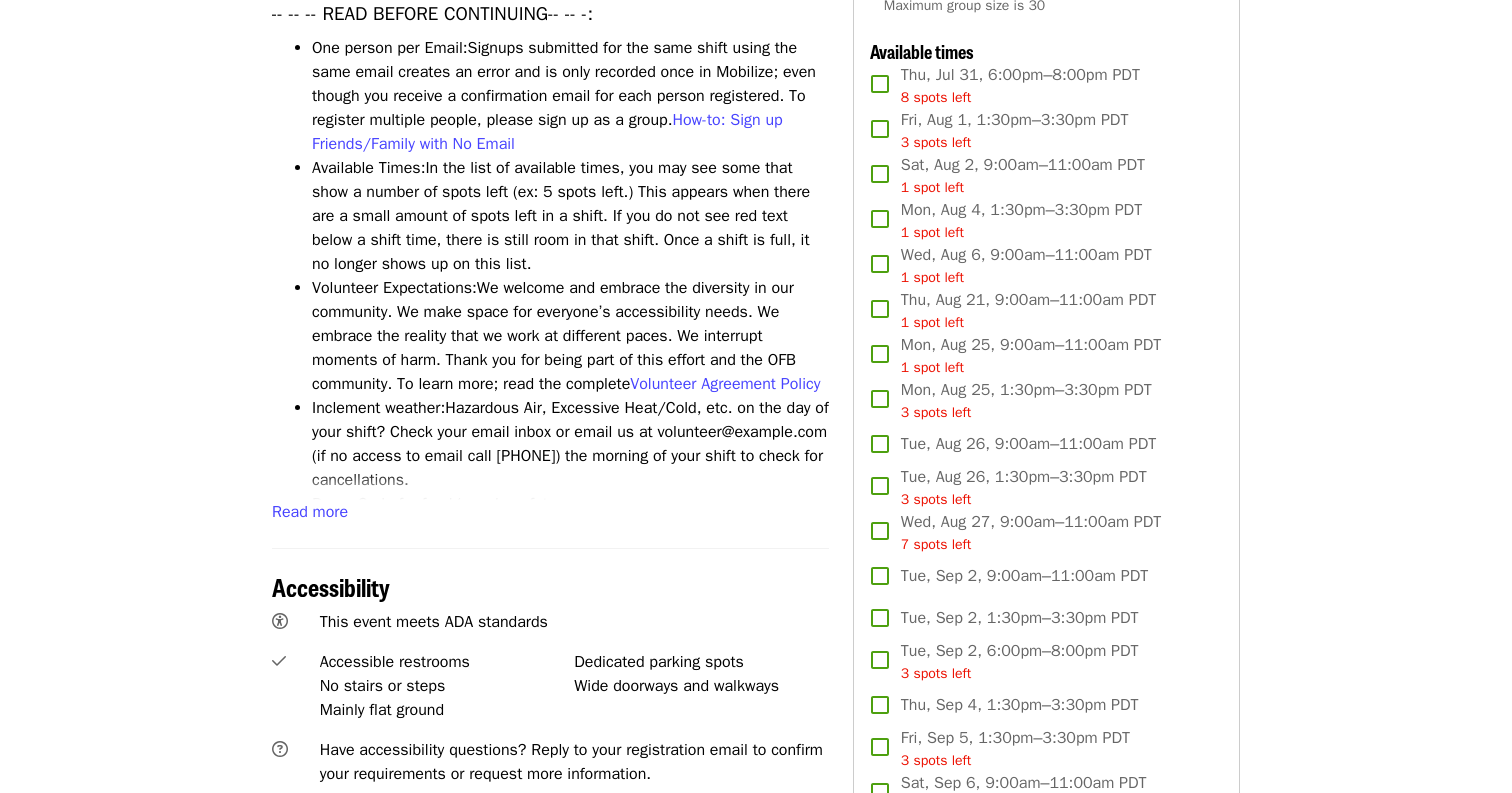 click on "Inclement weather:  Hazardous Air, Excessive Heat/Cold, etc. on the day of your shift? Check your email inbox or email us at volunteer@oregonfoodbank.org (if no access to email call 503-282-0555) the morning of your shift to check for cancellations." at bounding box center (570, 444) 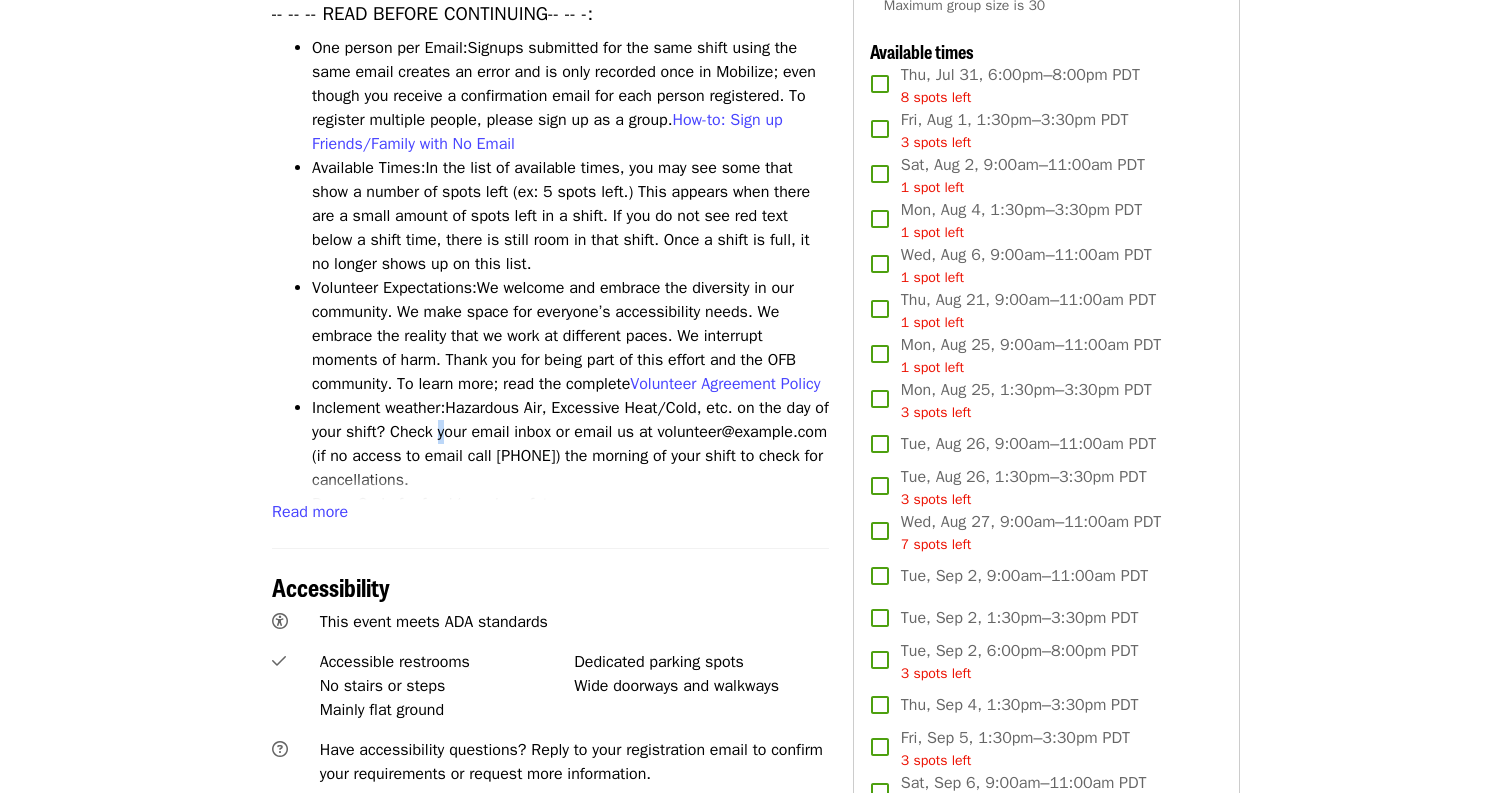click on "Inclement weather:  Hazardous Air, Excessive Heat/Cold, etc. on the day of your shift? Check your email inbox or email us at volunteer@oregonfoodbank.org (if no access to email call 503-282-0555) the morning of your shift to check for cancellations." at bounding box center [570, 444] 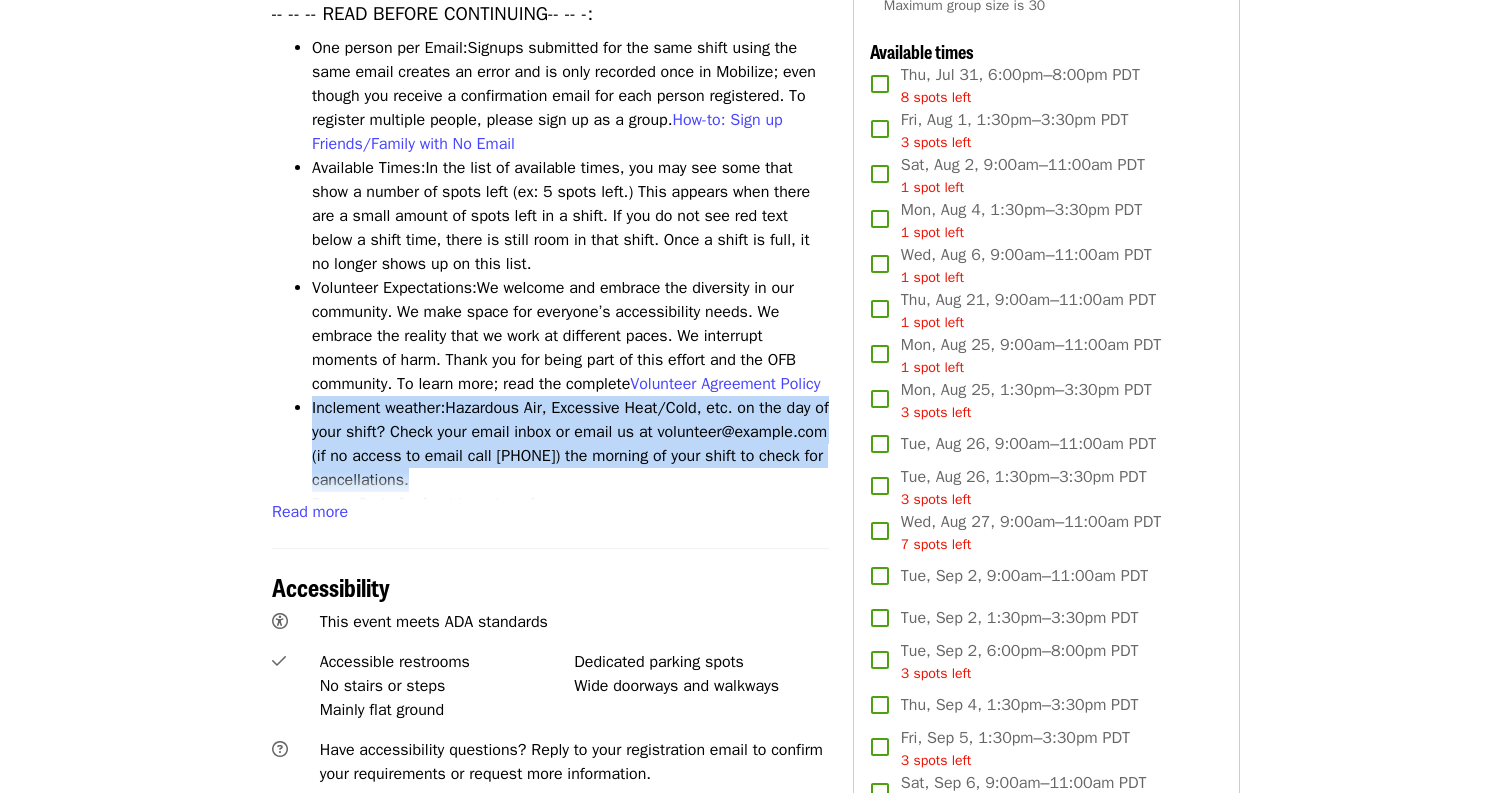 click on "Inclement weather:  Hazardous Air, Excessive Heat/Cold, etc. on the day of your shift? Check your email inbox or email us at volunteer@oregonfoodbank.org (if no access to email call 503-282-0555) the morning of your shift to check for cancellations." at bounding box center (570, 444) 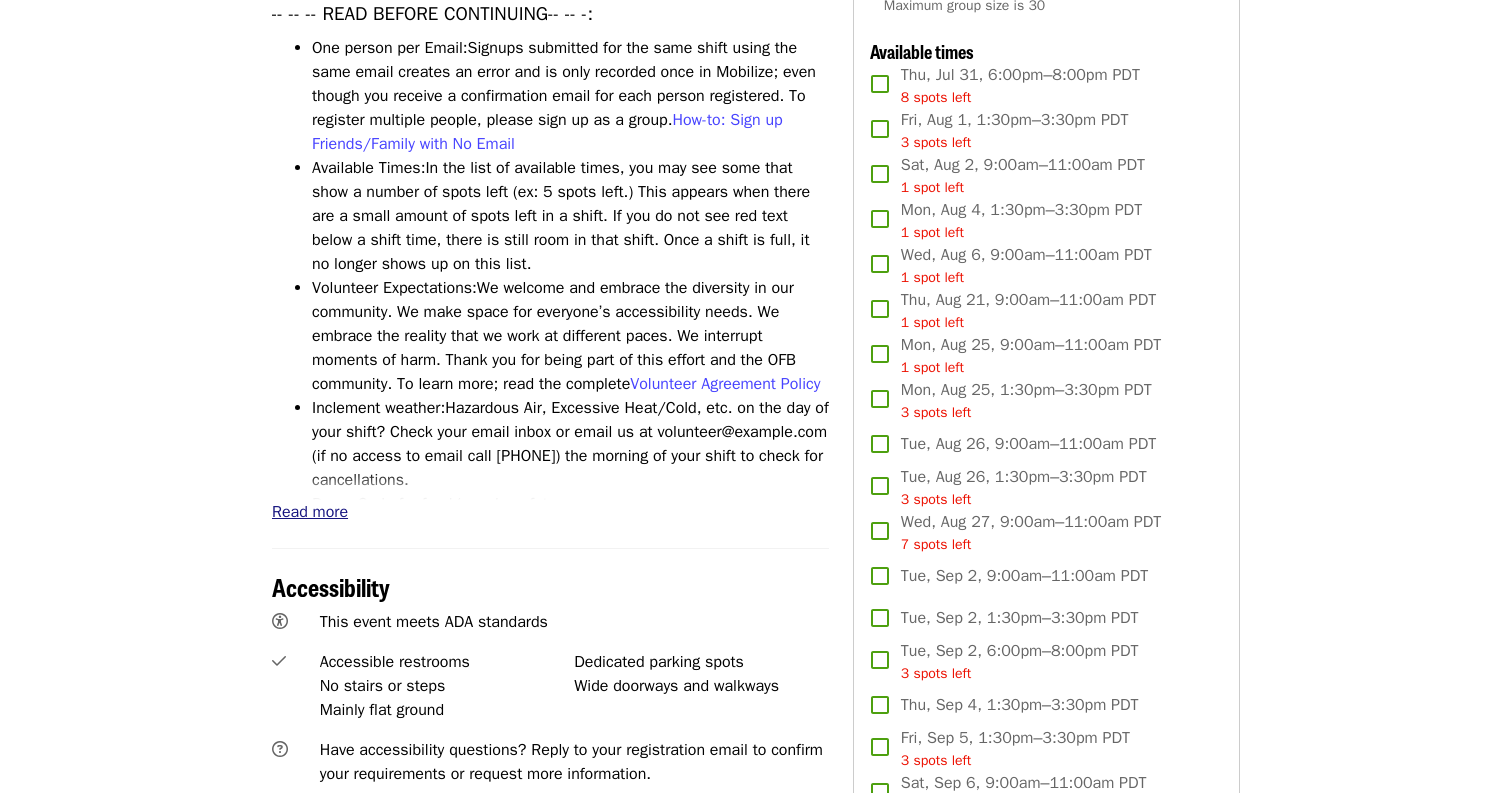 click on "Read more" at bounding box center [310, 512] 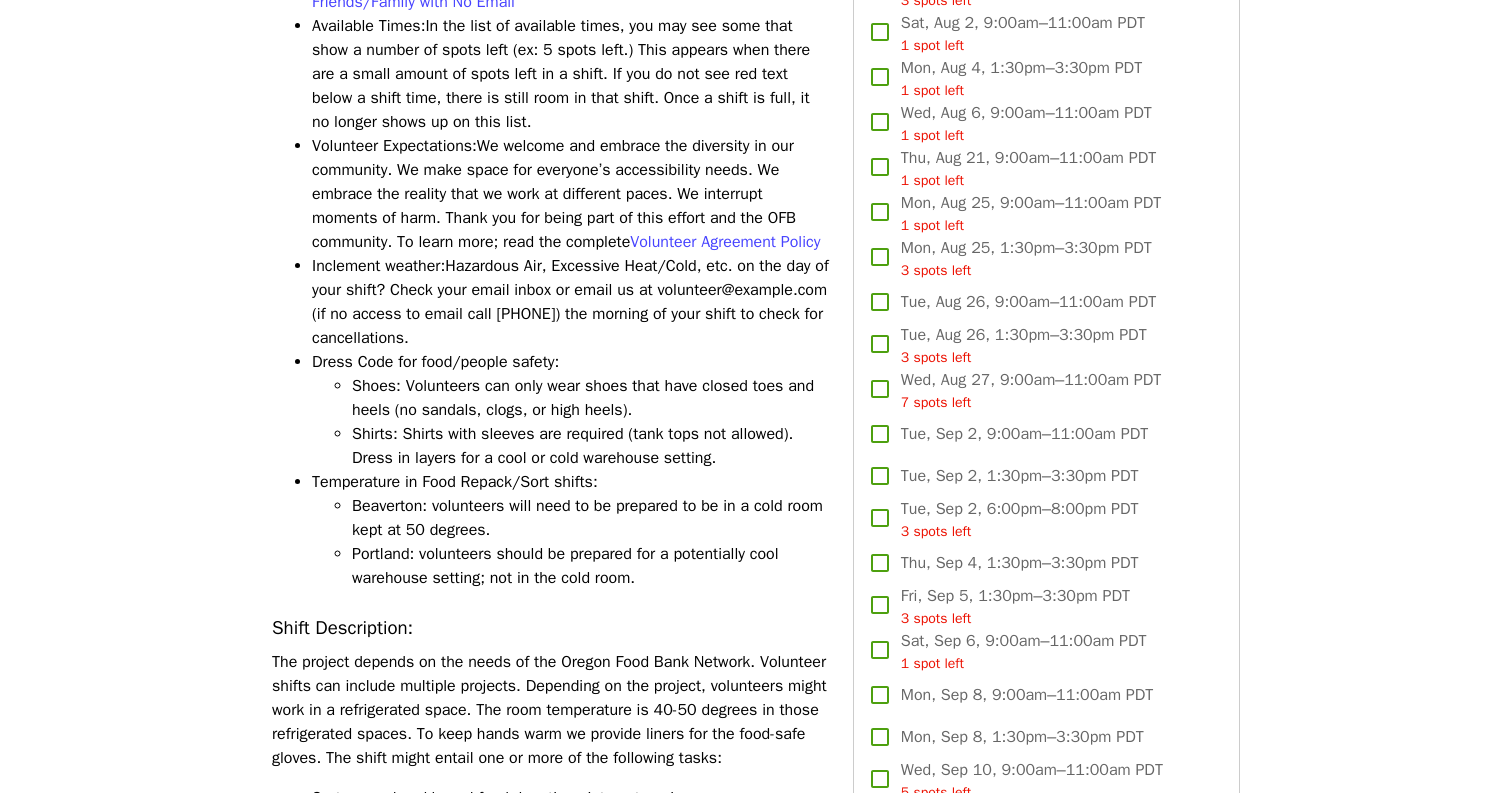 scroll, scrollTop: 901, scrollLeft: 0, axis: vertical 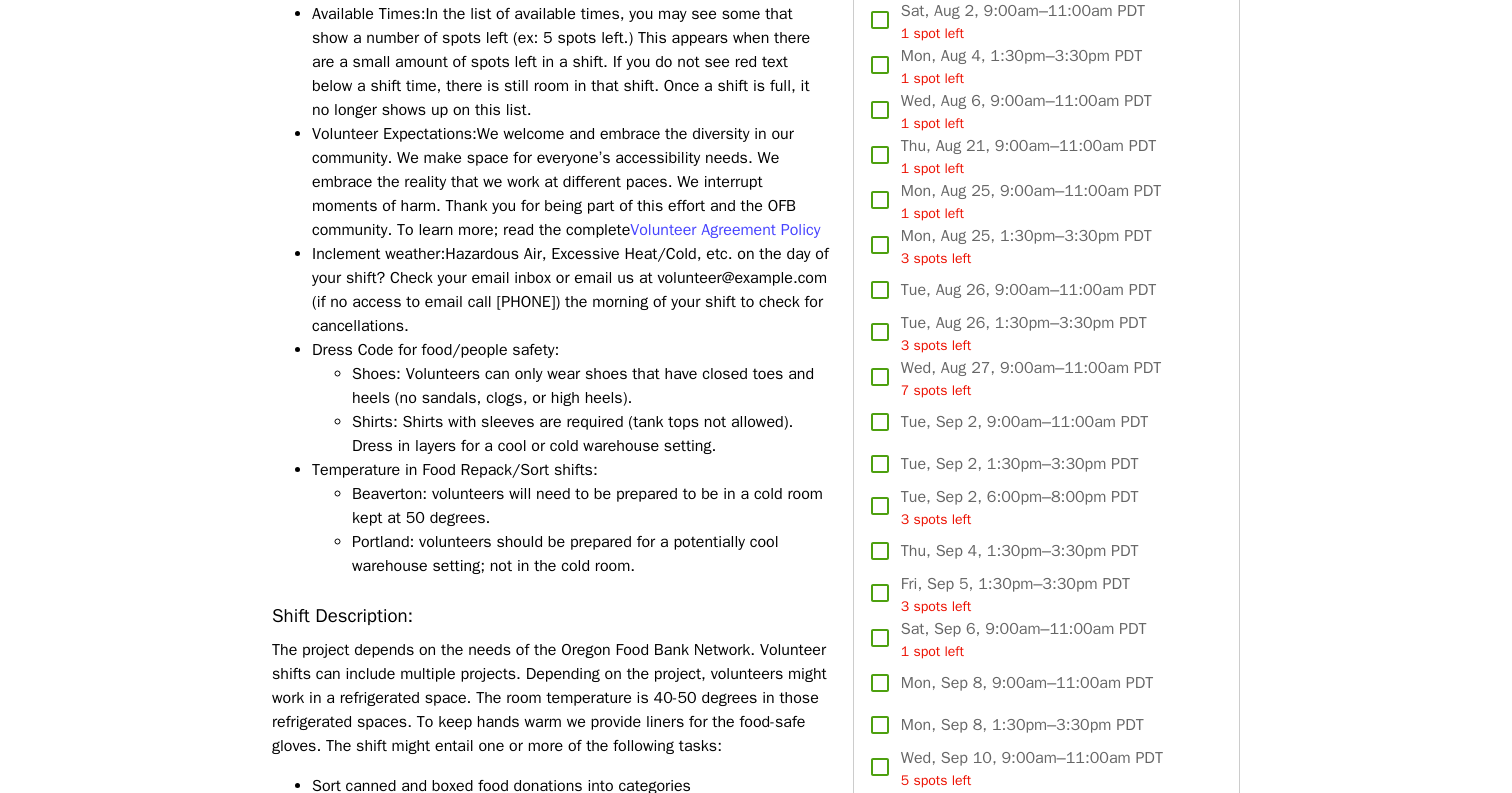 click on "Shirts: Shirts with sleeves are required (tank tops not allowed). Dress in layers for a cool or cold warehouse setting." at bounding box center (590, 434) 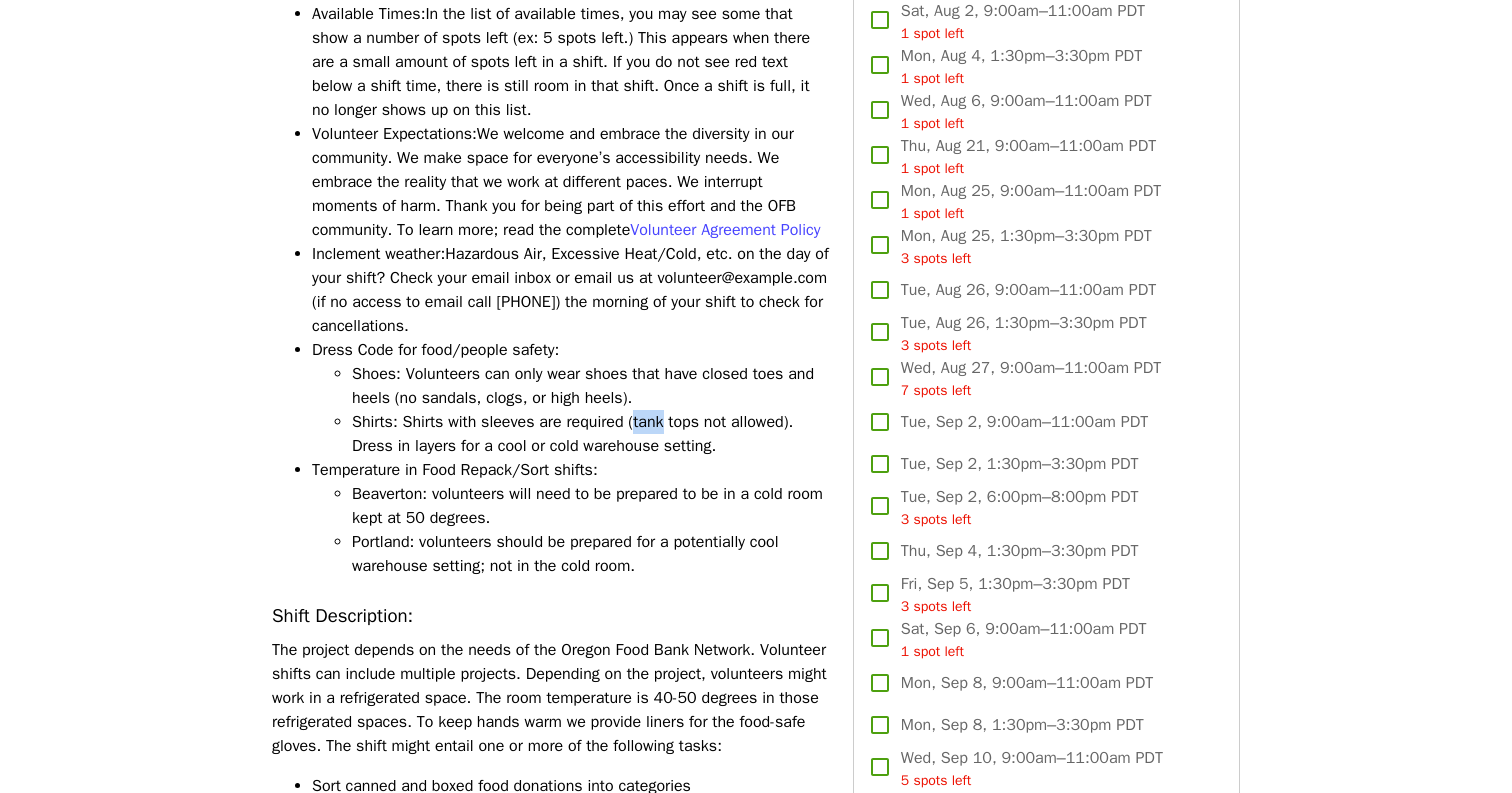click on "Shirts: Shirts with sleeves are required (tank tops not allowed). Dress in layers for a cool or cold warehouse setting." at bounding box center (590, 434) 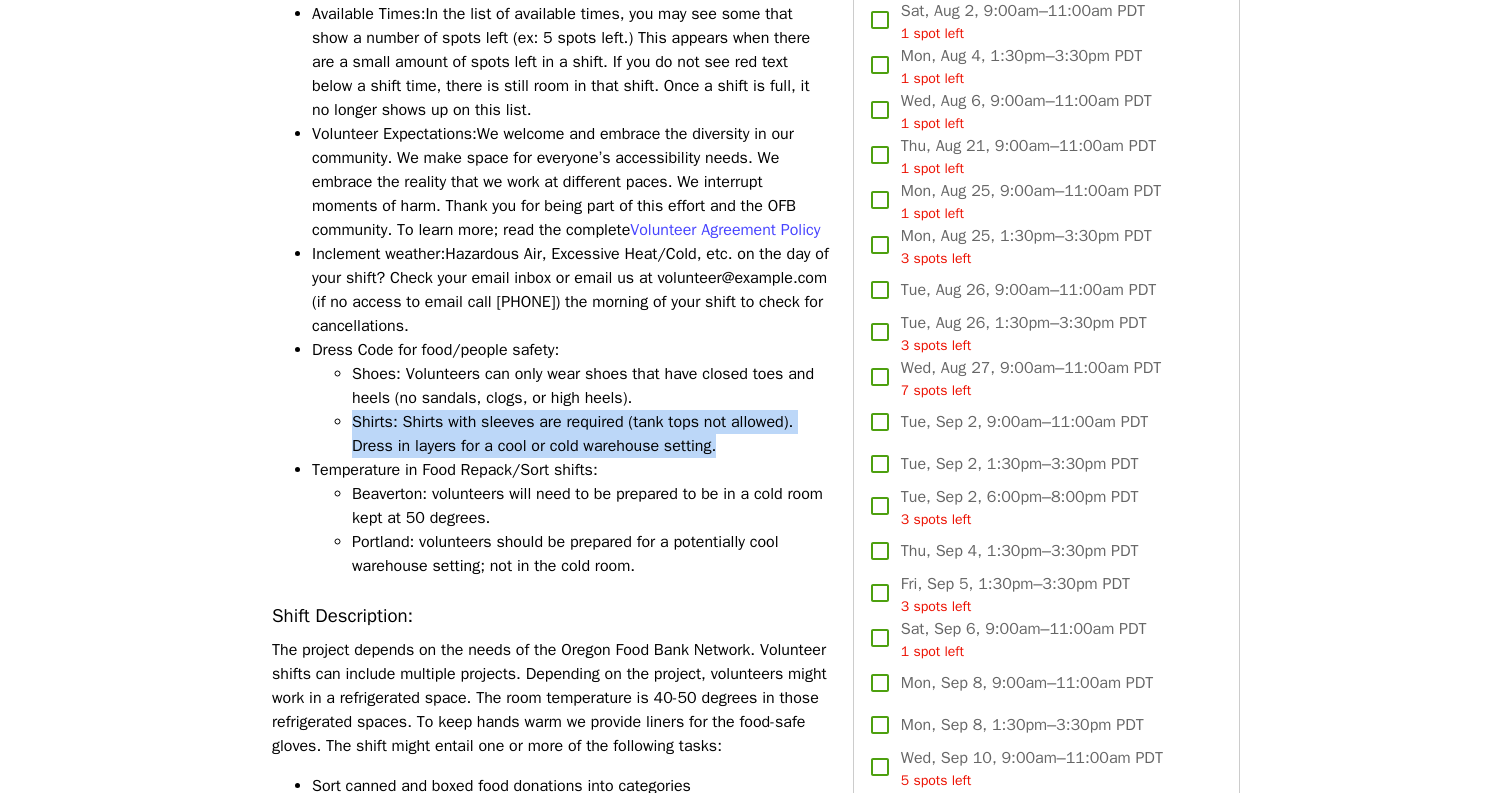 click on "Shirts: Shirts with sleeves are required (tank tops not allowed). Dress in layers for a cool or cold warehouse setting." at bounding box center (590, 434) 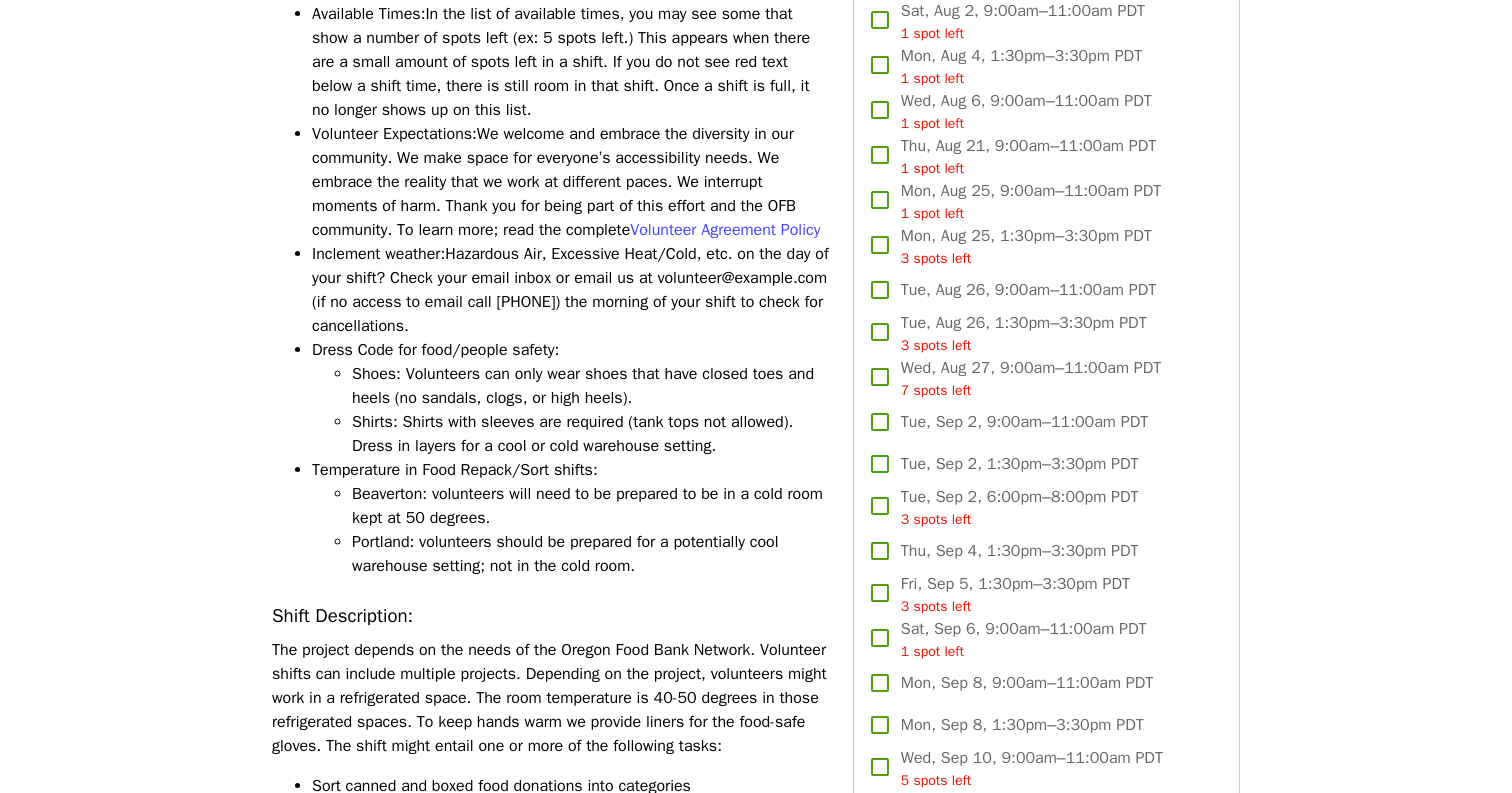 click on "Shirts: Shirts with sleeves are required (tank tops not allowed). Dress in layers for a cool or cold warehouse setting." at bounding box center (590, 434) 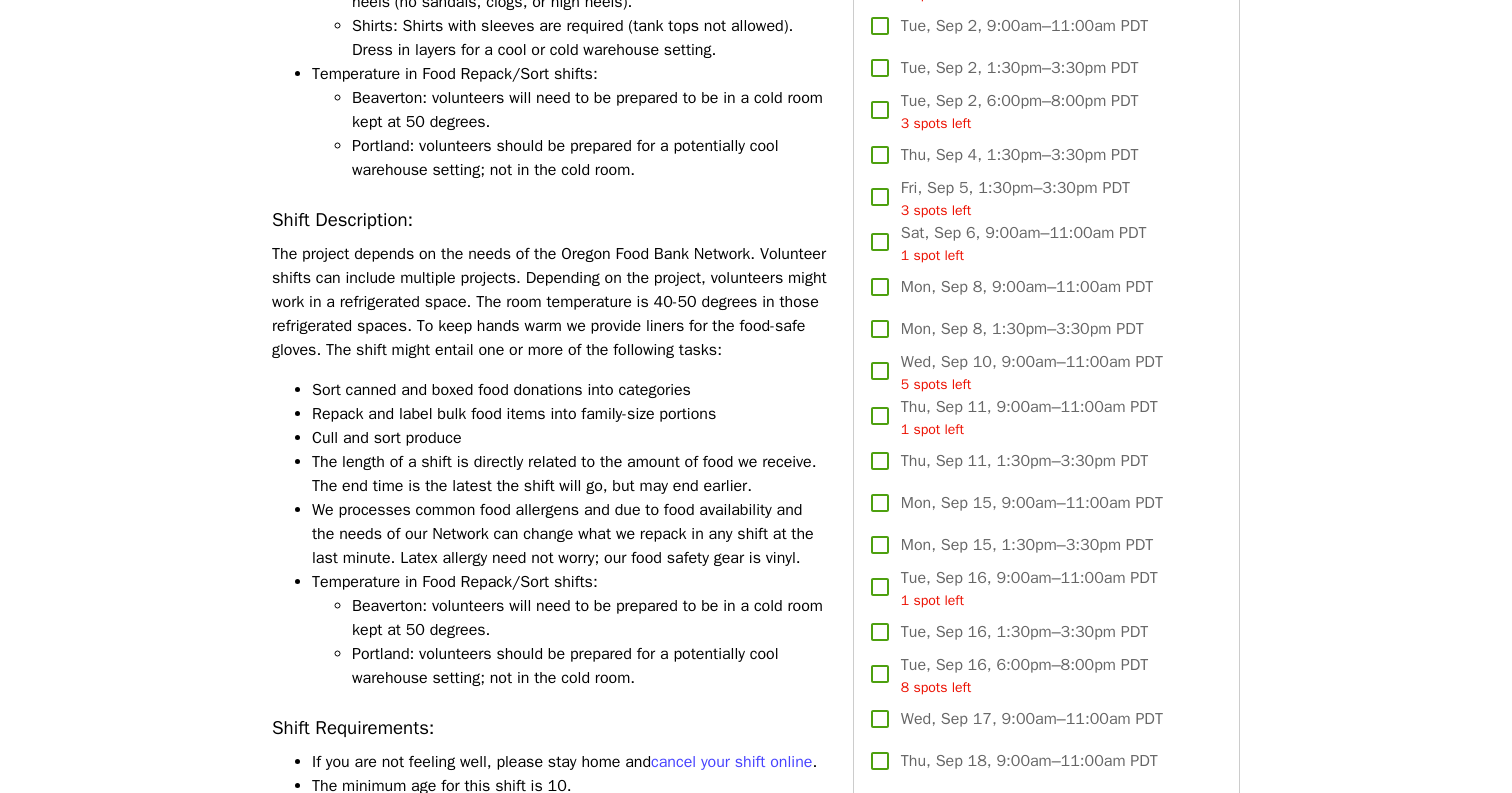 scroll, scrollTop: 1299, scrollLeft: 0, axis: vertical 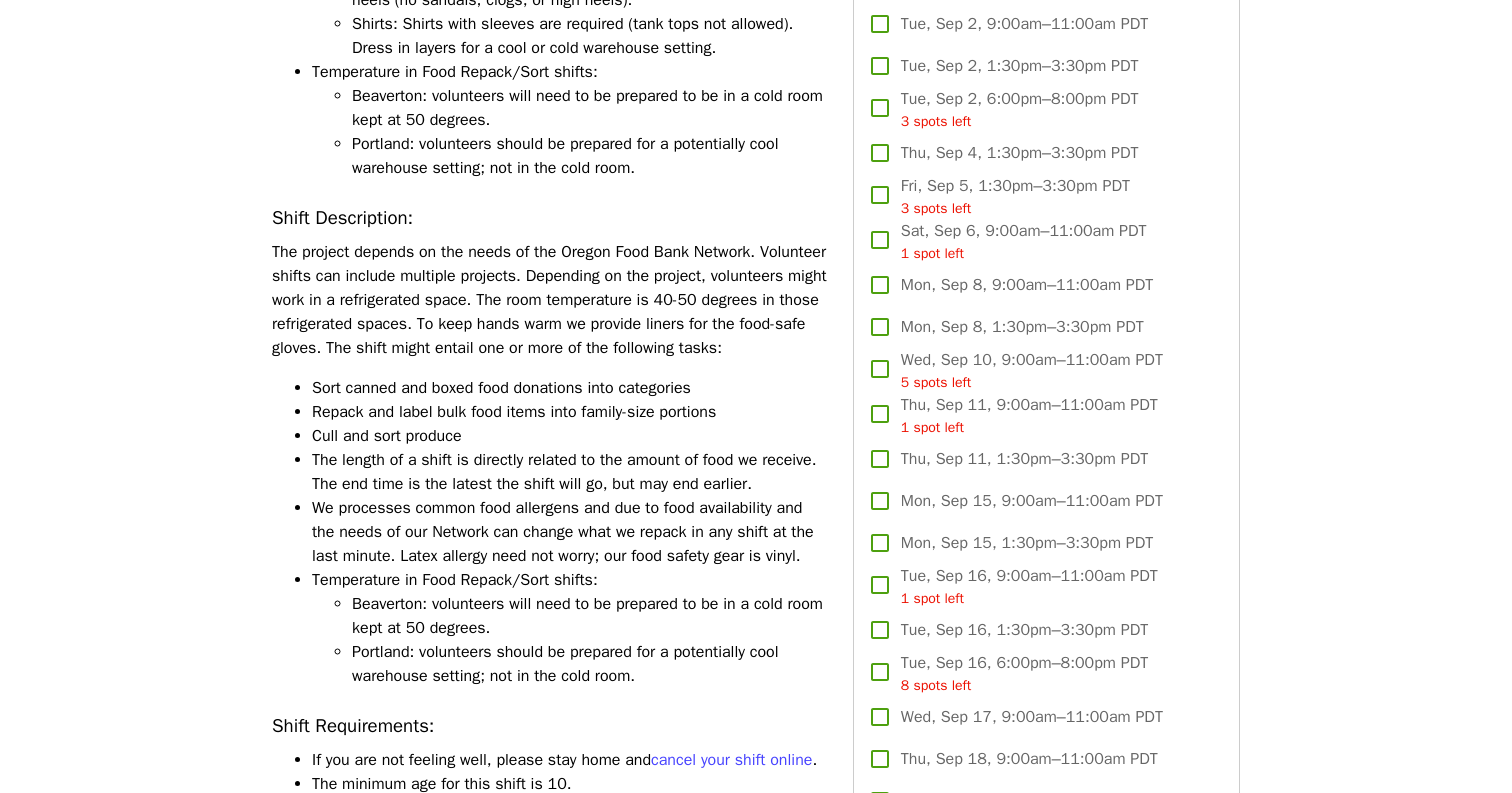 click on "The project depends on the needs of the Oregon Food Bank Network. Volunteer shifts can include multiple projects. Depending on the project, volunteers might work in a refrigerated space. The room temperature is 40-50 degrees in those refrigerated spaces. To keep hands warm we provide liners for the food-safe gloves. The shift might entail one or more of the following tasks:" at bounding box center [550, 300] 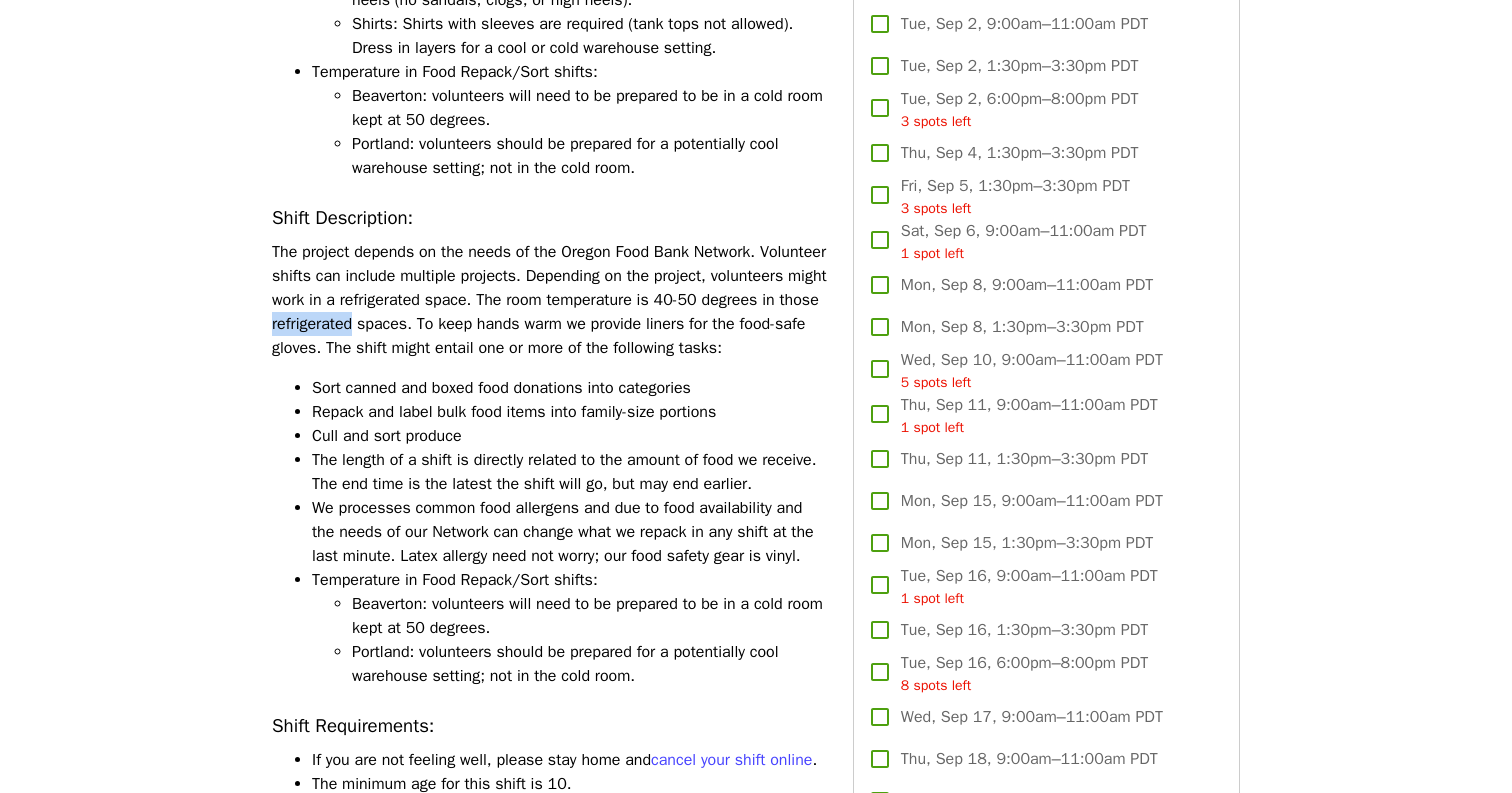 click on "The project depends on the needs of the Oregon Food Bank Network. Volunteer shifts can include multiple projects. Depending on the project, volunteers might work in a refrigerated space. The room temperature is 40-50 degrees in those refrigerated spaces. To keep hands warm we provide liners for the food-safe gloves. The shift might entail one or more of the following tasks:" at bounding box center (550, 300) 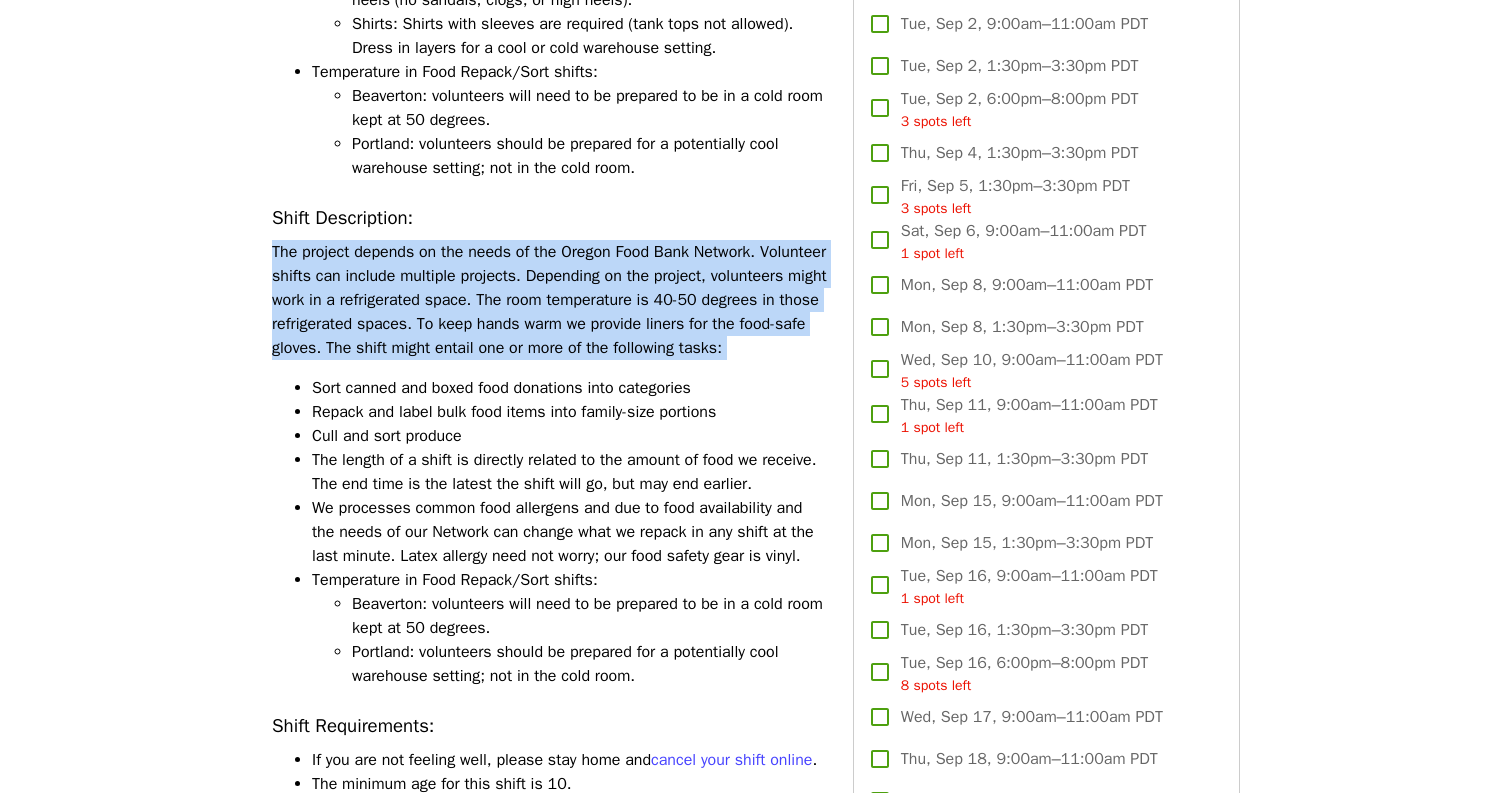 click on "The project depends on the needs of the Oregon Food Bank Network. Volunteer shifts can include multiple projects. Depending on the project, volunteers might work in a refrigerated space. The room temperature is 40-50 degrees in those refrigerated spaces. To keep hands warm we provide liners for the food-safe gloves. The shift might entail one or more of the following tasks:" at bounding box center [550, 300] 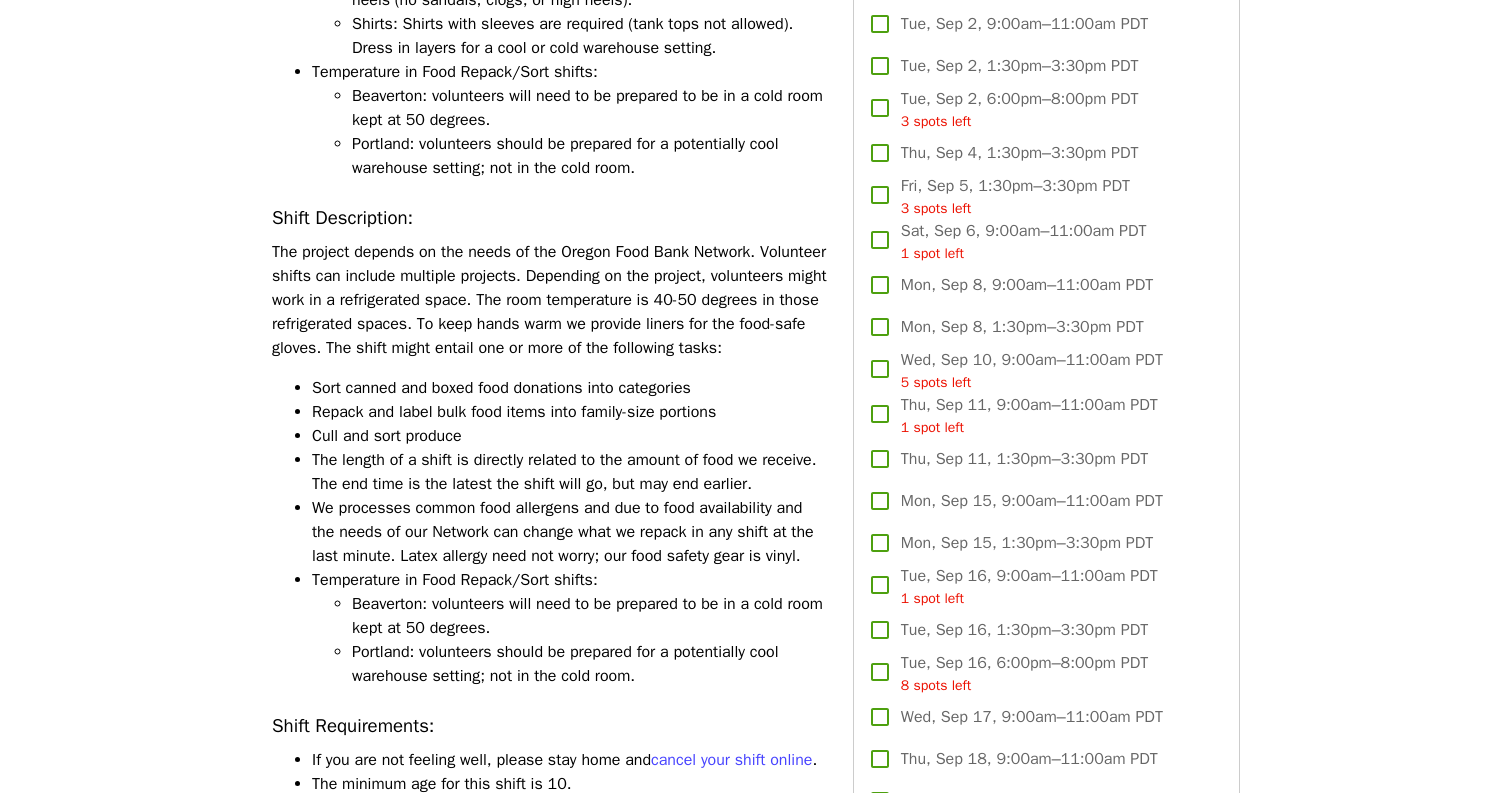 click on "The project depends on the needs of the Oregon Food Bank Network. Volunteer shifts can include multiple projects. Depending on the project, volunteers might work in a refrigerated space. The room temperature is 40-50 degrees in those refrigerated spaces. To keep hands warm we provide liners for the food-safe gloves. The shift might entail one or more of the following tasks:" at bounding box center [550, 300] 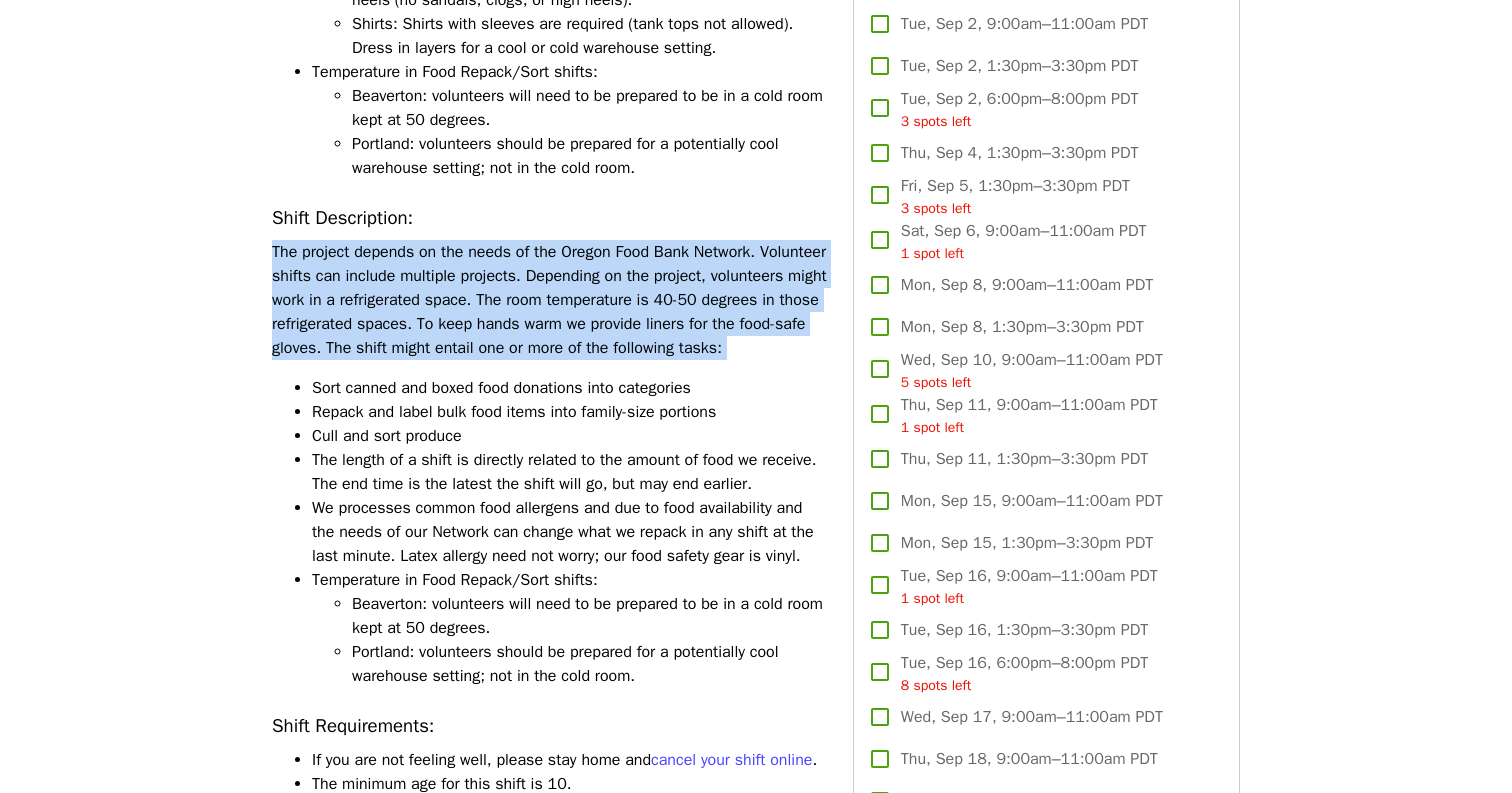 click on "The project depends on the needs of the Oregon Food Bank Network. Volunteer shifts can include multiple projects. Depending on the project, volunteers might work in a refrigerated space. The room temperature is 40-50 degrees in those refrigerated spaces. To keep hands warm we provide liners for the food-safe gloves. The shift might entail one or more of the following tasks:" at bounding box center [550, 300] 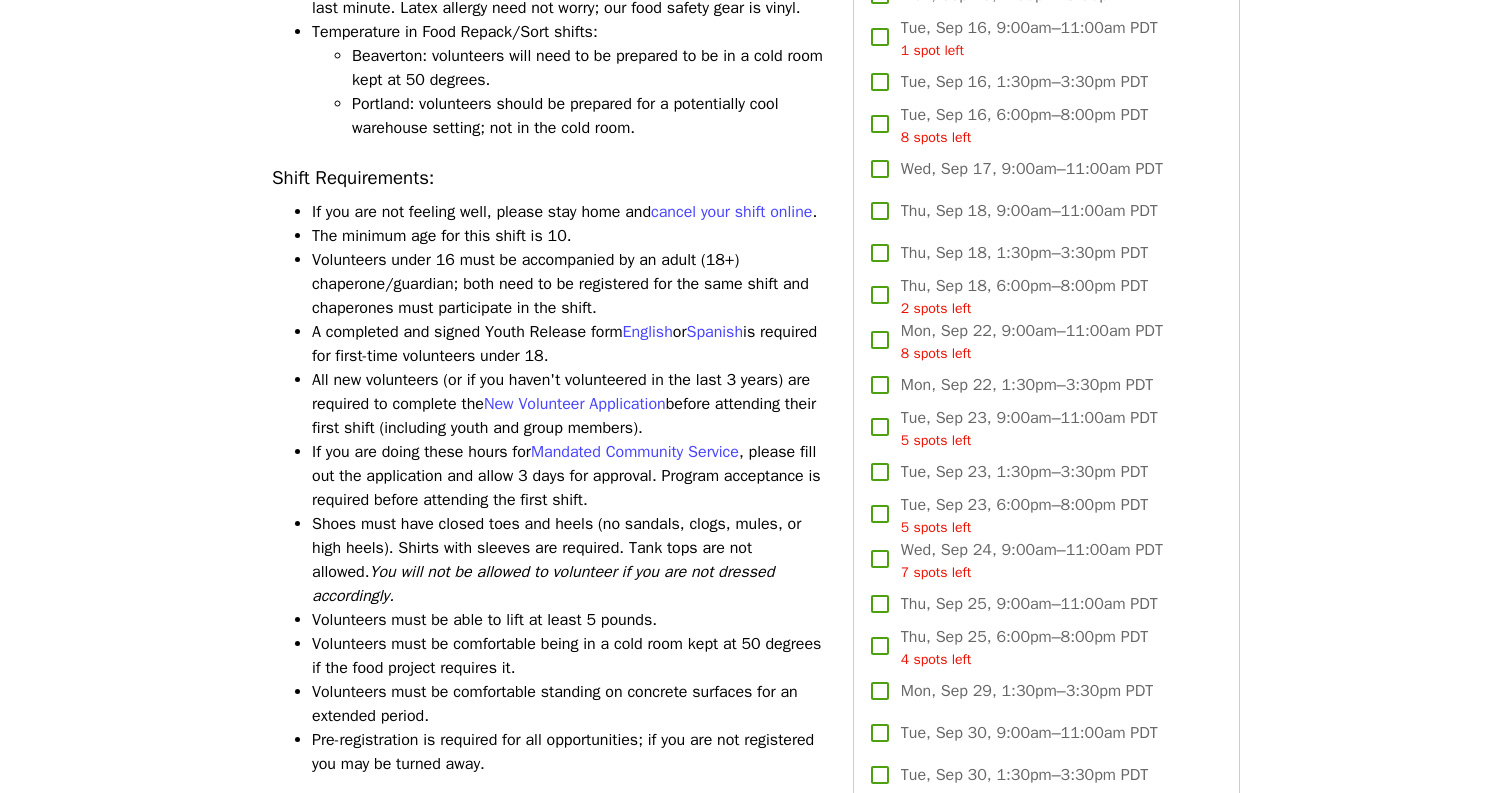scroll, scrollTop: 1848, scrollLeft: 0, axis: vertical 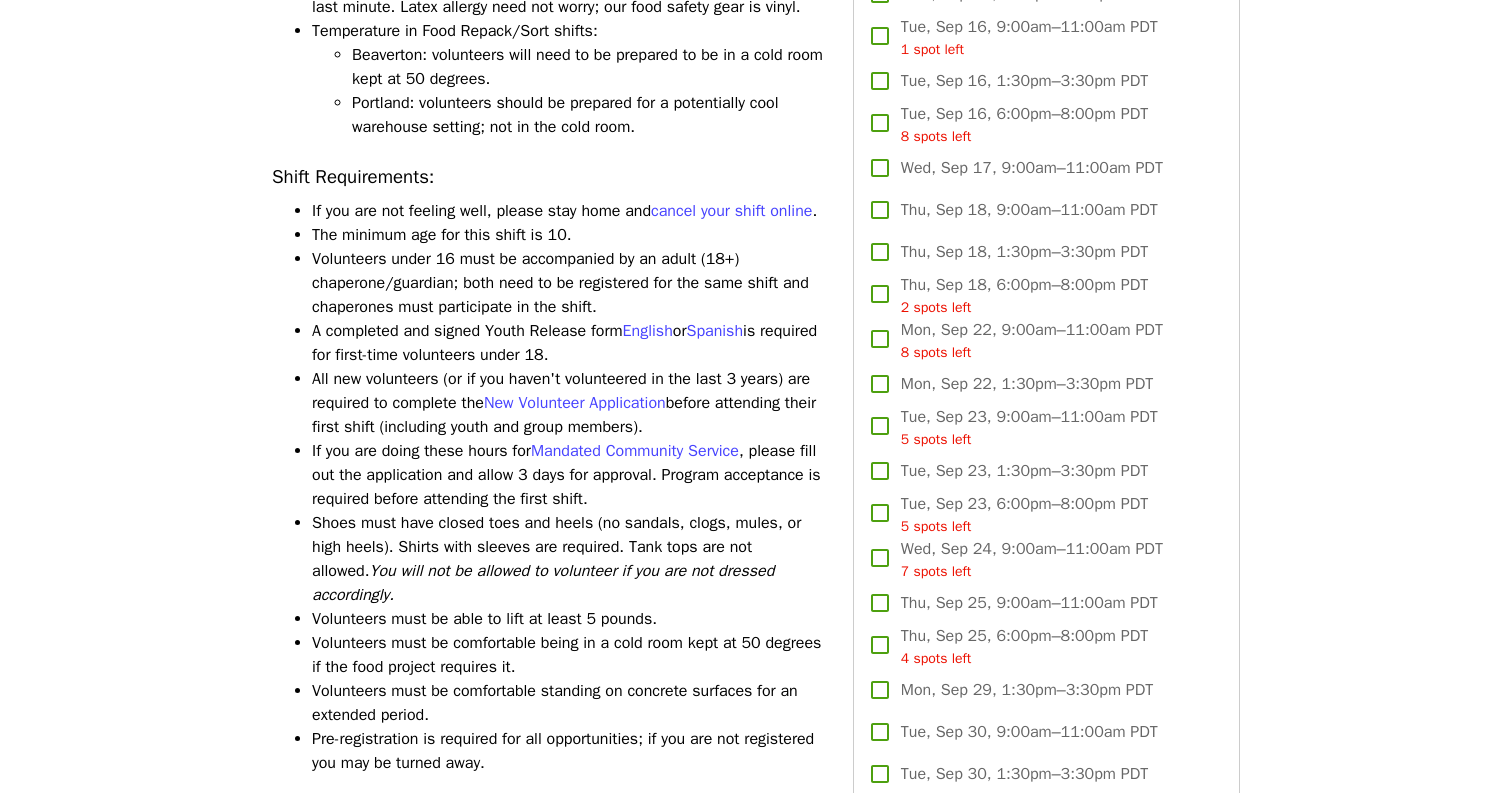 click on "Volunteers under 16 must be accompanied by an adult (18+) chaperone/guardian; both need to be registered for the same shift and chaperones must participate in the shift." at bounding box center (570, 283) 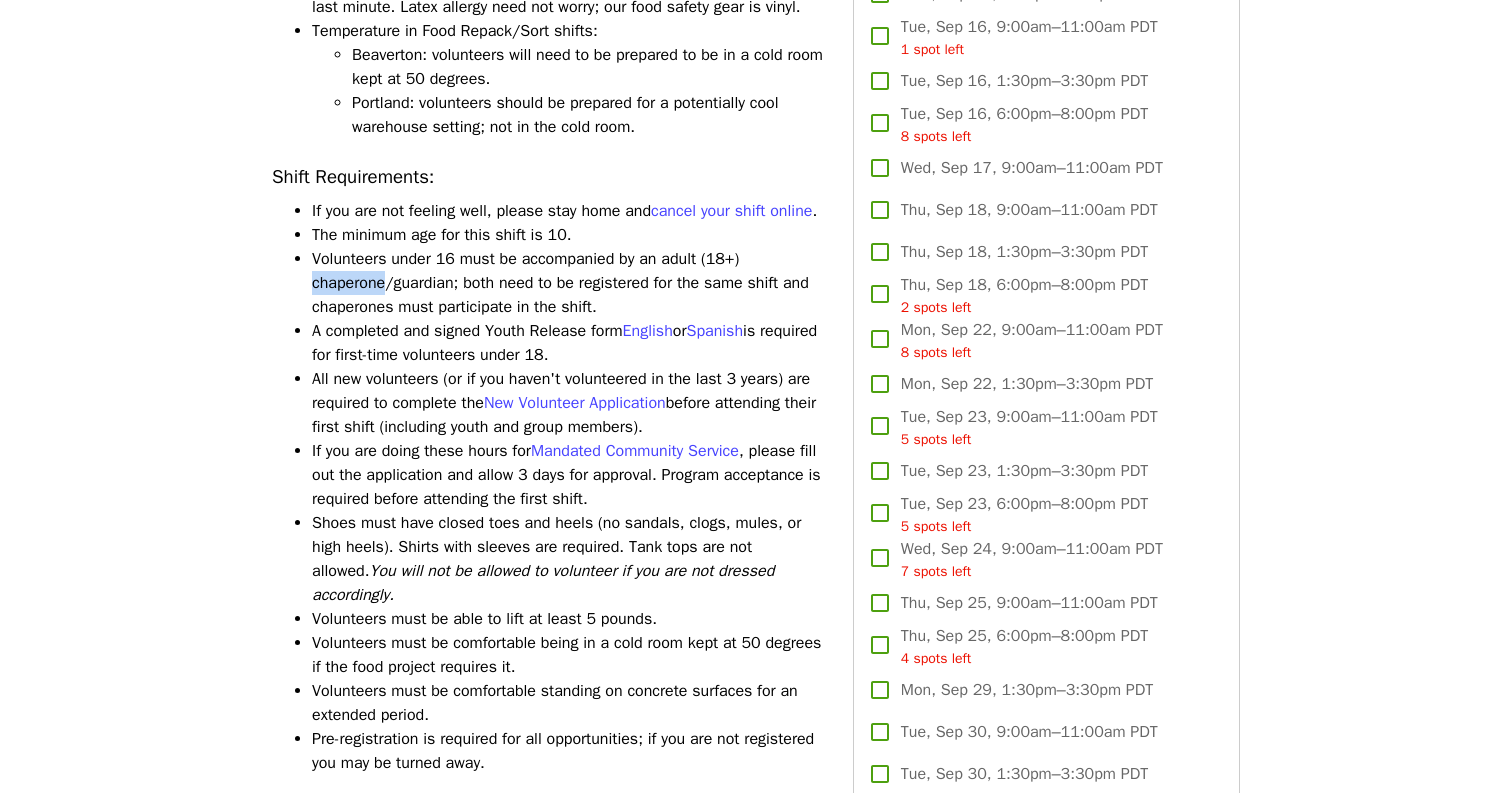 click on "Volunteers under 16 must be accompanied by an adult (18+) chaperone/guardian; both need to be registered for the same shift and chaperones must participate in the shift." at bounding box center (570, 283) 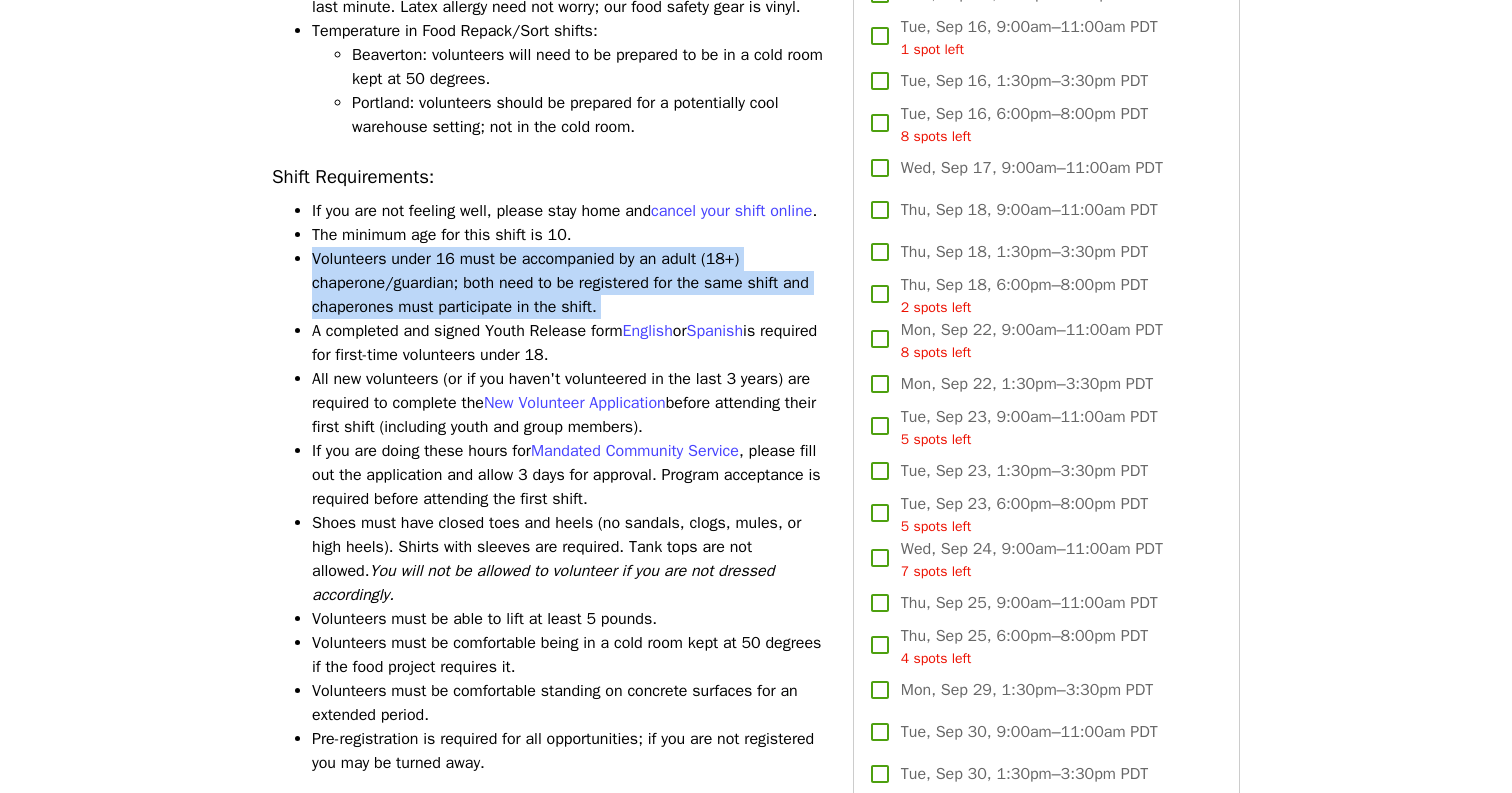 click on "Volunteers under 16 must be accompanied by an adult (18+) chaperone/guardian; both need to be registered for the same shift and chaperones must participate in the shift." at bounding box center (570, 283) 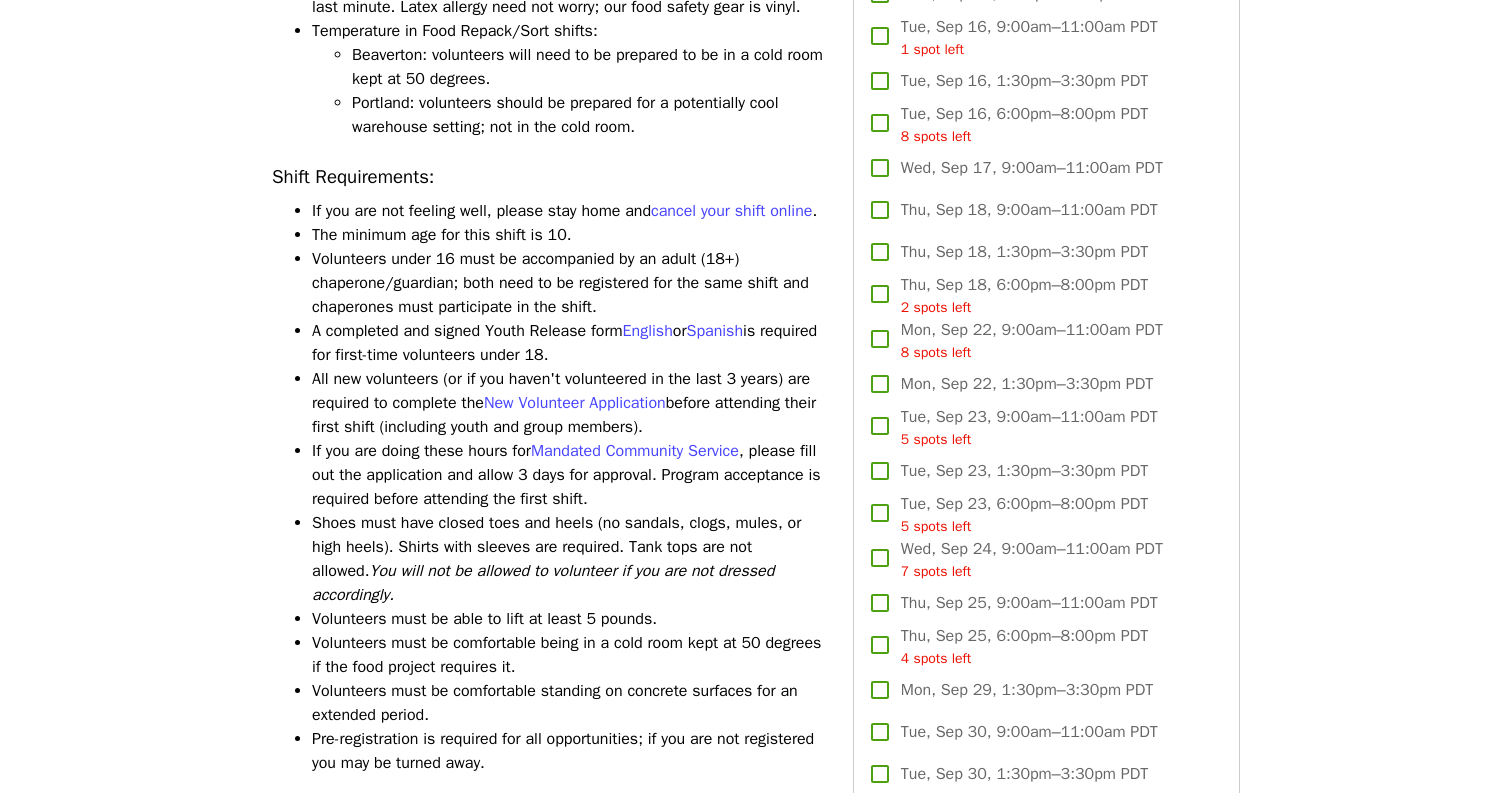 click on "Volunteers under 16 must be accompanied by an adult (18+) chaperone/guardian; both need to be registered for the same shift and chaperones must participate in the shift." at bounding box center (570, 283) 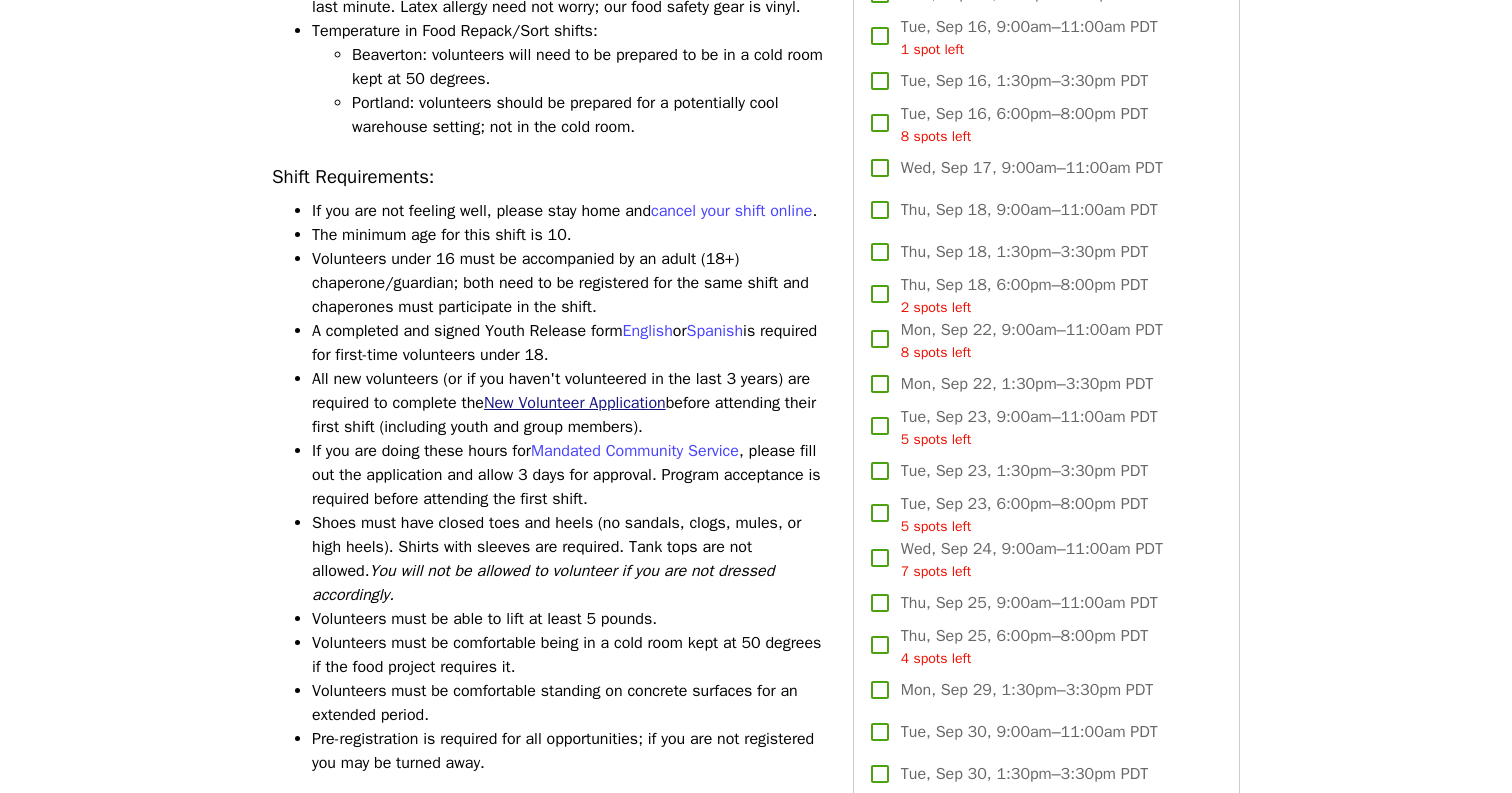 click on "New Volunteer Application" at bounding box center [575, 403] 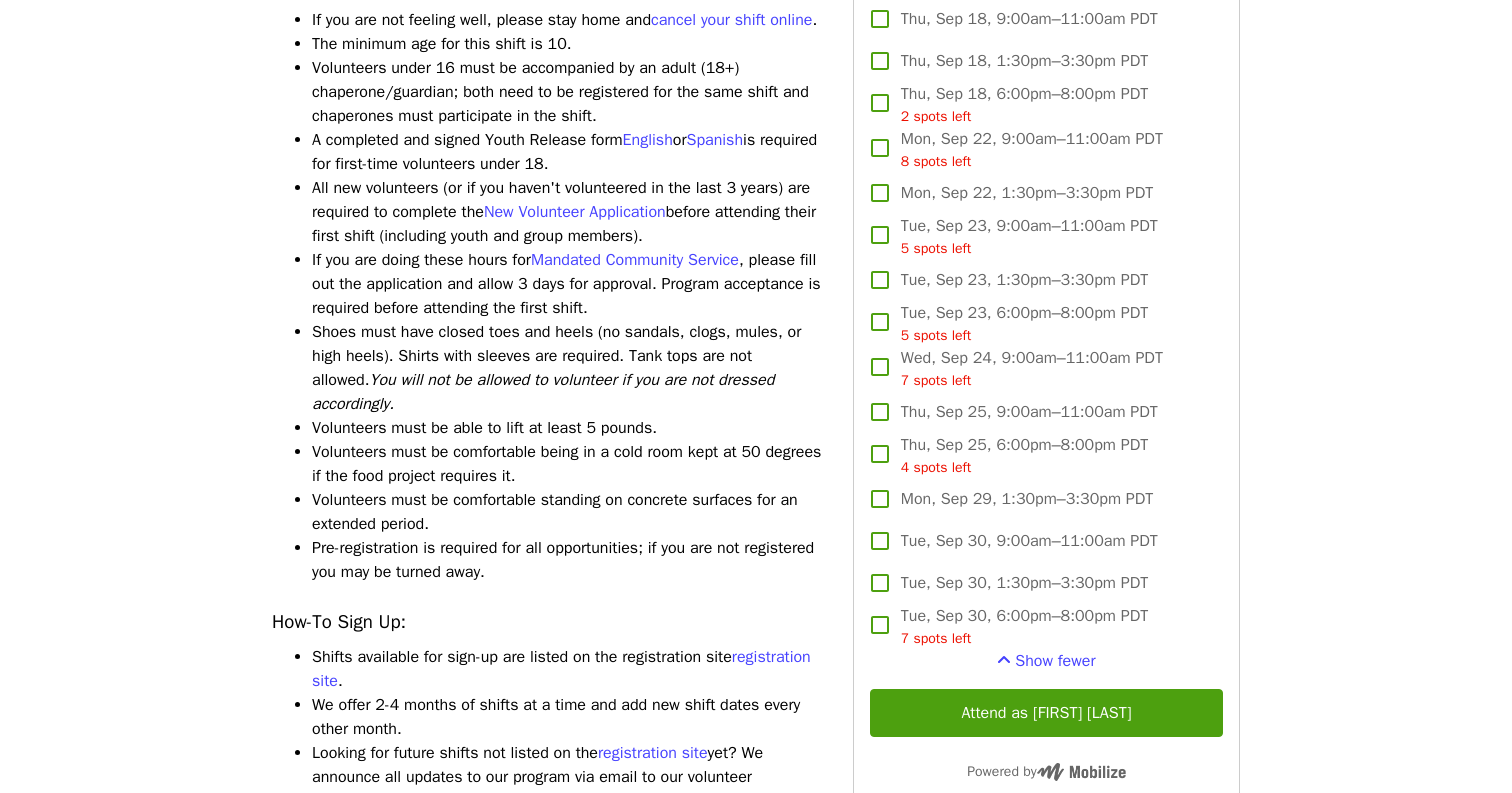 scroll, scrollTop: 2044, scrollLeft: 0, axis: vertical 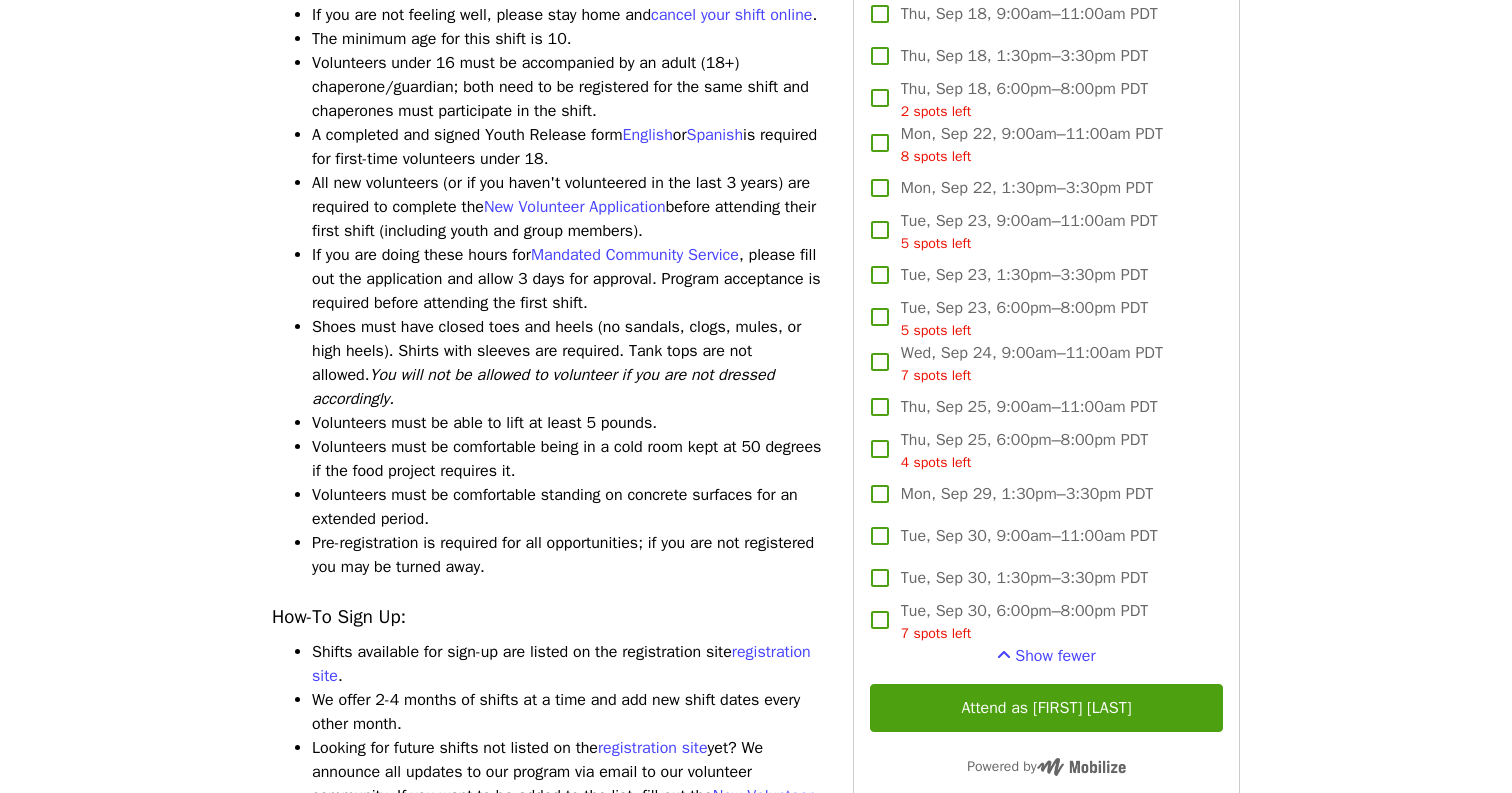 click on "Pre-registration is required for all opportunities; if you are not registered you may be turned away." at bounding box center (570, 555) 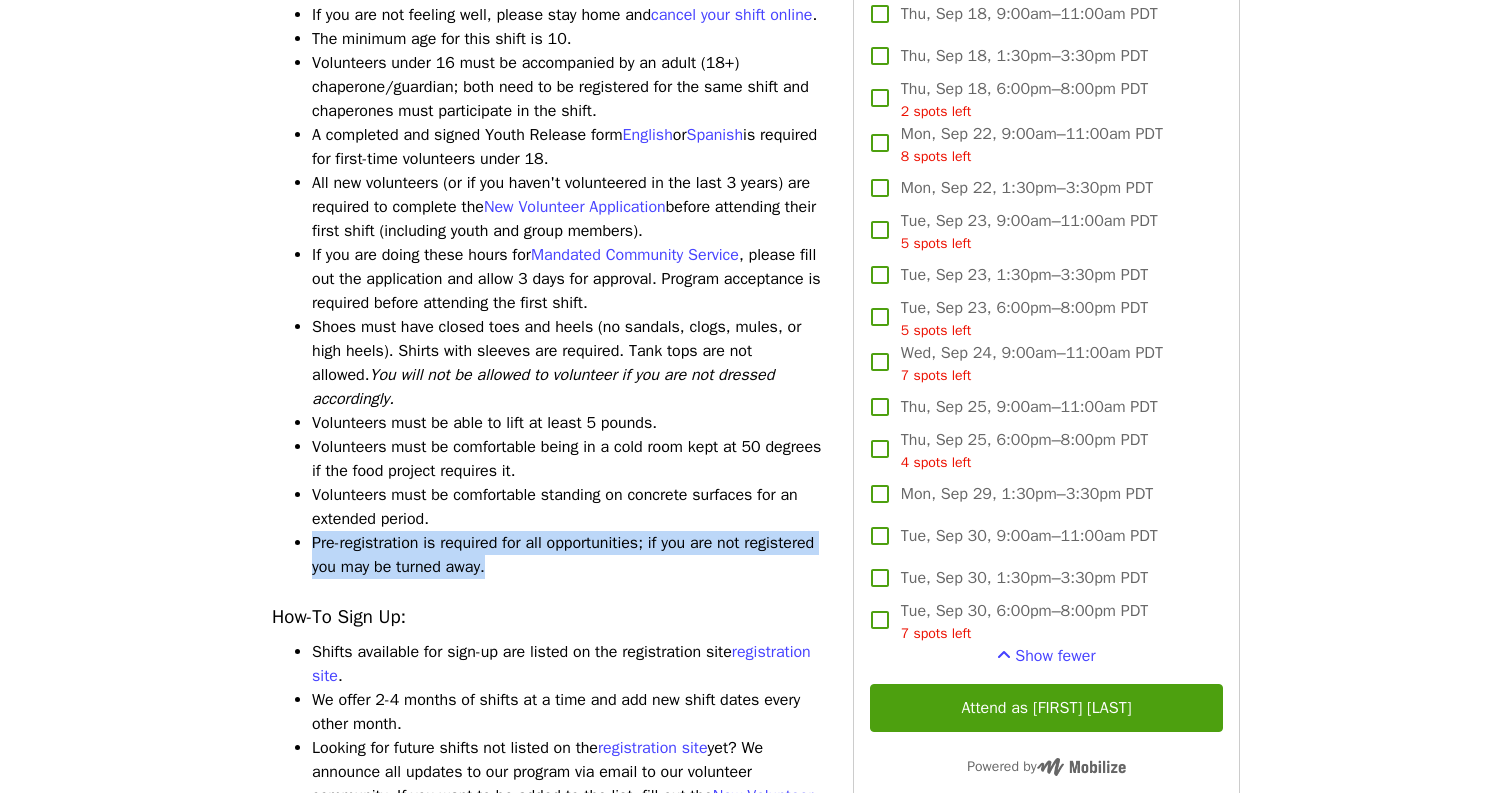 click on "Pre-registration is required for all opportunities; if you are not registered you may be turned away." at bounding box center (570, 555) 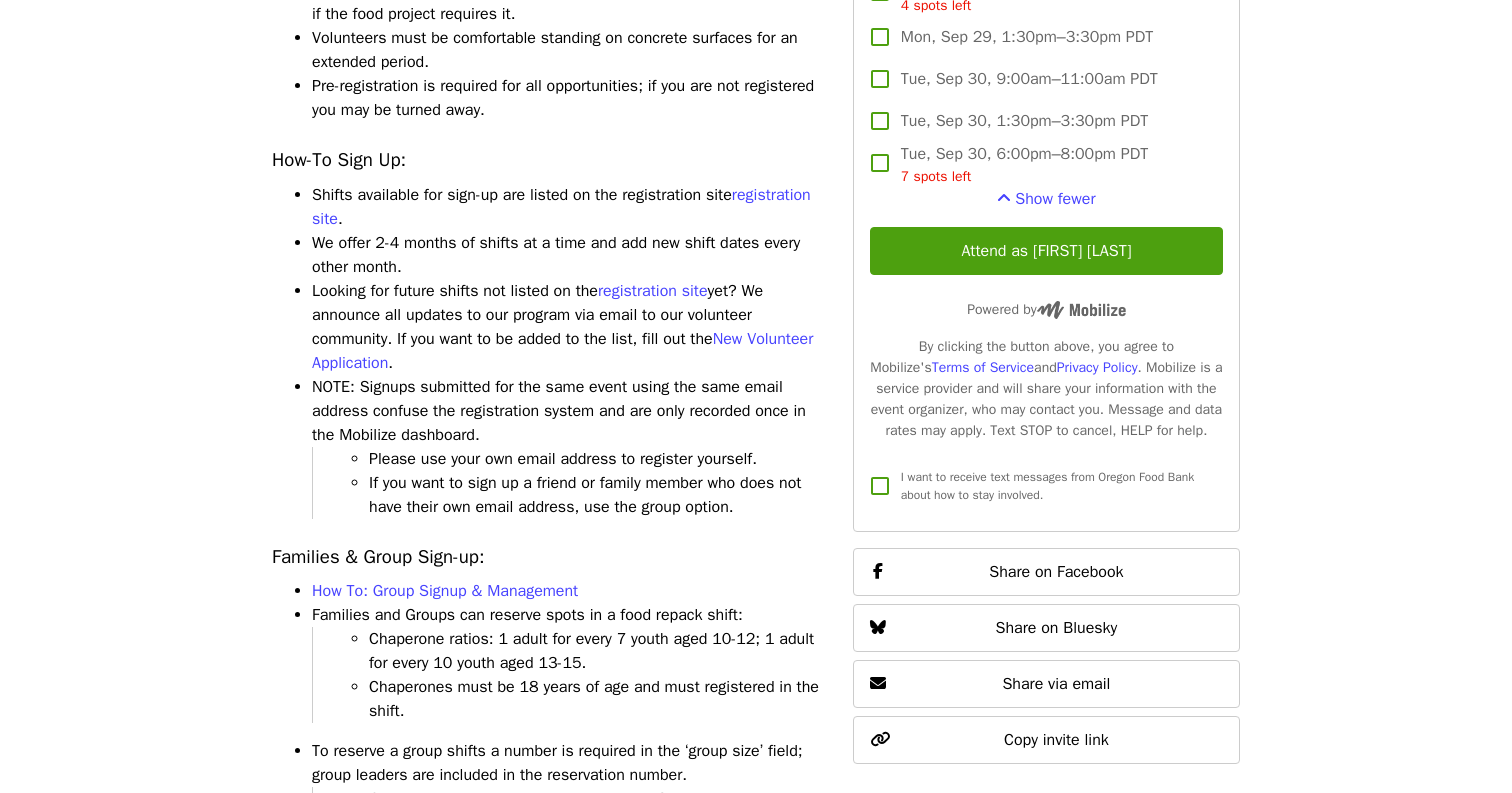 scroll, scrollTop: 2458, scrollLeft: 0, axis: vertical 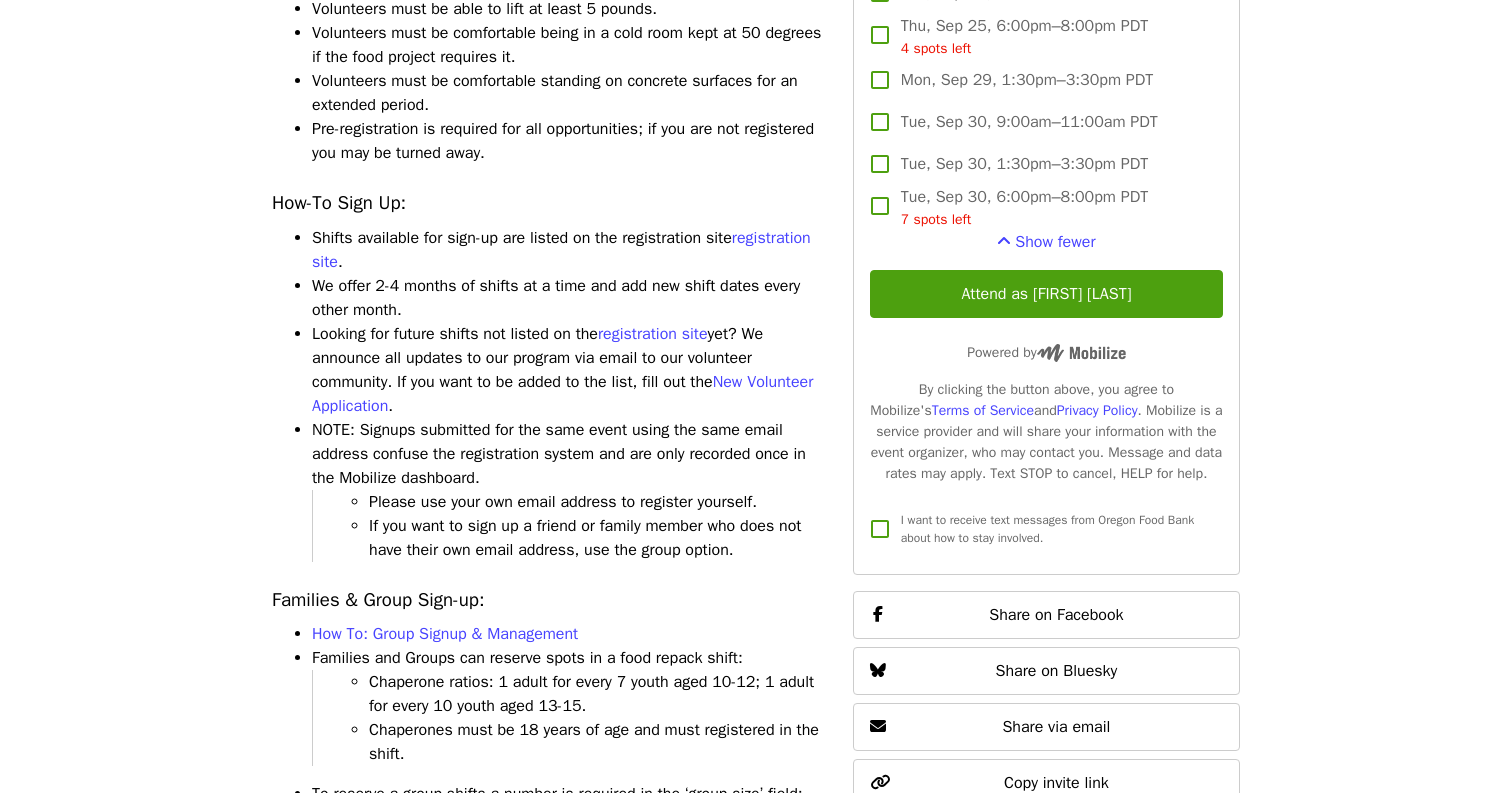 click on "Looking for future shifts not listed on the  registration site  yet? We announce all updates to our program via email to our volunteer community. If you want to be added to the list, fill out the  New Volunteer Application ." at bounding box center [570, 370] 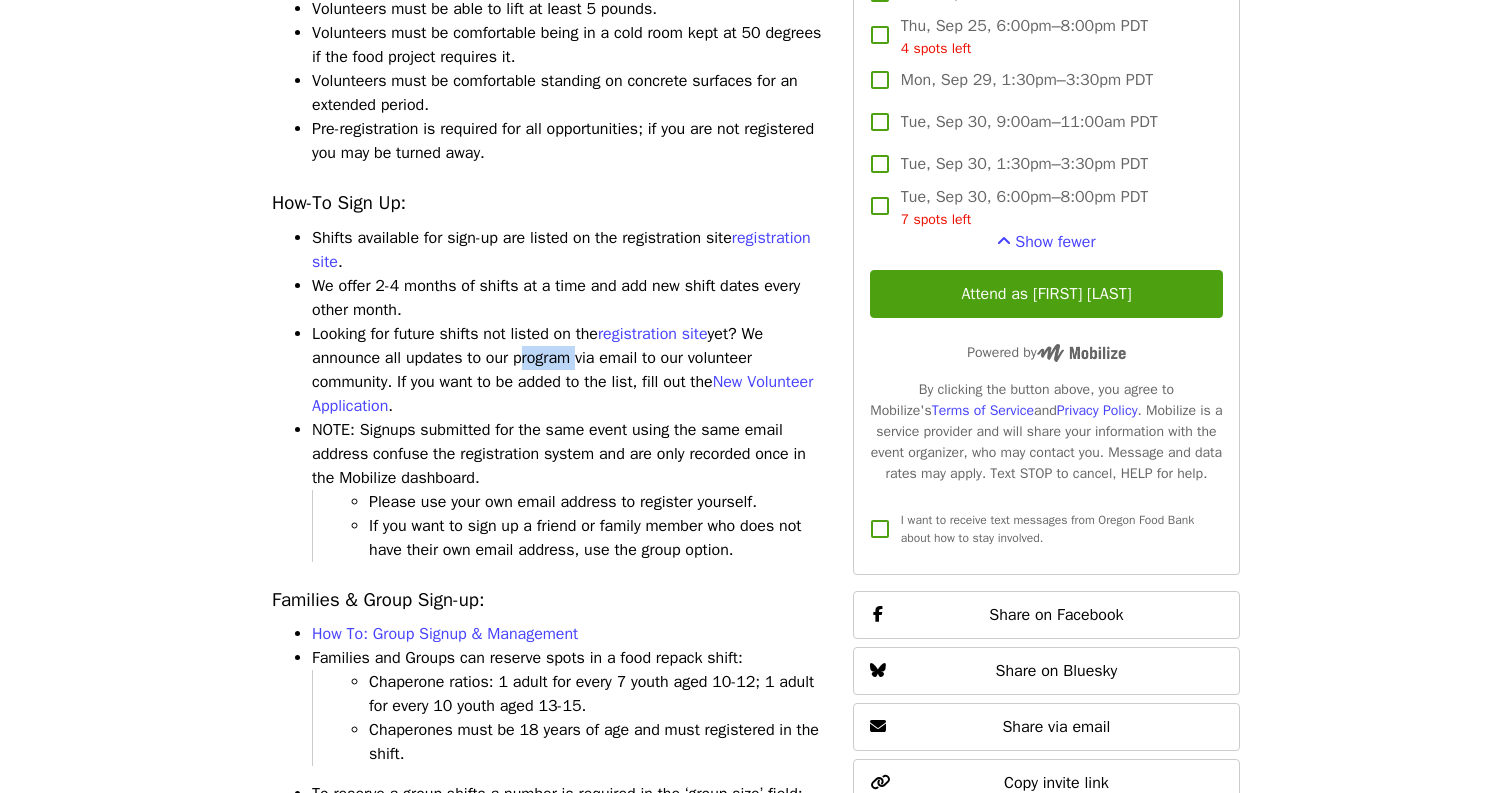 click on "Looking for future shifts not listed on the  registration site  yet? We announce all updates to our program via email to our volunteer community. If you want to be added to the list, fill out the  New Volunteer Application ." at bounding box center (570, 370) 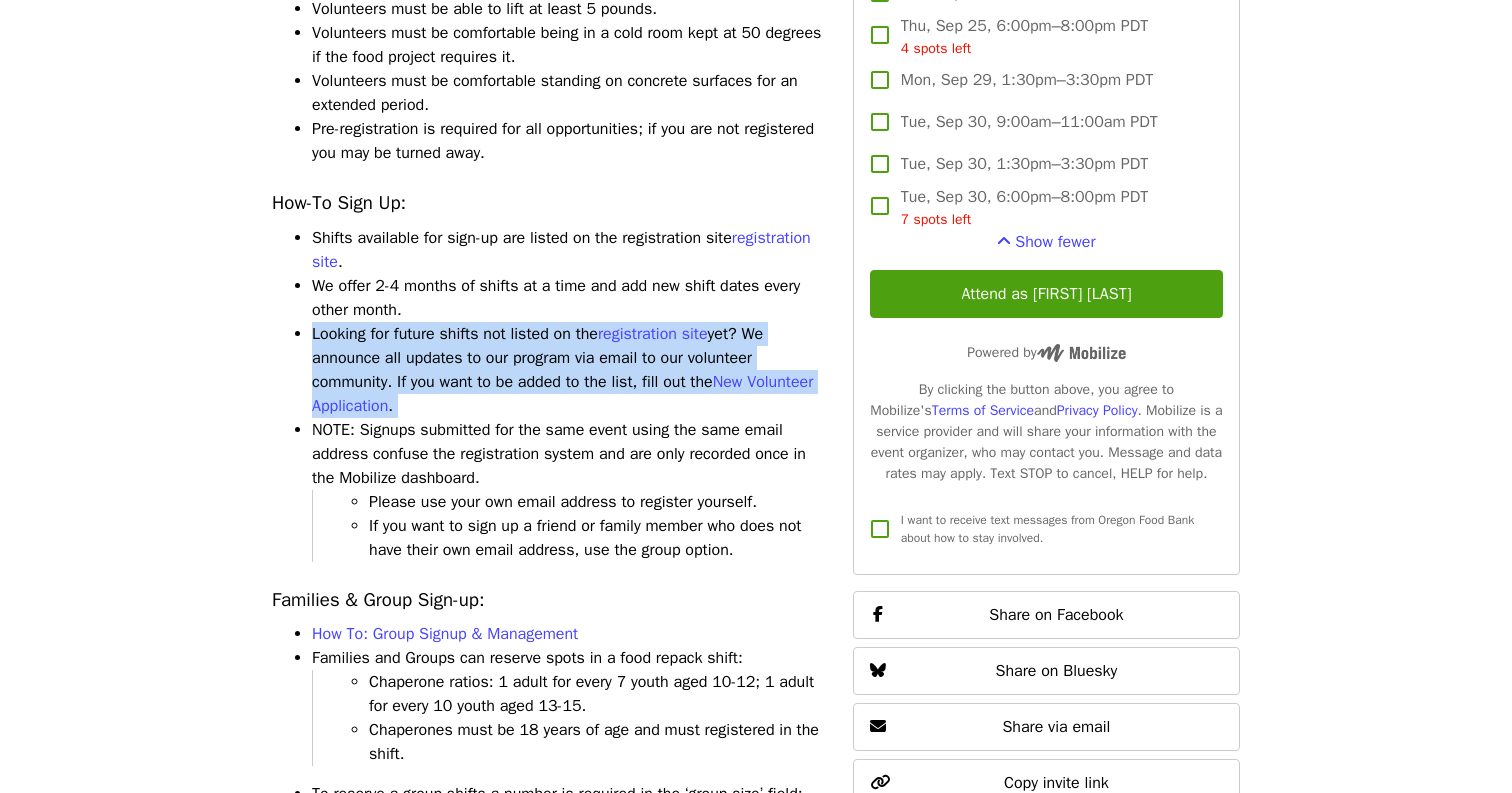 click on "Looking for future shifts not listed on the  registration site  yet? We announce all updates to our program via email to our volunteer community. If you want to be added to the list, fill out the  New Volunteer Application ." at bounding box center [570, 370] 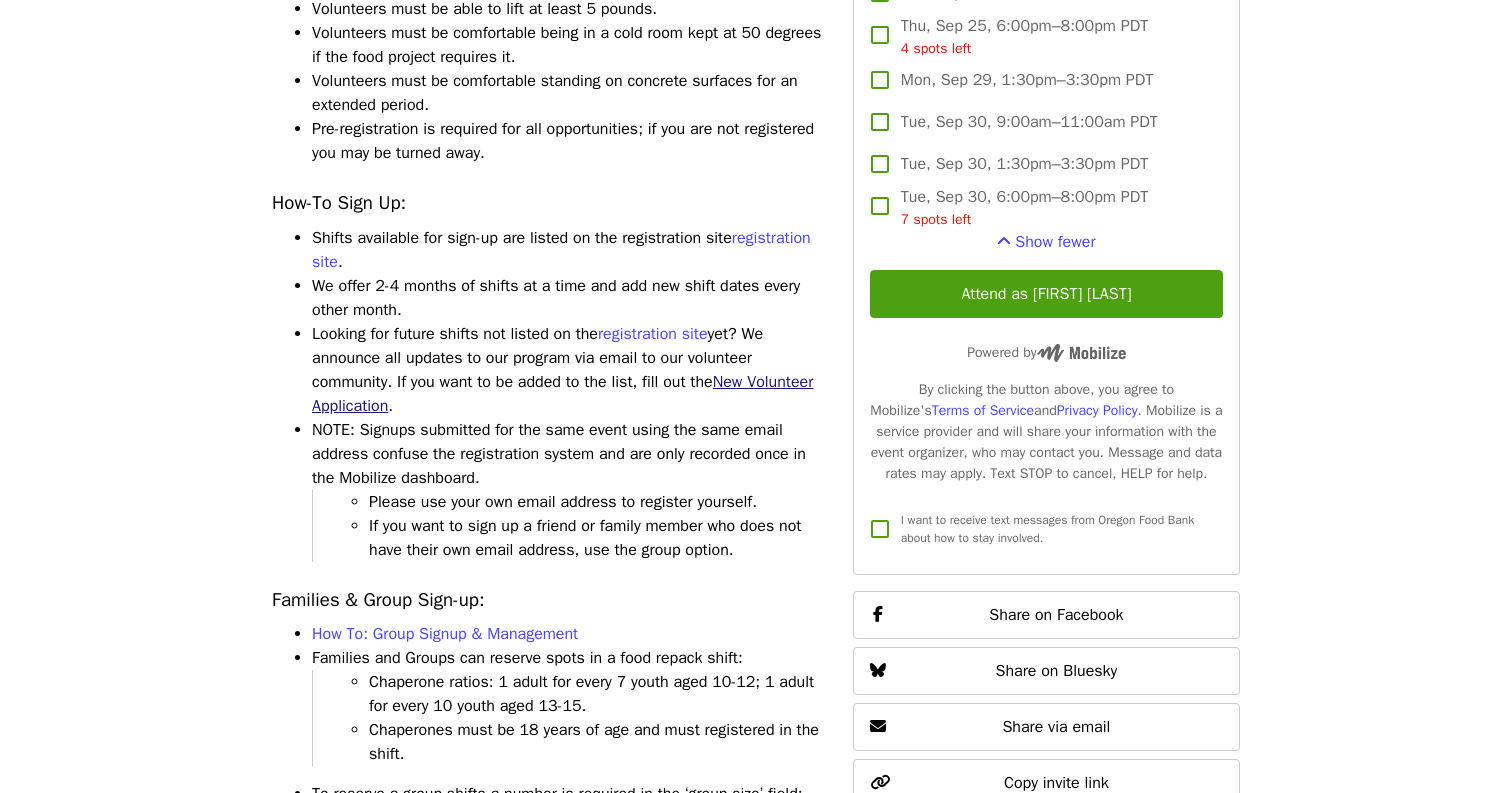click on "New Volunteer Application" at bounding box center [562, 394] 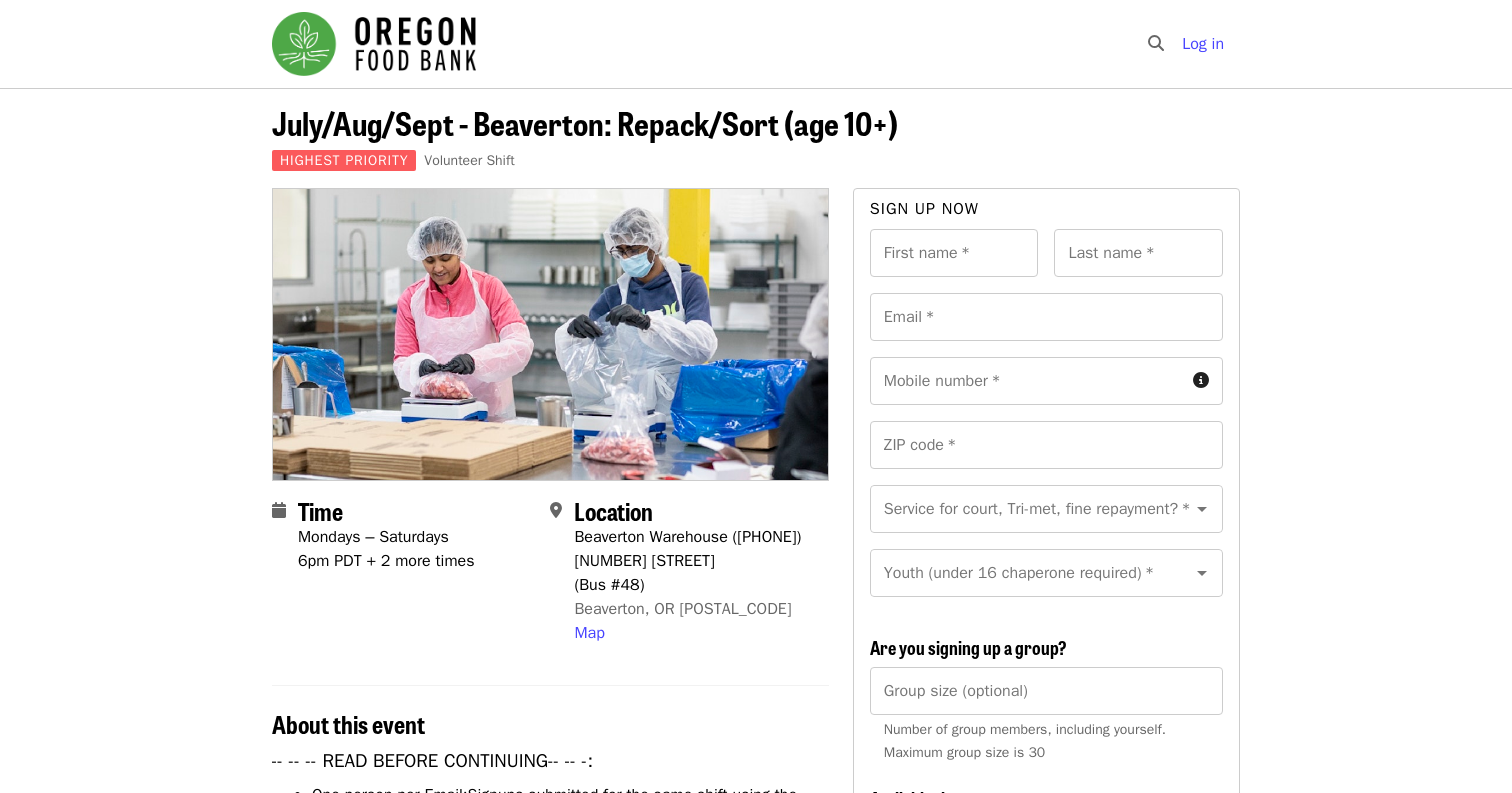 scroll, scrollTop: 0, scrollLeft: 0, axis: both 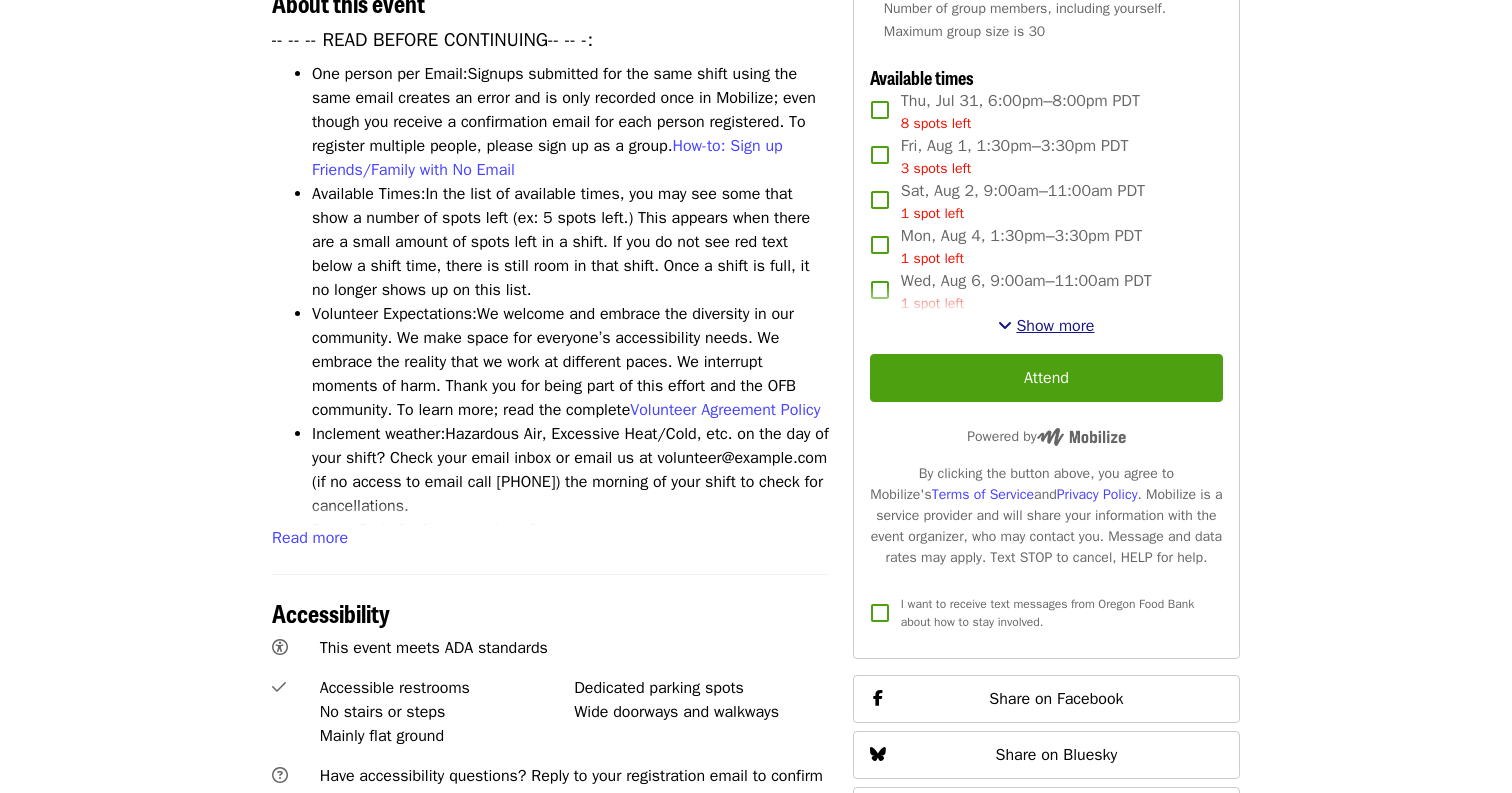 click on "Show more" at bounding box center [1055, 326] 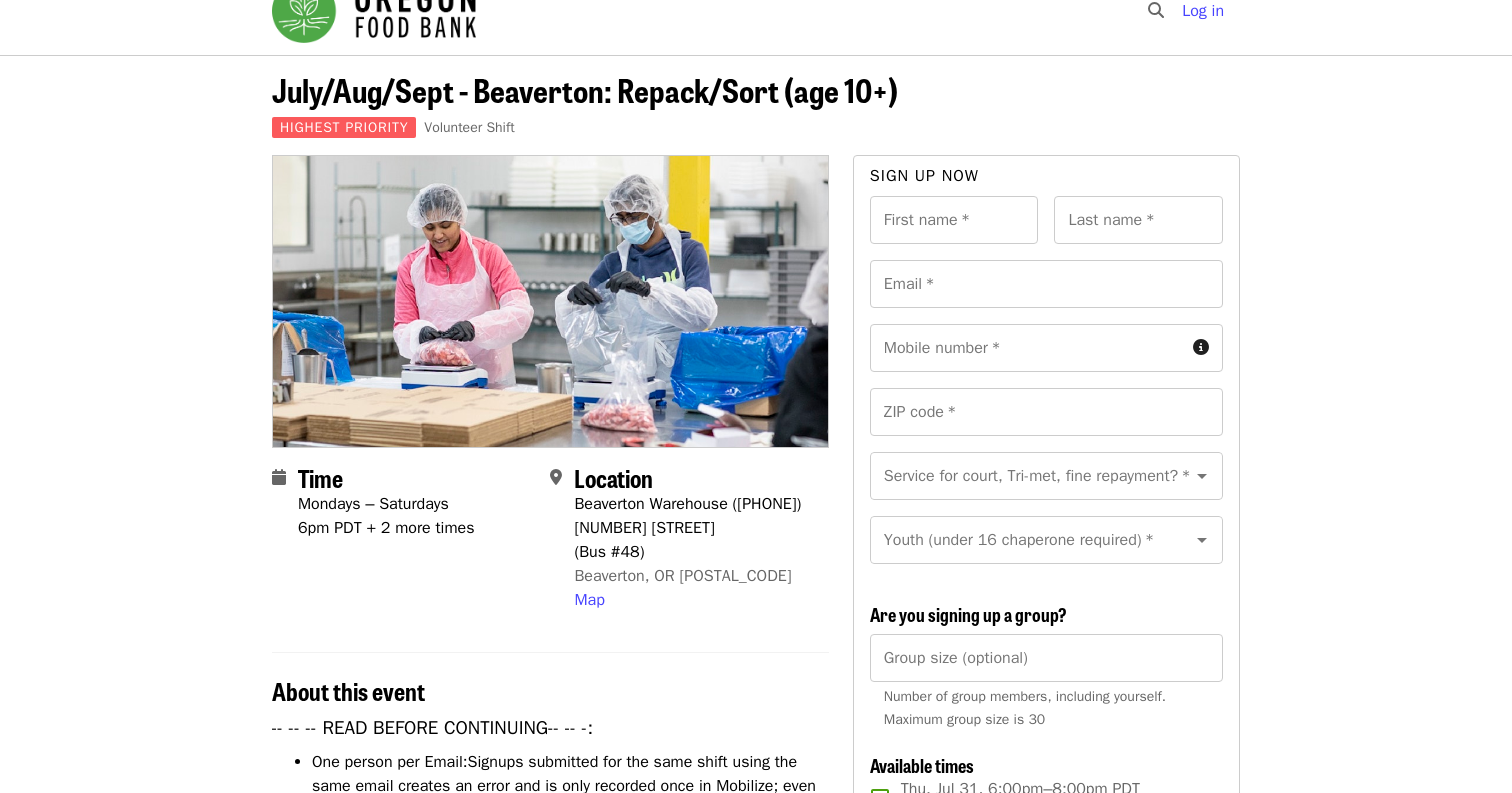 scroll, scrollTop: 21, scrollLeft: 0, axis: vertical 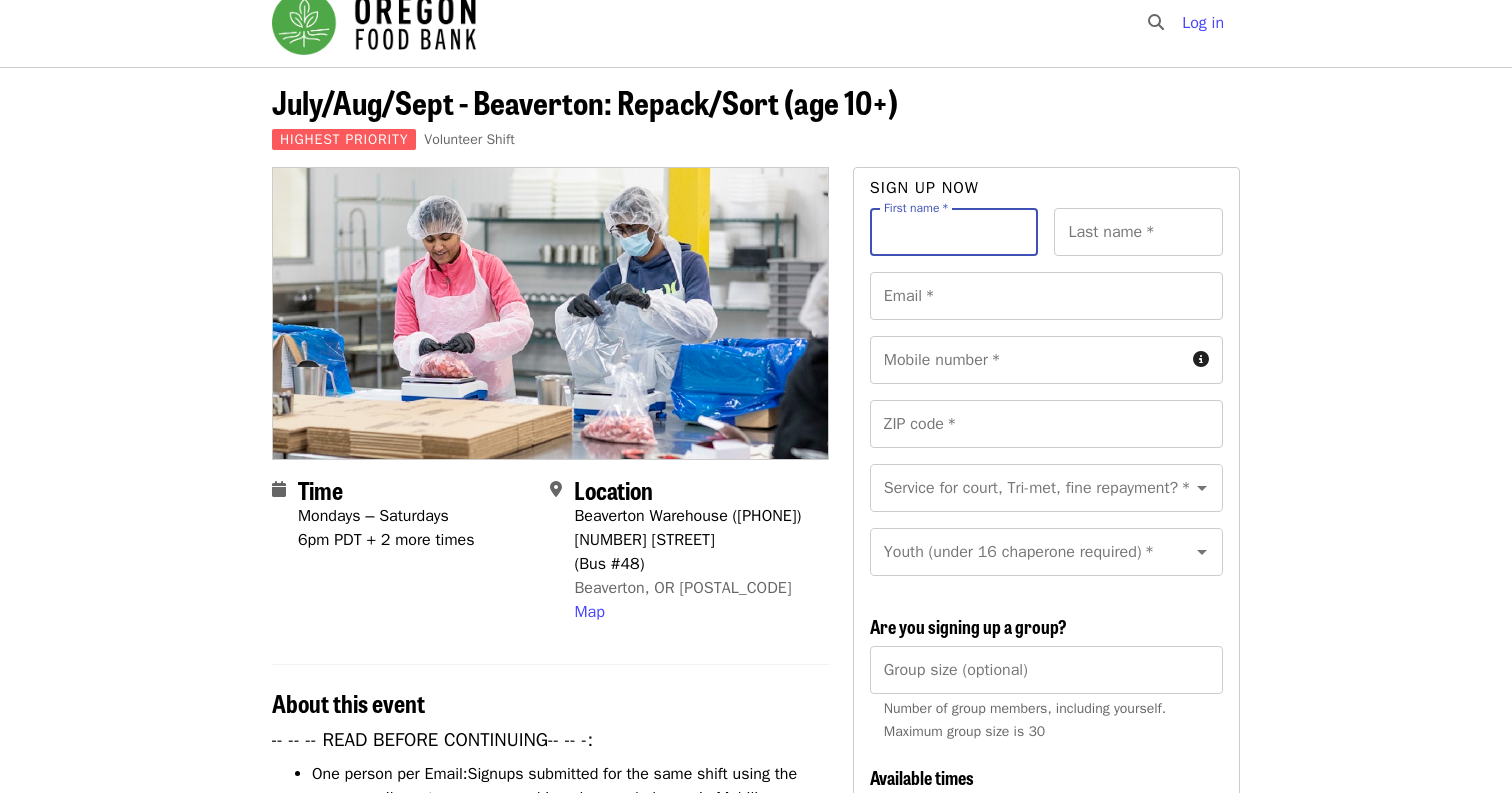click on "First name   *" at bounding box center [954, 232] 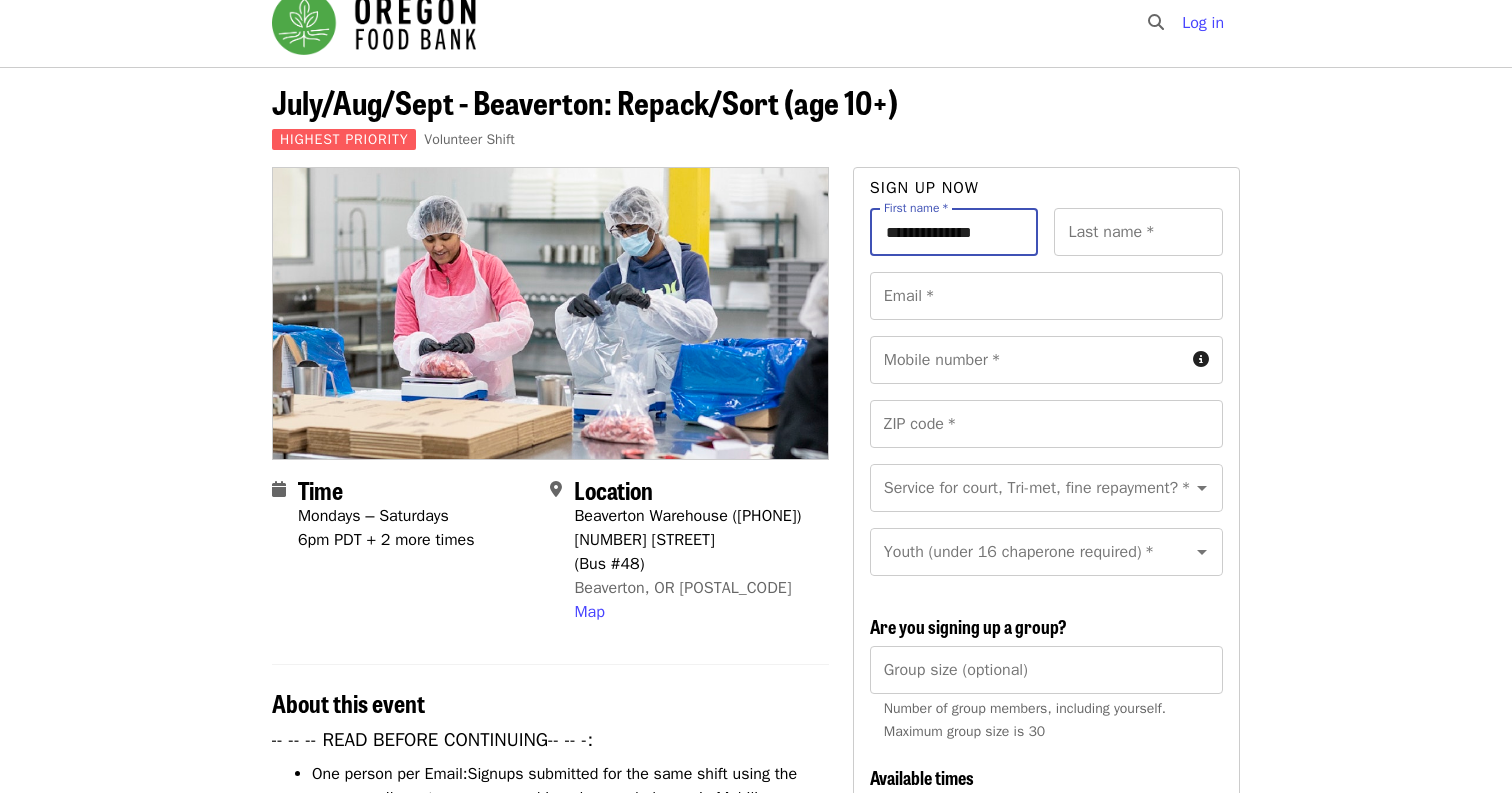 type on "**********" 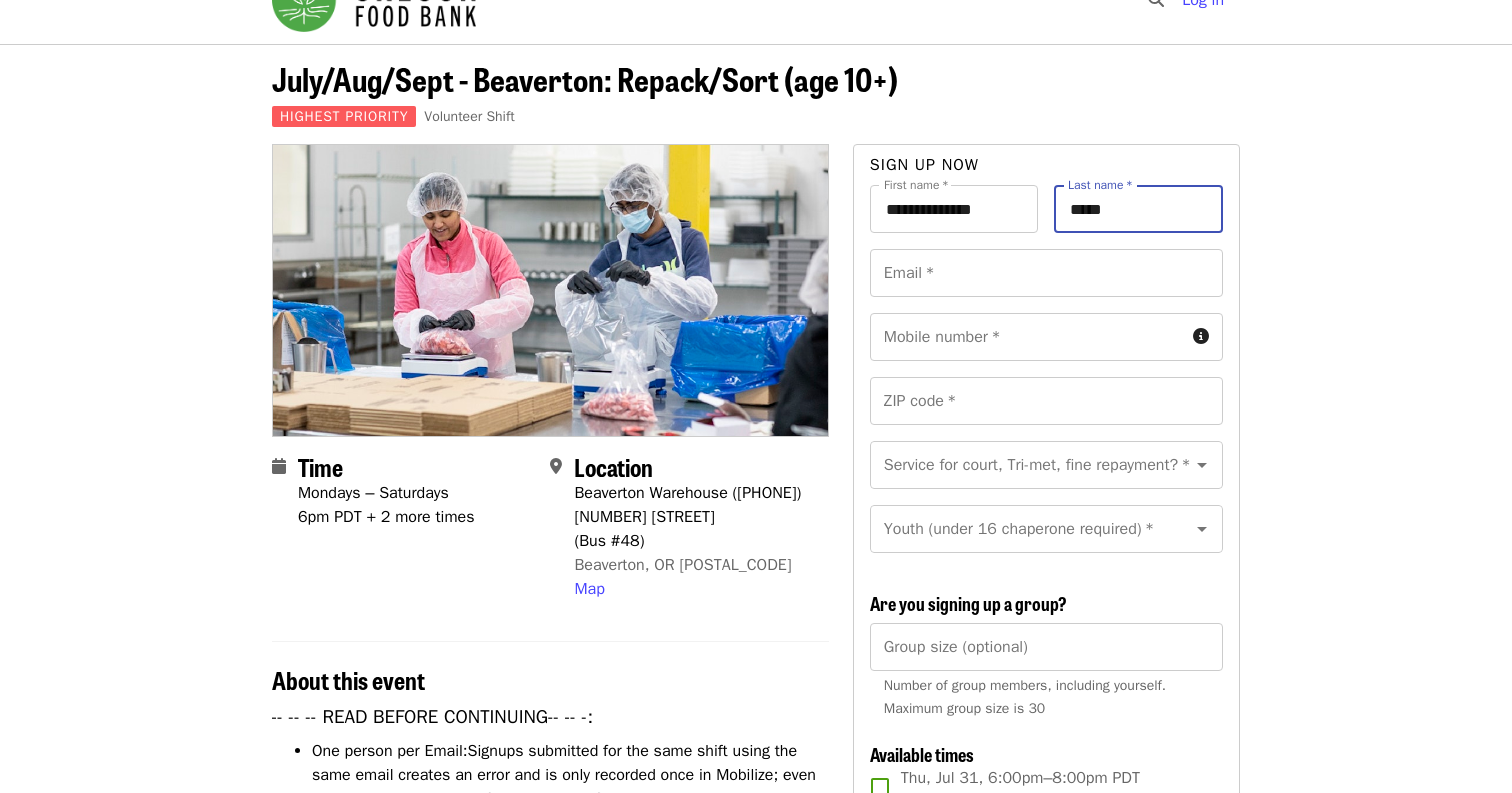 scroll, scrollTop: 38, scrollLeft: 0, axis: vertical 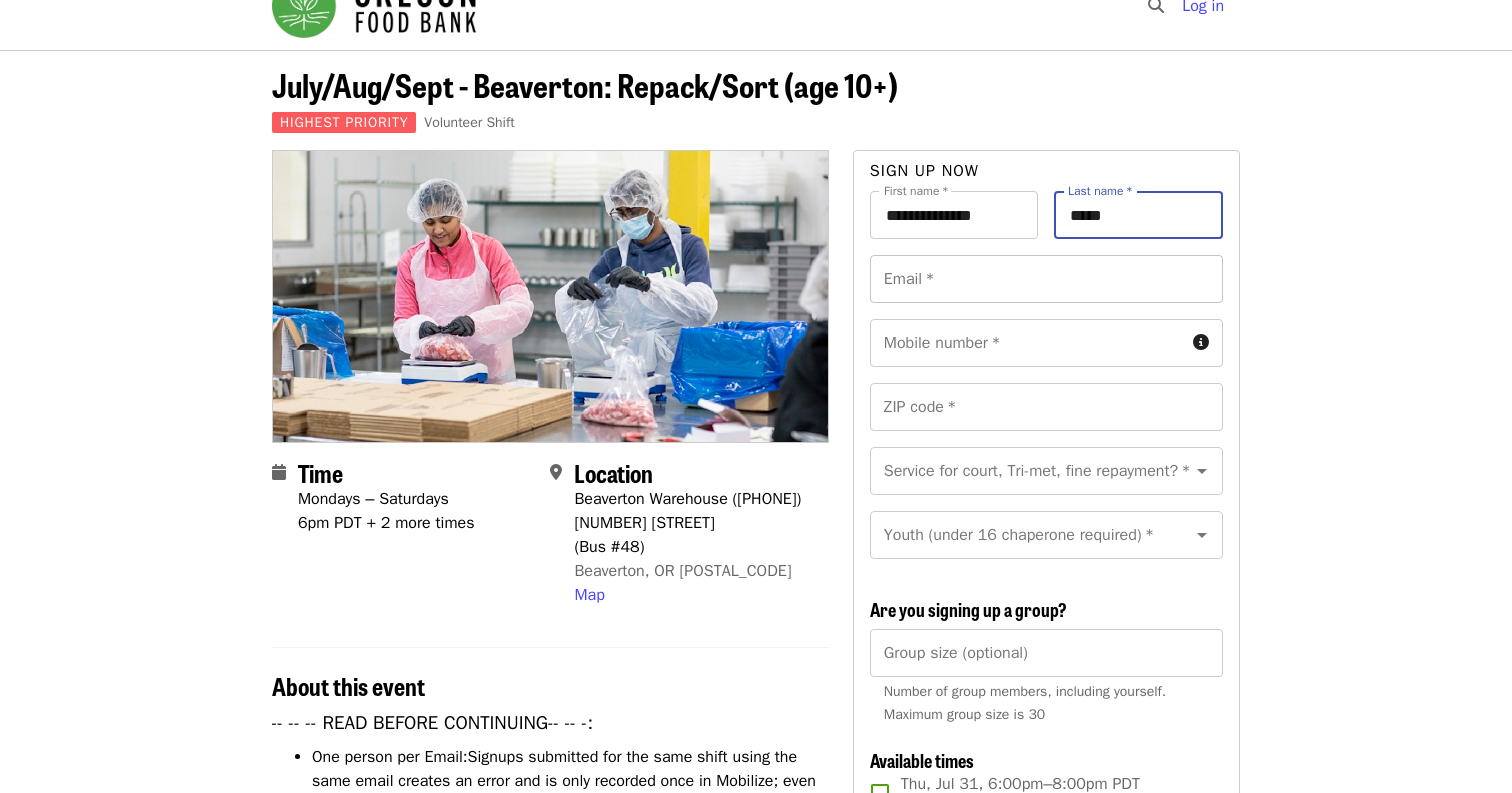 type on "*****" 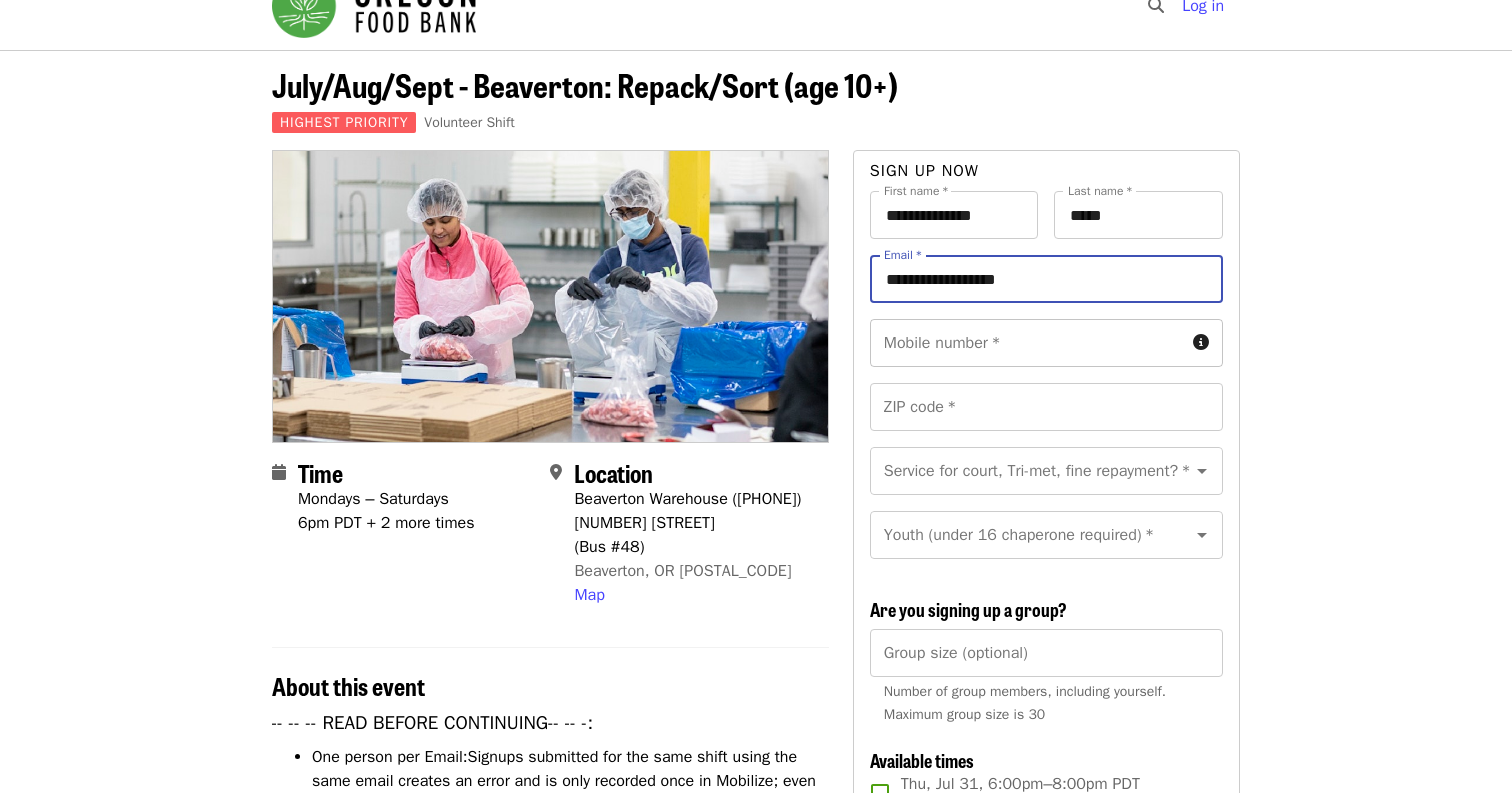 type on "**********" 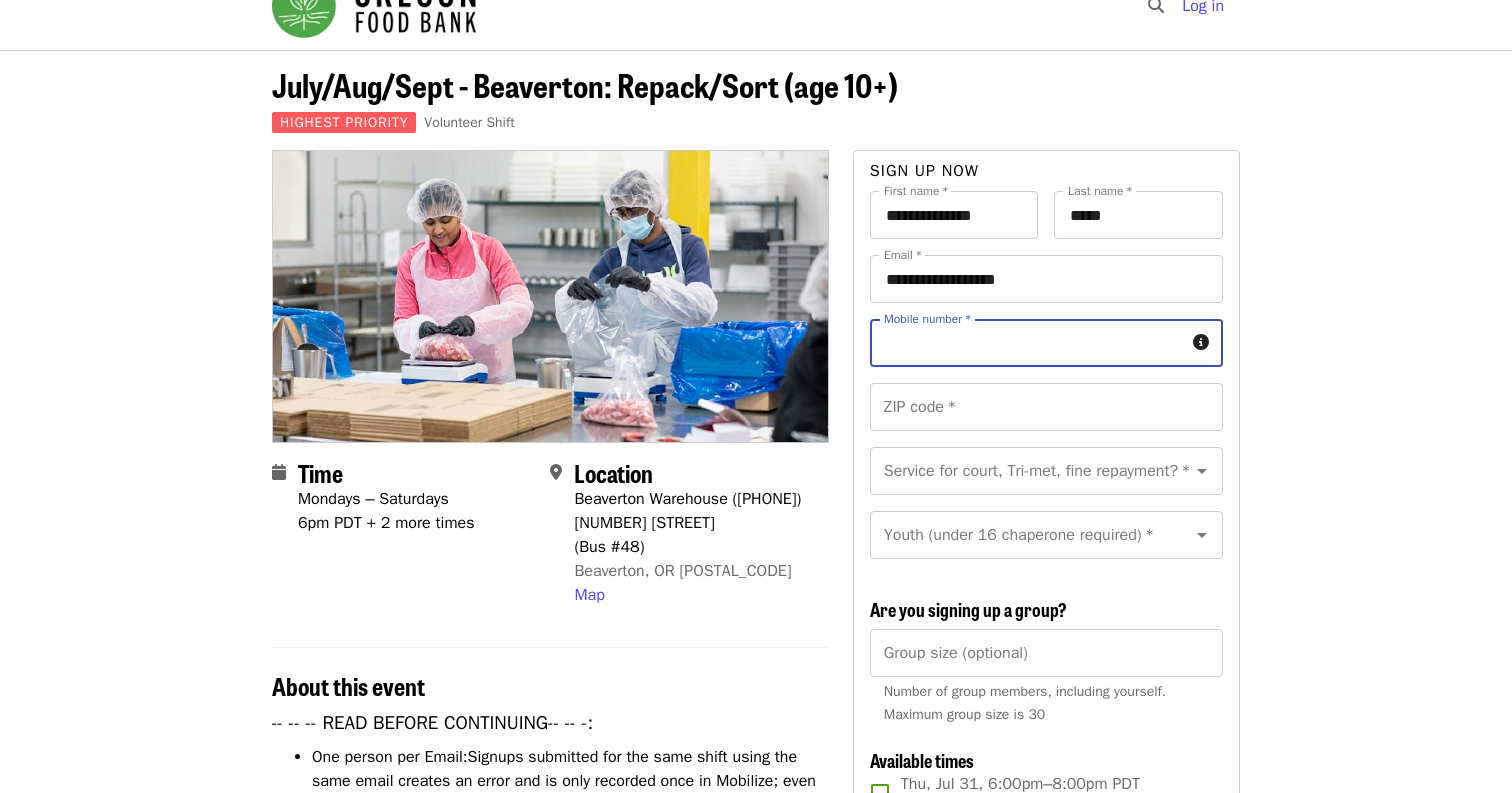 click on "Mobile number   * Mobile number  *" at bounding box center [1046, 343] 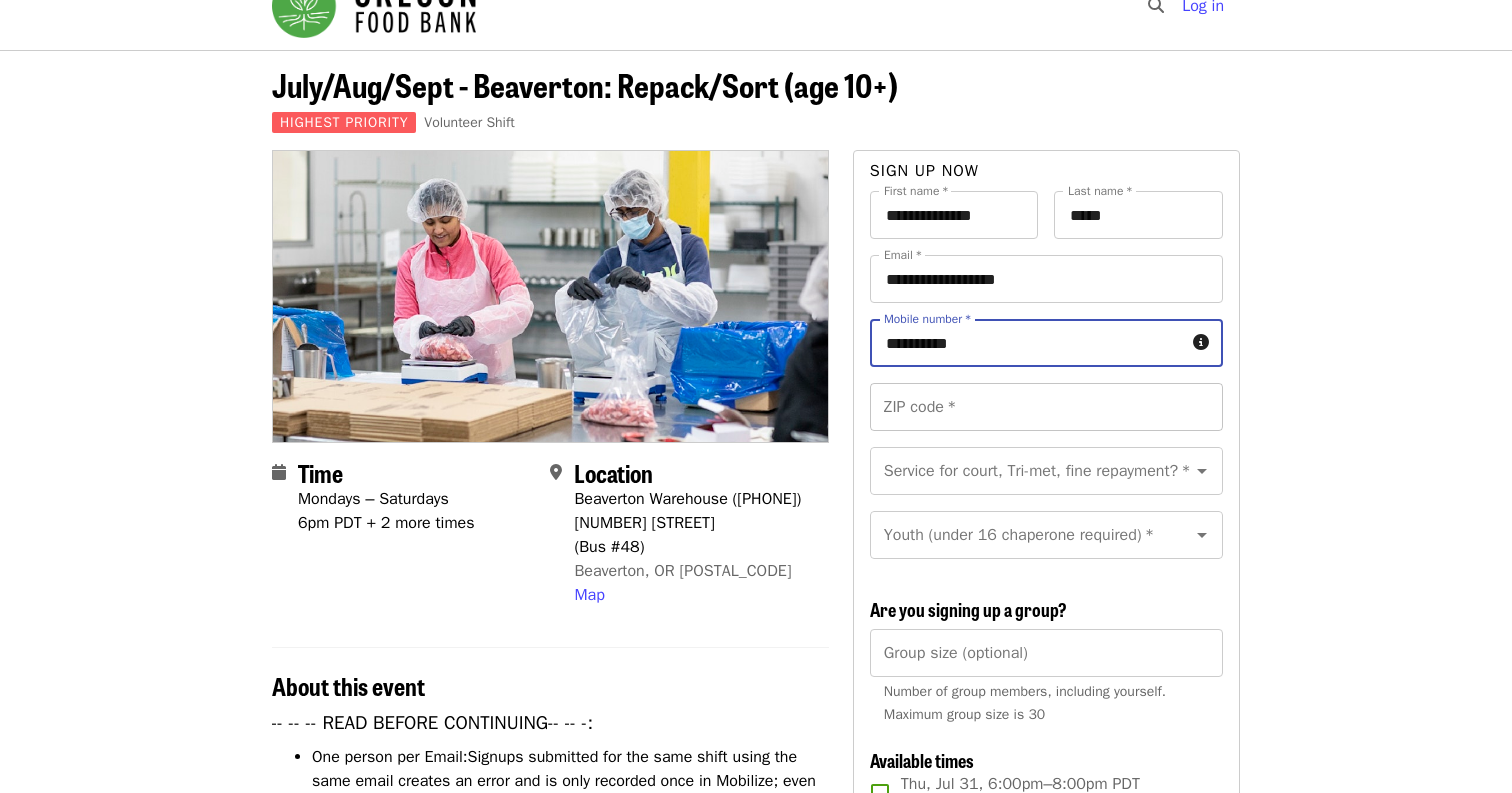 type on "**********" 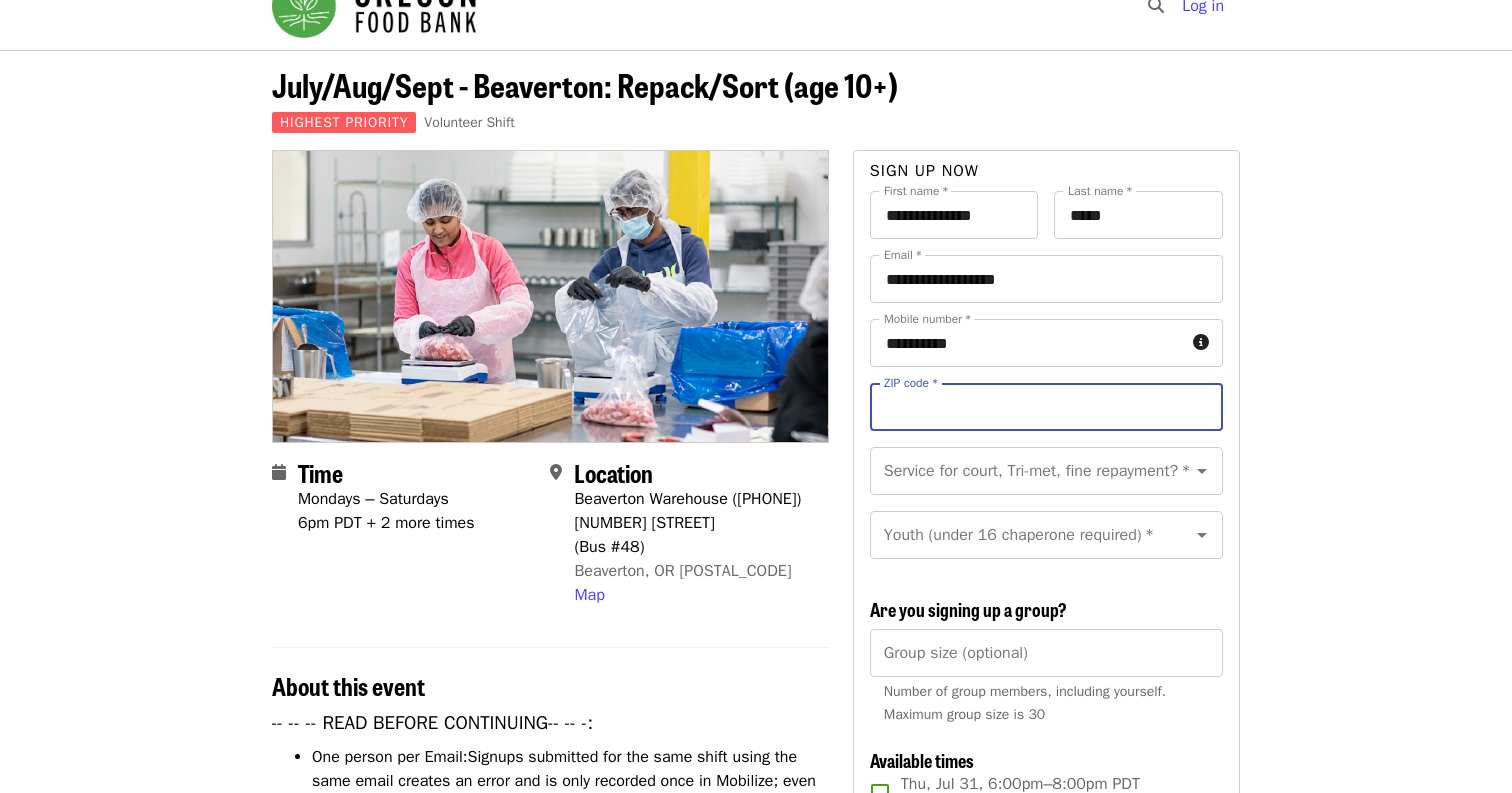 click on "ZIP code   *" at bounding box center [1046, 407] 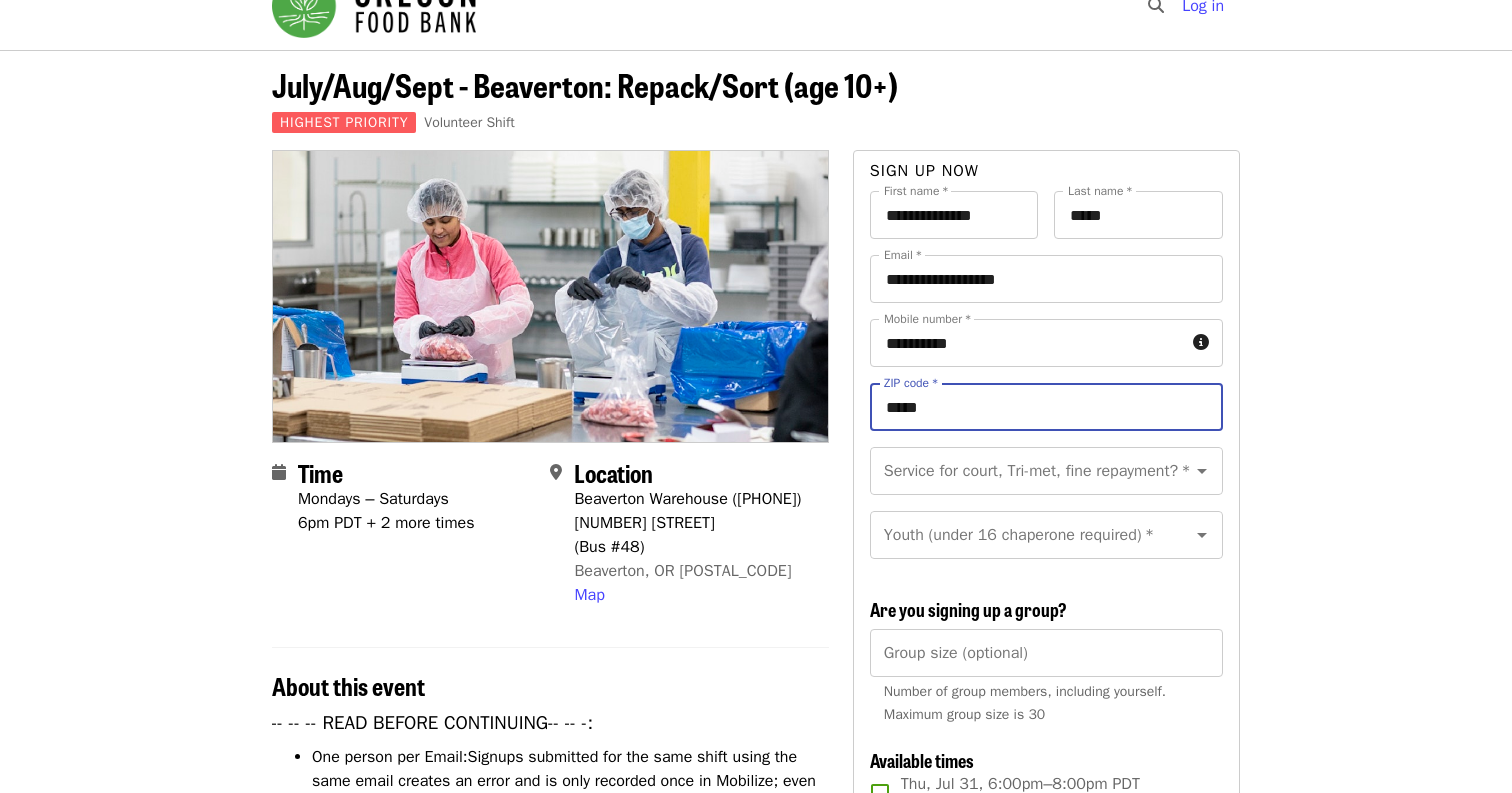 type on "*****" 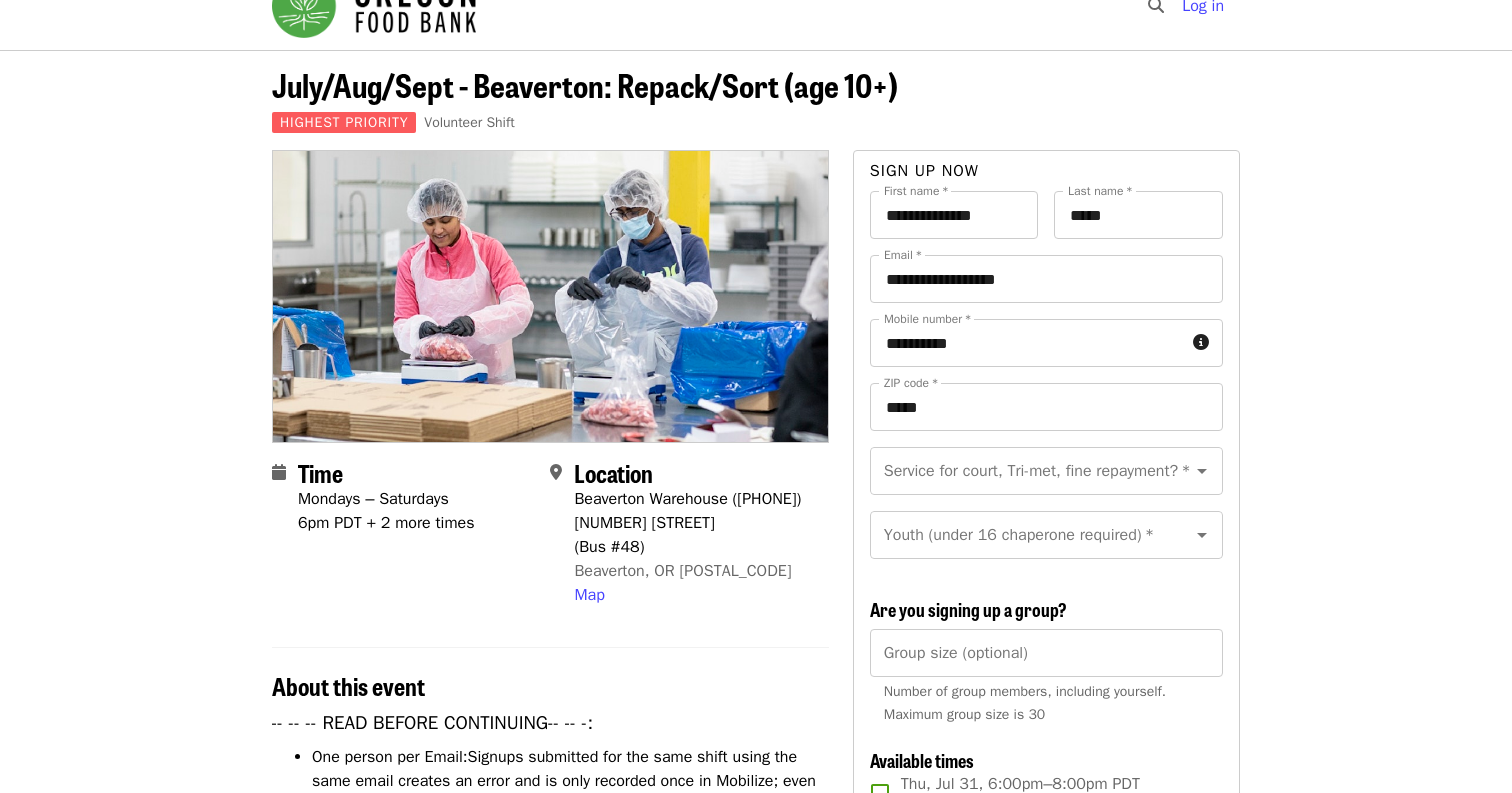 click on "July/Aug/Sept - Beaverton: Repack/Sort (age 10+) Highest Priority Volunteer Shift Time Mondays – Saturdays 6pm PDT + 2 more times Location Beaverton Warehouse (503-972-2993) 1870 NW 173rd Ave (Bus #48) Beaverton, OR 97006 Map About this event  -- -- -- READ BEFORE CONTINUING-- -- -:
One person per Email:  Signups submitted for the same shift using the same email creates an error and is only recorded once in Mobilize; even though you receive a confirmation email for each person registered. To register multiple people, please sign up as a group.  How-to: Sign up Friends/Family with No Email
Available Times:  In the list of available times, you may see some that show a number of spots left (ex: 5 spots left.) This appears when there are a small amount of spots left in a shift. If you do not see red text below a shift time, there is still room in that shift. Once a shift is full, it no longer shows up on this list.
Volunteer Expectations: Volunteer Agreement Policy
Inclement weather:" at bounding box center (756, 1693) 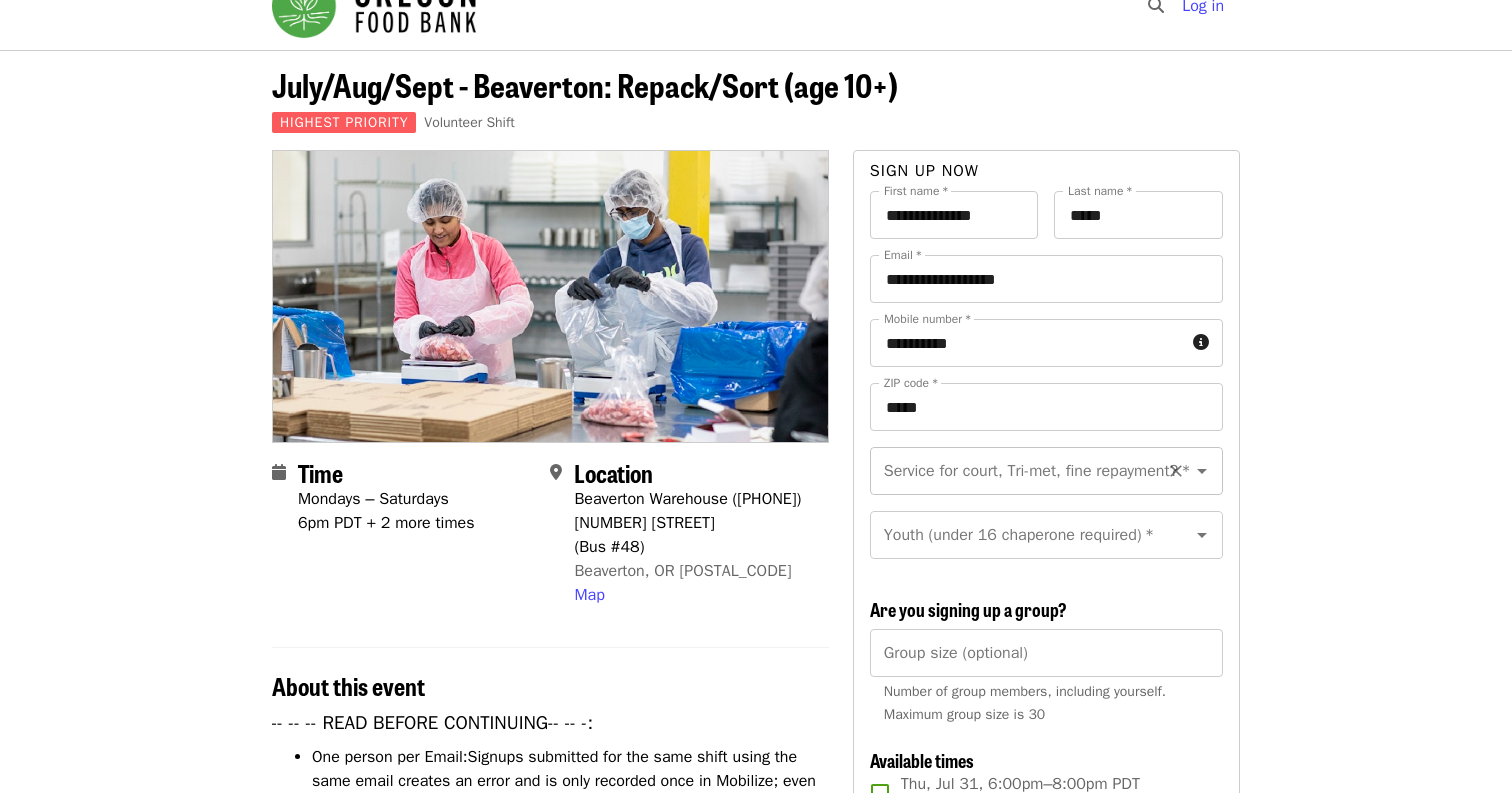 click 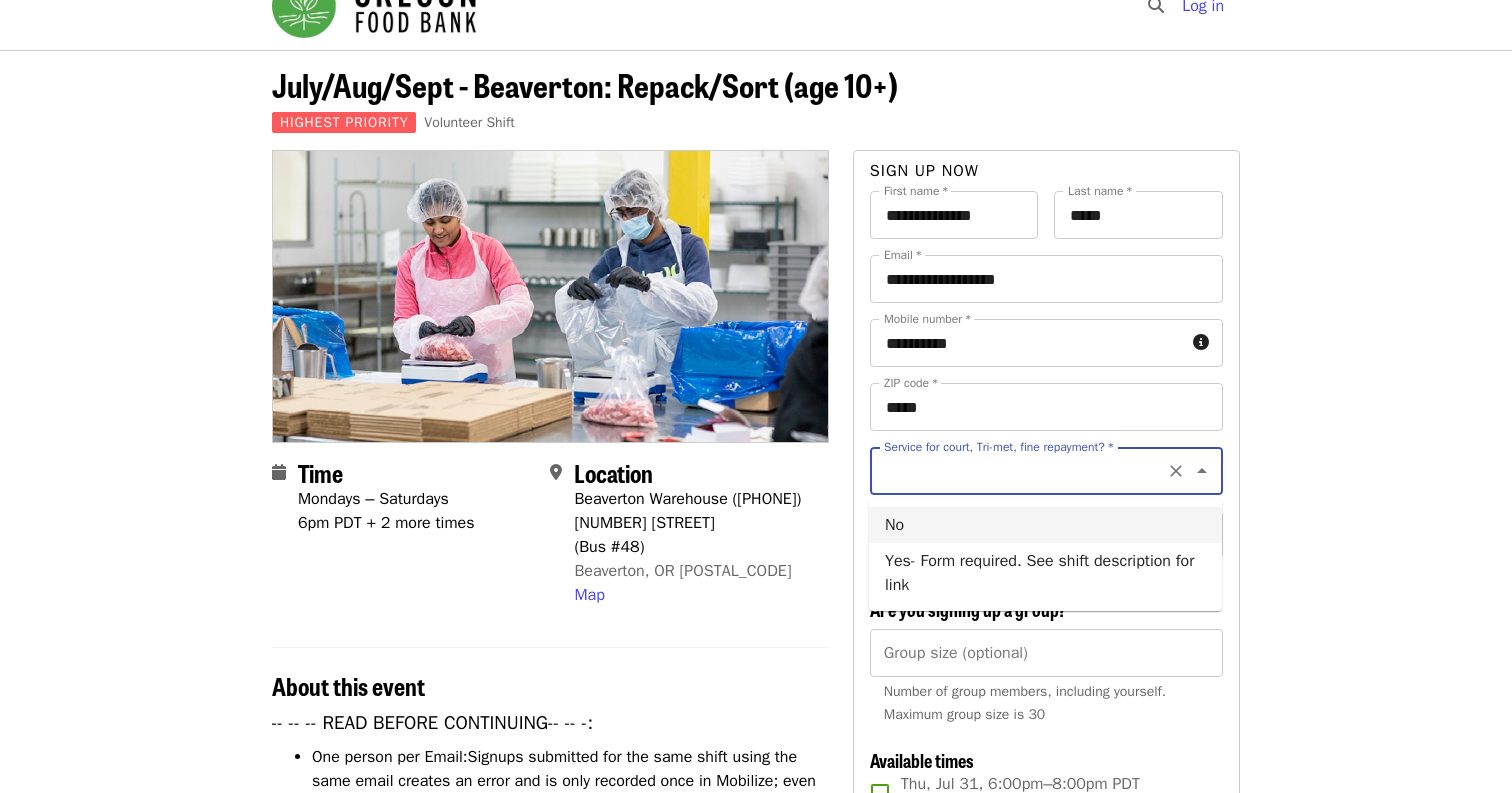 click on "July/Aug/Sept - Beaverton: Repack/Sort (age 10+) Highest Priority Volunteer Shift Time Mondays – Saturdays 6pm PDT + 2 more times Location Beaverton Warehouse (503-972-2993) 1870 NW 173rd Ave (Bus #48) Beaverton, OR 97006 Map About this event  -- -- -- READ BEFORE CONTINUING-- -- -:
One person per Email:  Signups submitted for the same shift using the same email creates an error and is only recorded once in Mobilize; even though you receive a confirmation email for each person registered. To register multiple people, please sign up as a group.  How-to: Sign up Friends/Family with No Email
Available Times:  In the list of available times, you may see some that show a number of spots left (ex: 5 spots left.) This appears when there are a small amount of spots left in a shift. If you do not see red text below a shift time, there is still room in that shift. Once a shift is full, it no longer shows up on this list.
Volunteer Expectations: Volunteer Agreement Policy
Inclement weather:" at bounding box center (756, 1693) 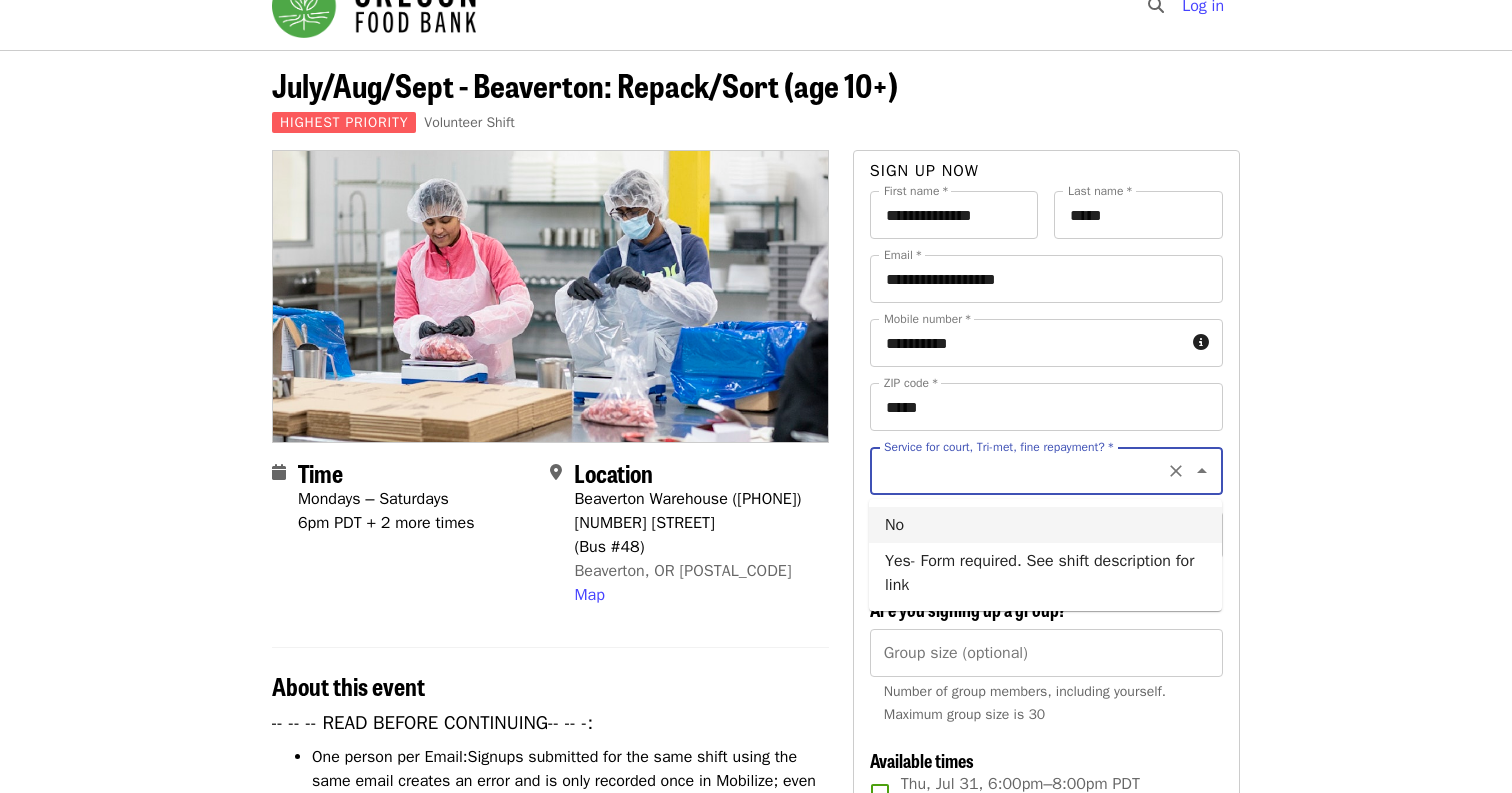click on "No" at bounding box center (1045, 525) 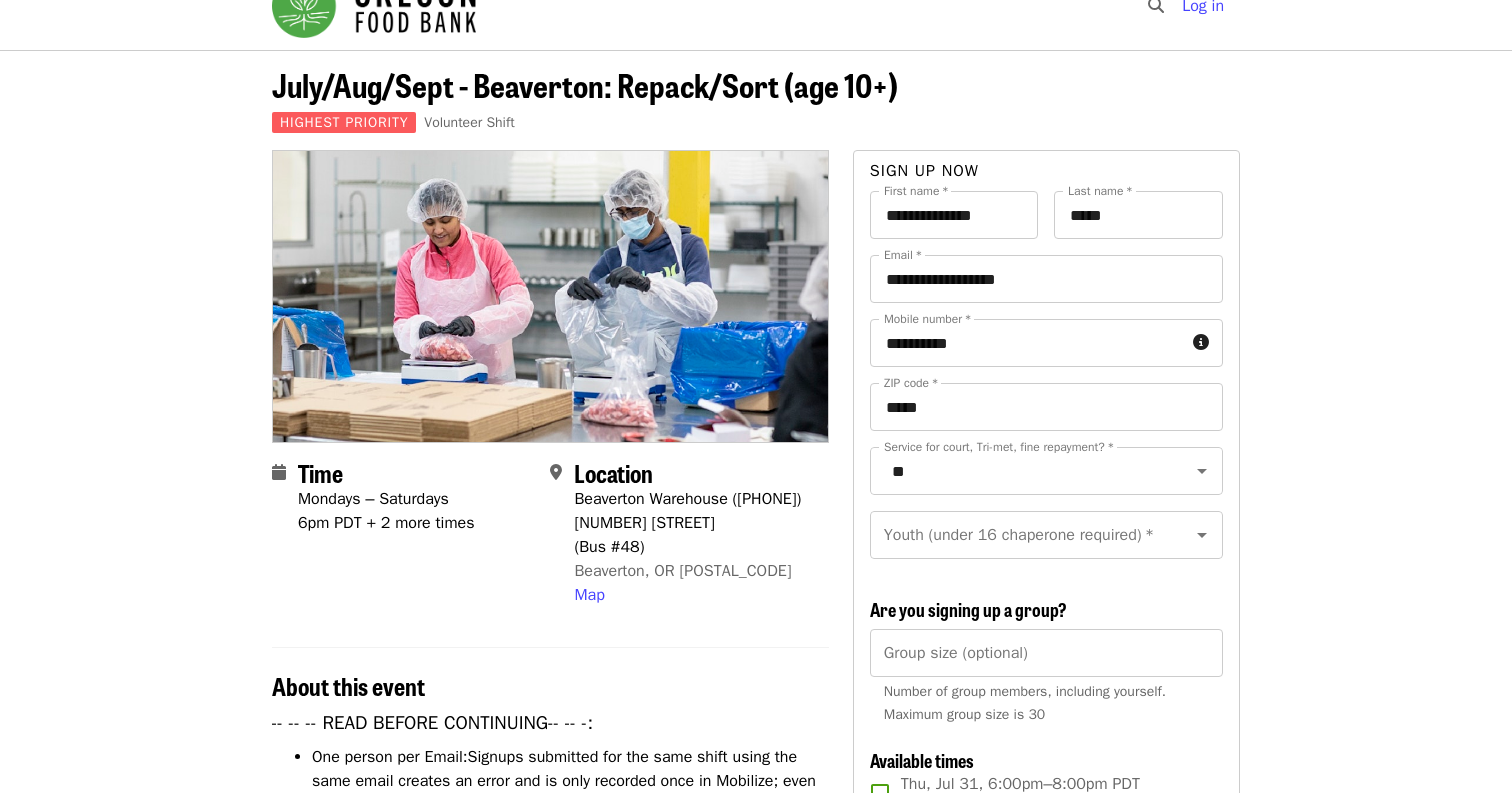 click on "July/Aug/Sept - Beaverton: Repack/Sort (age 10+) Highest Priority Volunteer Shift Time Mondays – Saturdays 6pm PDT + 2 more times Location Beaverton Warehouse (503-972-2993) 1870 NW 173rd Ave (Bus #48) Beaverton, OR 97006 Map About this event  -- -- -- READ BEFORE CONTINUING-- -- -:
One person per Email:  Signups submitted for the same shift using the same email creates an error and is only recorded once in Mobilize; even though you receive a confirmation email for each person registered. To register multiple people, please sign up as a group.  How-to: Sign up Friends/Family with No Email
Available Times:  In the list of available times, you may see some that show a number of spots left (ex: 5 spots left.) This appears when there are a small amount of spots left in a shift. If you do not see red text below a shift time, there is still room in that shift. Once a shift is full, it no longer shows up on this list.
Volunteer Expectations: Volunteer Agreement Policy
Inclement weather:" at bounding box center (756, 1693) 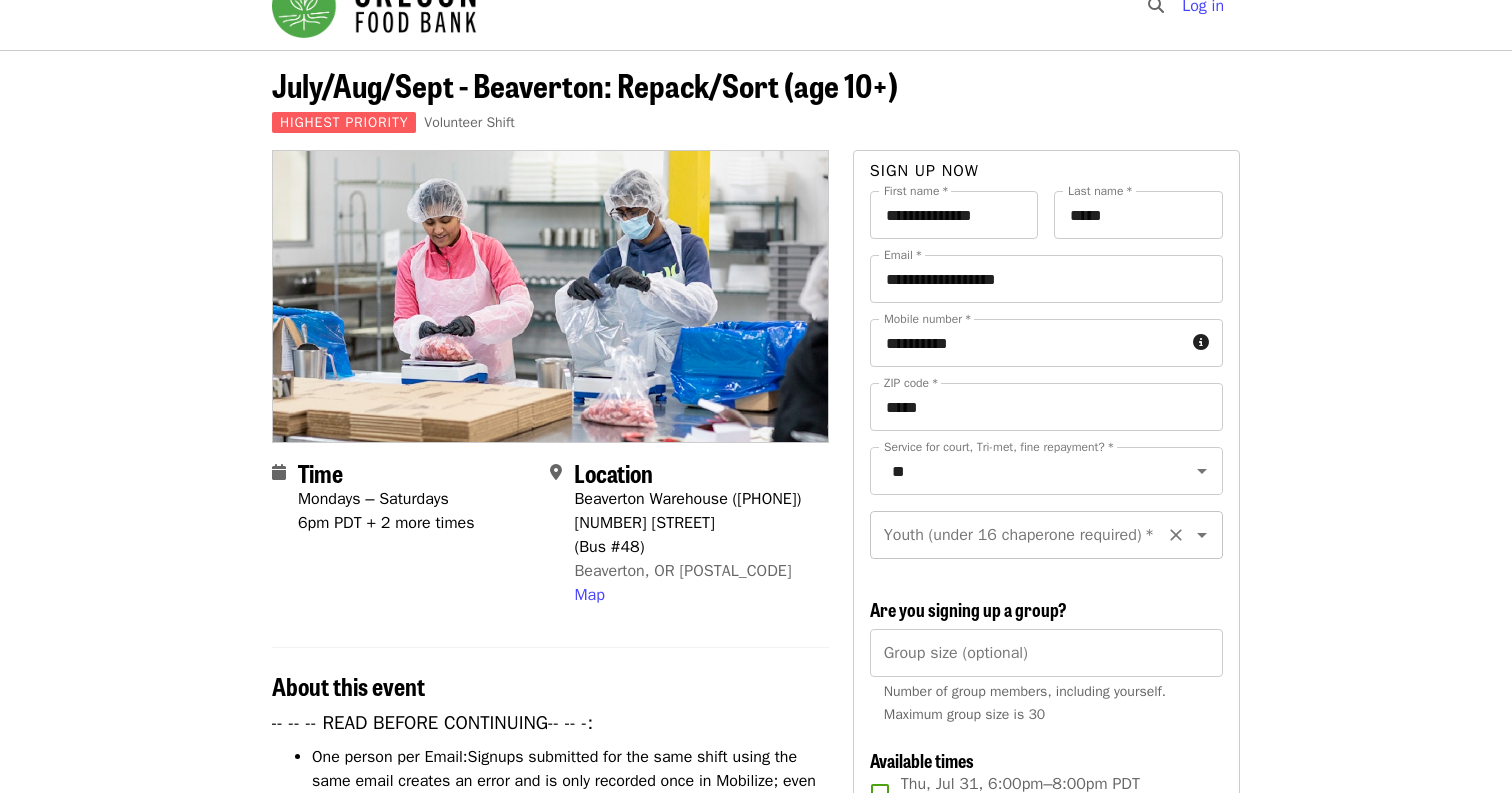 click on "Youth (under 16 chaperone required)   *" at bounding box center (1022, 535) 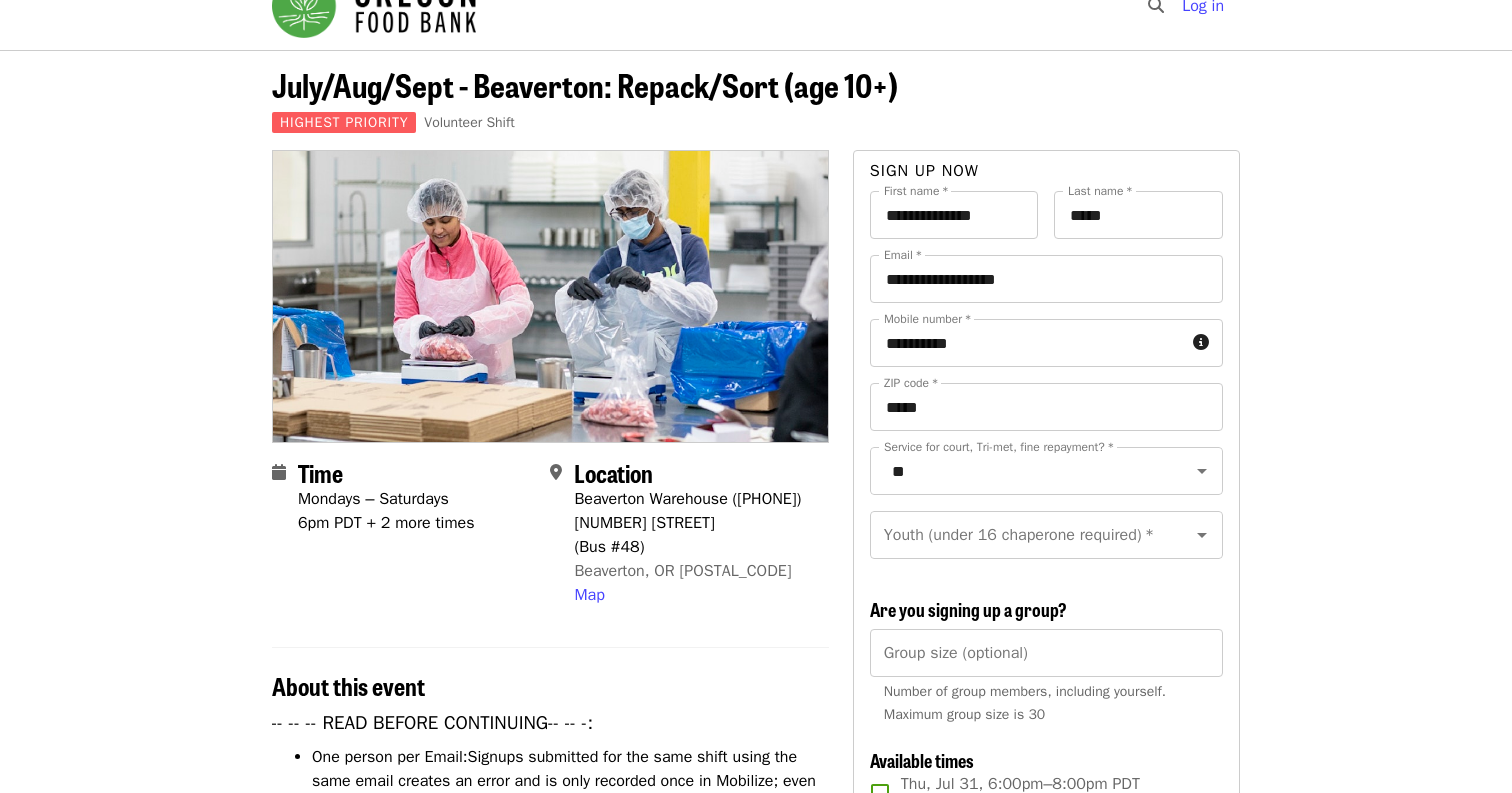 click on "July/Aug/Sept - Beaverton: Repack/Sort (age 10+) Highest Priority Volunteer Shift Time Mondays – Saturdays 6pm PDT + 2 more times Location Beaverton Warehouse (503-972-2993) 1870 NW 173rd Ave (Bus #48) Beaverton, OR 97006 Map About this event  -- -- -- READ BEFORE CONTINUING-- -- -:
One person per Email:  Signups submitted for the same shift using the same email creates an error and is only recorded once in Mobilize; even though you receive a confirmation email for each person registered. To register multiple people, please sign up as a group.  How-to: Sign up Friends/Family with No Email
Available Times:  In the list of available times, you may see some that show a number of spots left (ex: 5 spots left.) This appears when there are a small amount of spots left in a shift. If you do not see red text below a shift time, there is still room in that shift. Once a shift is full, it no longer shows up on this list.
Volunteer Expectations: Volunteer Agreement Policy
Inclement weather:" at bounding box center [756, 1693] 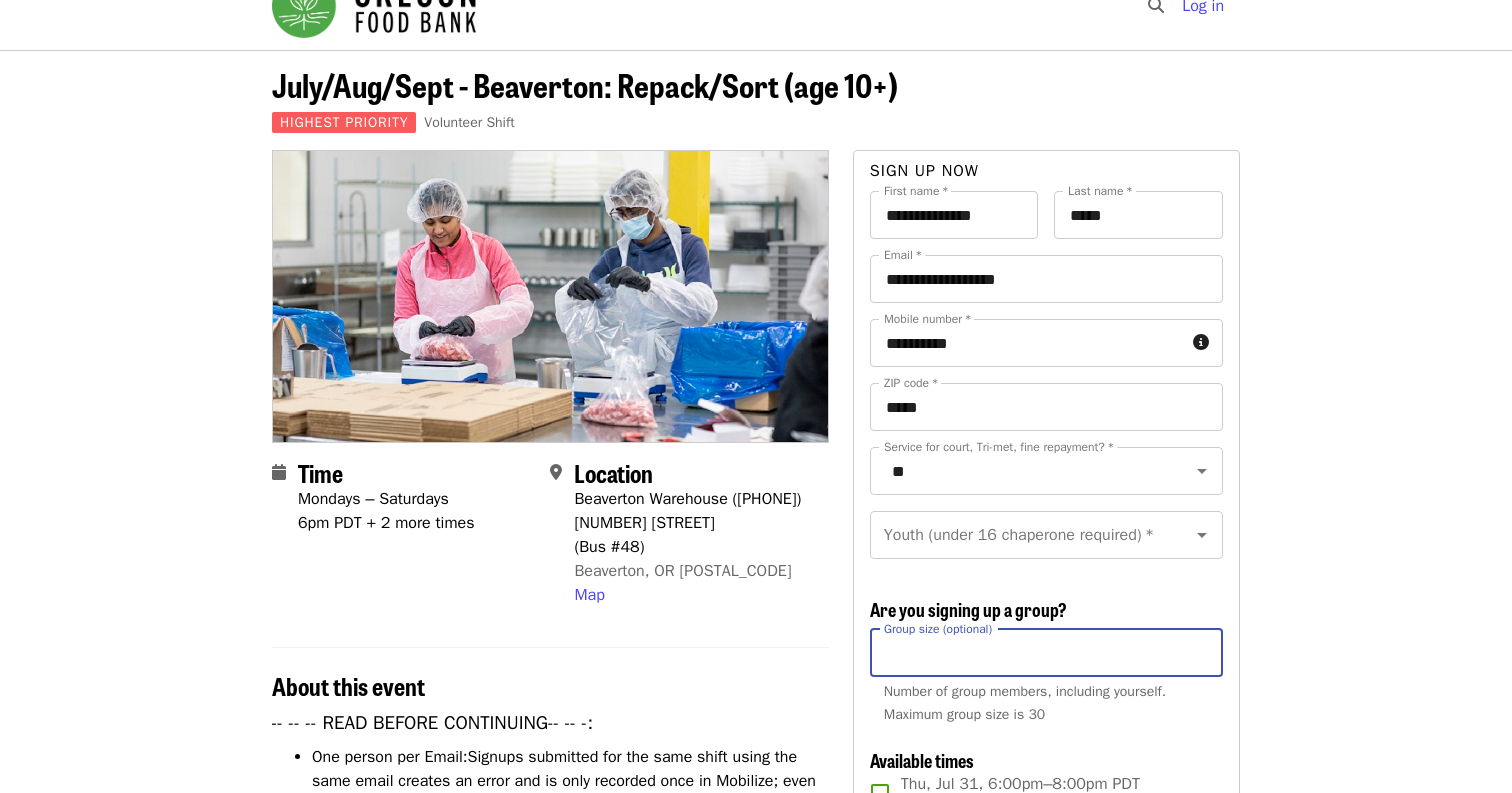 click on "Group size (optional)" at bounding box center (1046, 653) 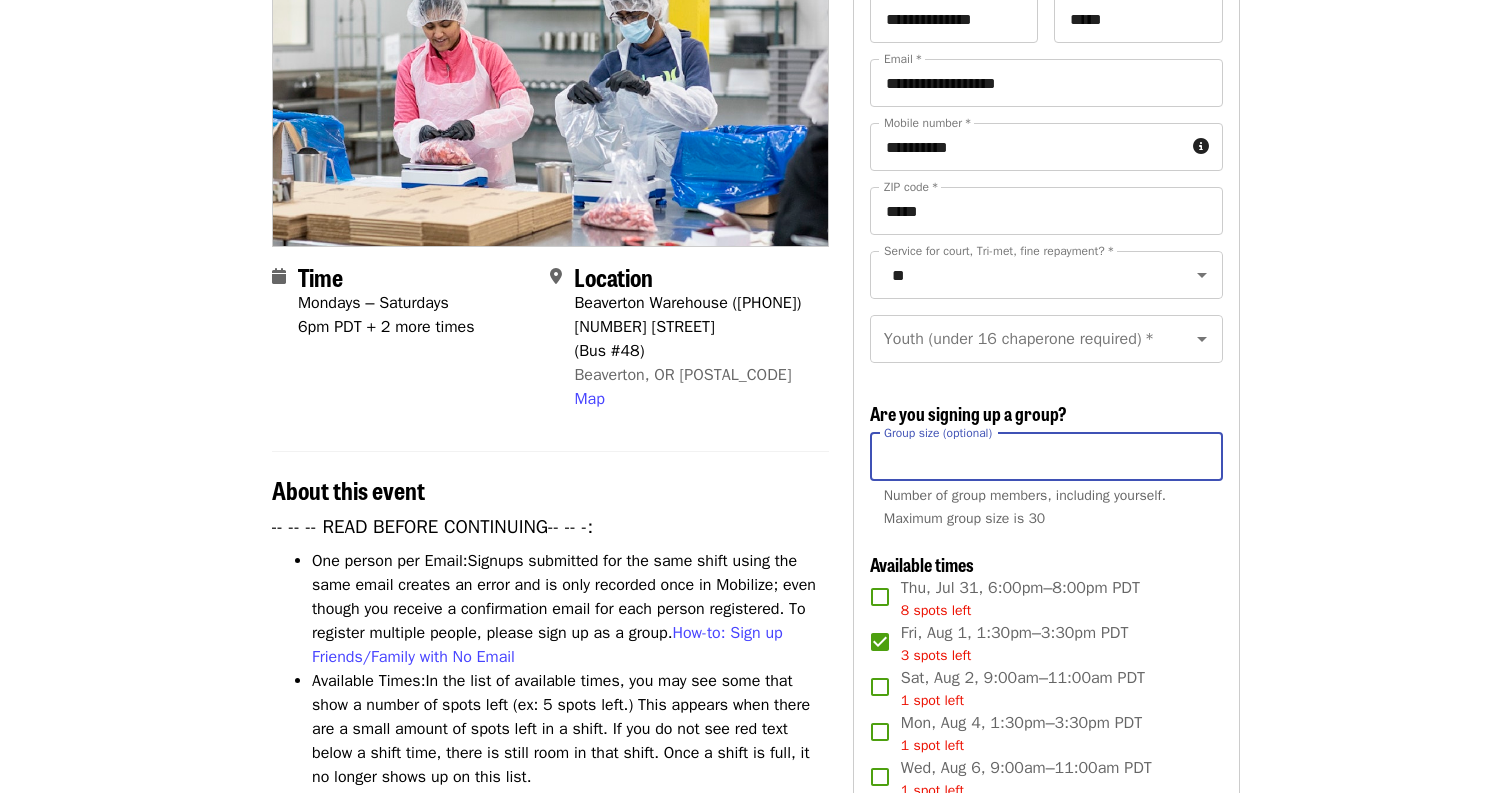 scroll, scrollTop: 236, scrollLeft: 0, axis: vertical 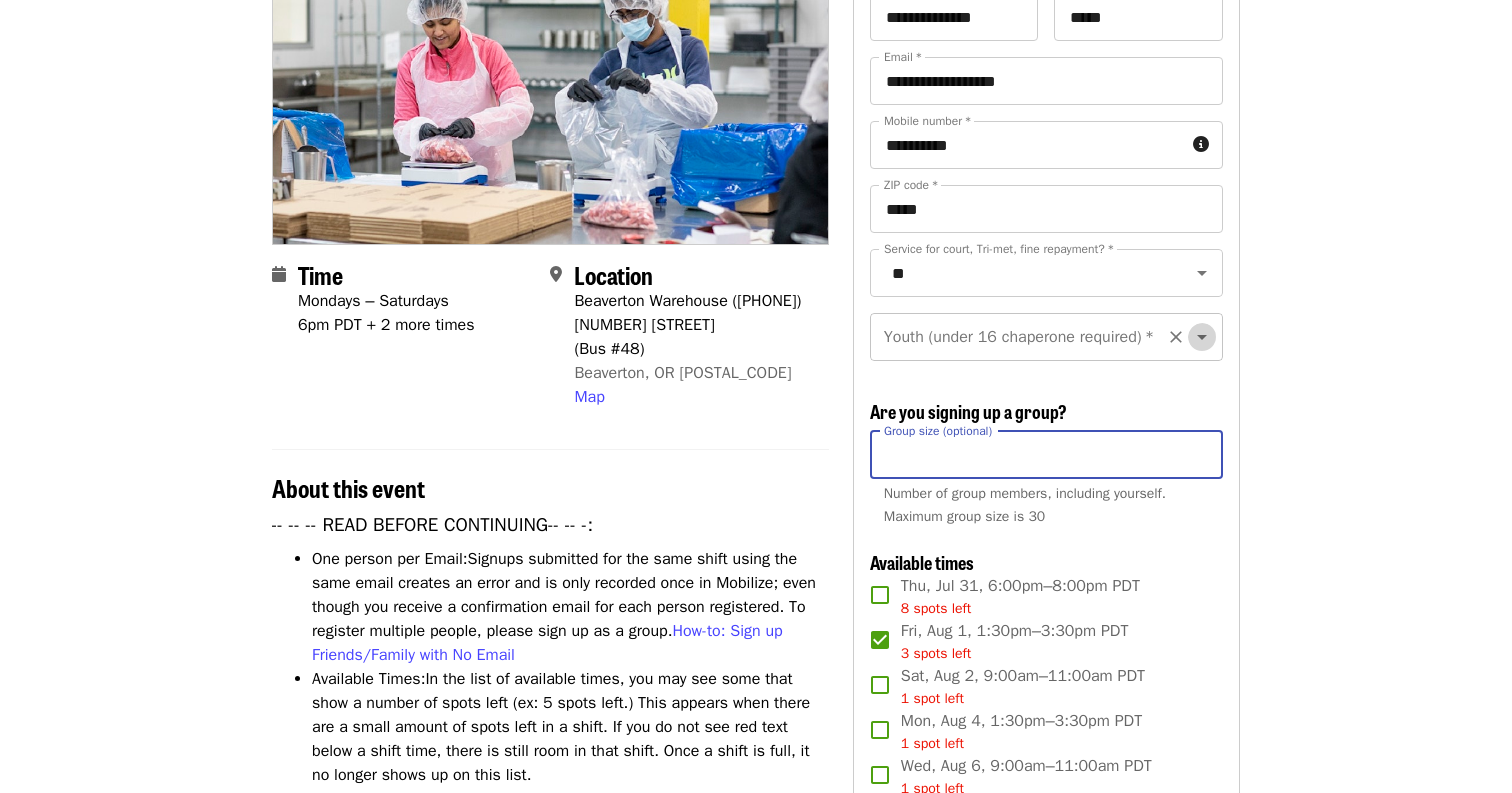 click 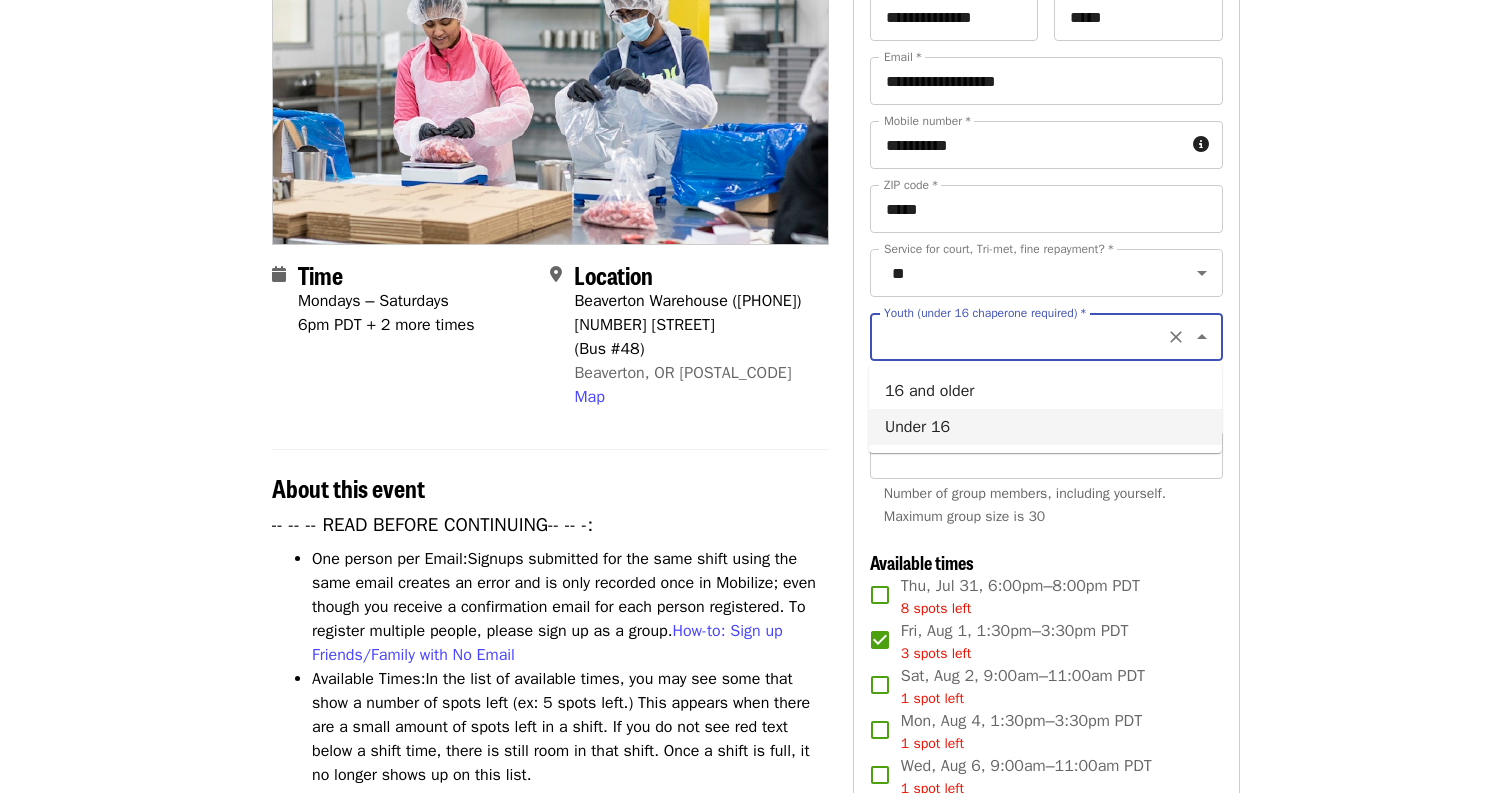 click on "Under 16" at bounding box center [1045, 427] 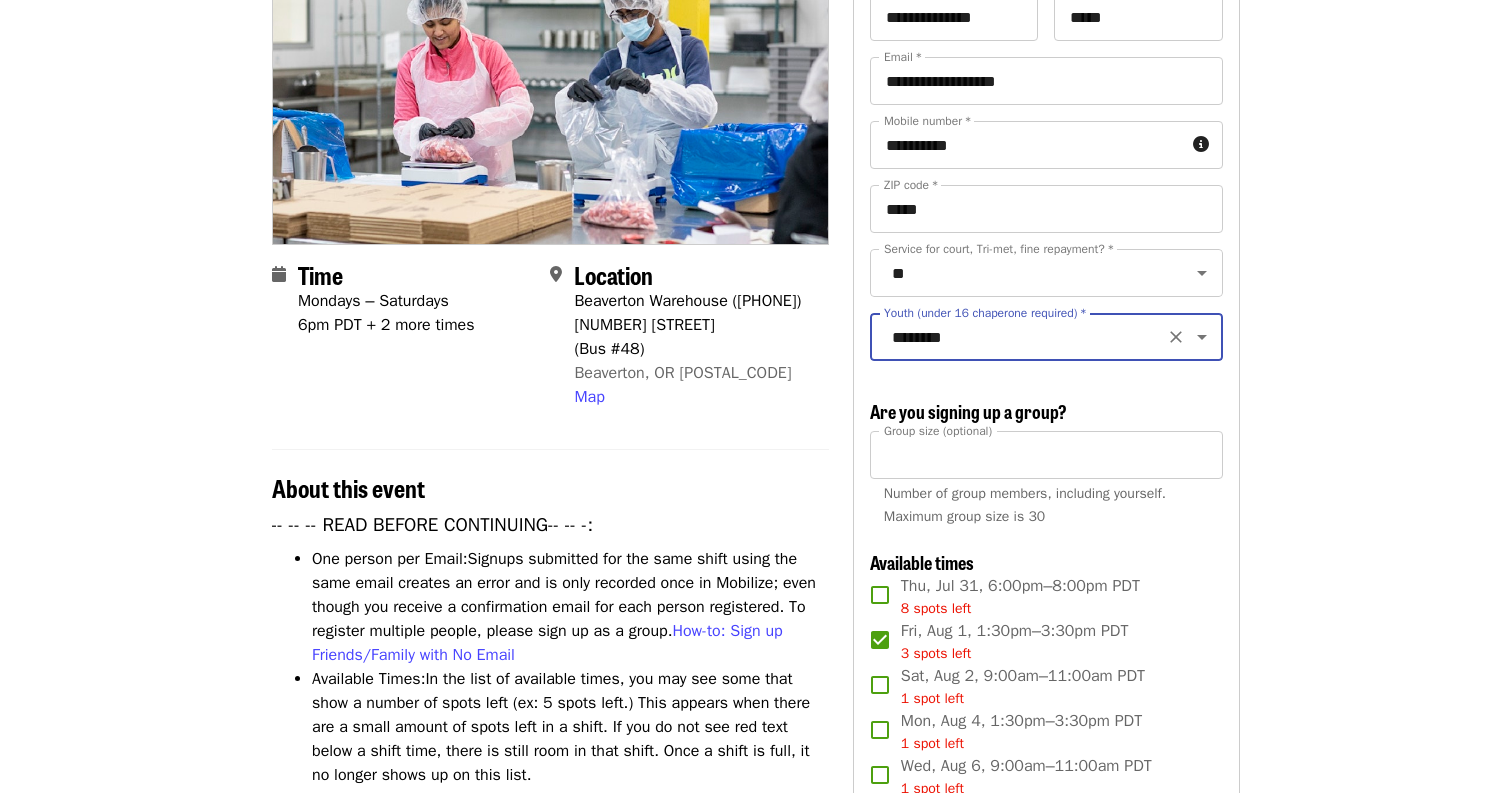 click on "July/Aug/Sept - Beaverton: Repack/Sort (age 10+) Highest Priority Volunteer Shift Time Mondays – Saturdays 6pm PDT + 2 more times Location Beaverton Warehouse (503-972-2993) 1870 NW 173rd Ave (Bus #48) Beaverton, OR 97006 Map About this event  -- -- -- READ BEFORE CONTINUING-- -- -:
One person per Email:  Signups submitted for the same shift using the same email creates an error and is only recorded once in Mobilize; even though you receive a confirmation email for each person registered. To register multiple people, please sign up as a group.  How-to: Sign up Friends/Family with No Email
Available Times:  In the list of available times, you may see some that show a number of spots left (ex: 5 spots left.) This appears when there are a small amount of spots left in a shift. If you do not see red text below a shift time, there is still room in that shift. Once a shift is full, it no longer shows up on this list.
Volunteer Expectations: Volunteer Agreement Policy
Inclement weather:" at bounding box center (756, 1495) 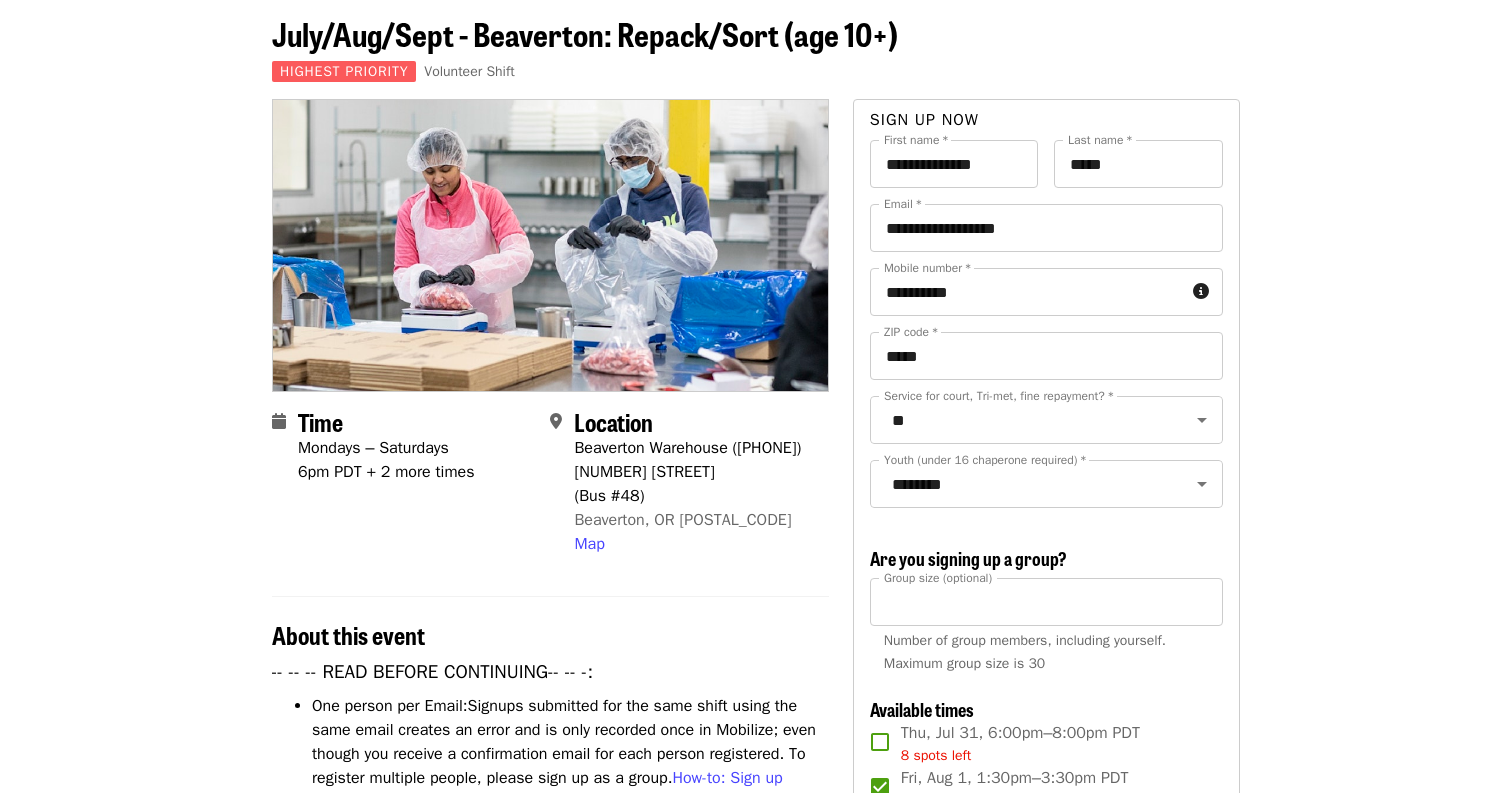 scroll, scrollTop: 0, scrollLeft: 0, axis: both 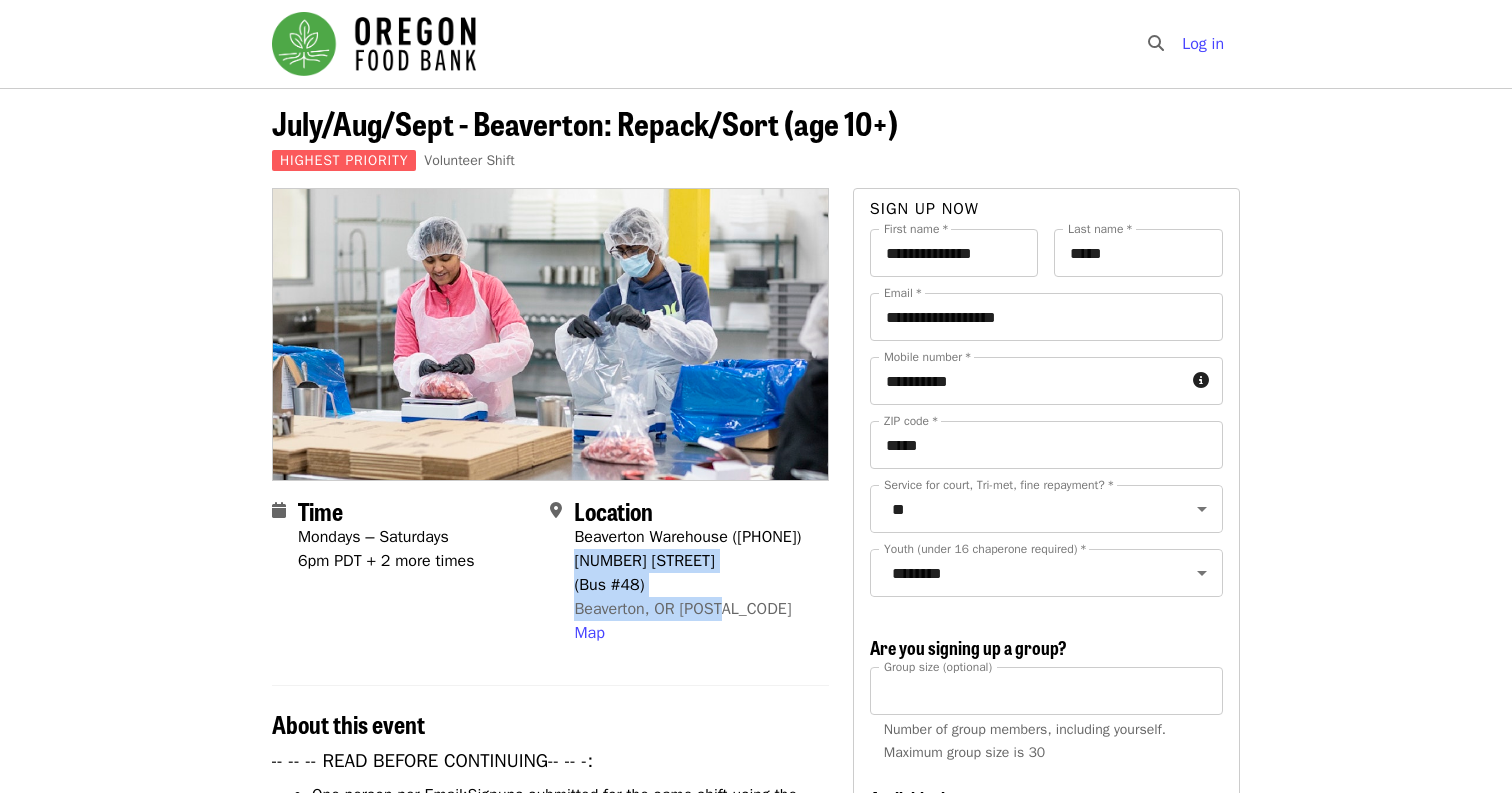 drag, startPoint x: 750, startPoint y: 630, endPoint x: 575, endPoint y: 592, distance: 179.0782 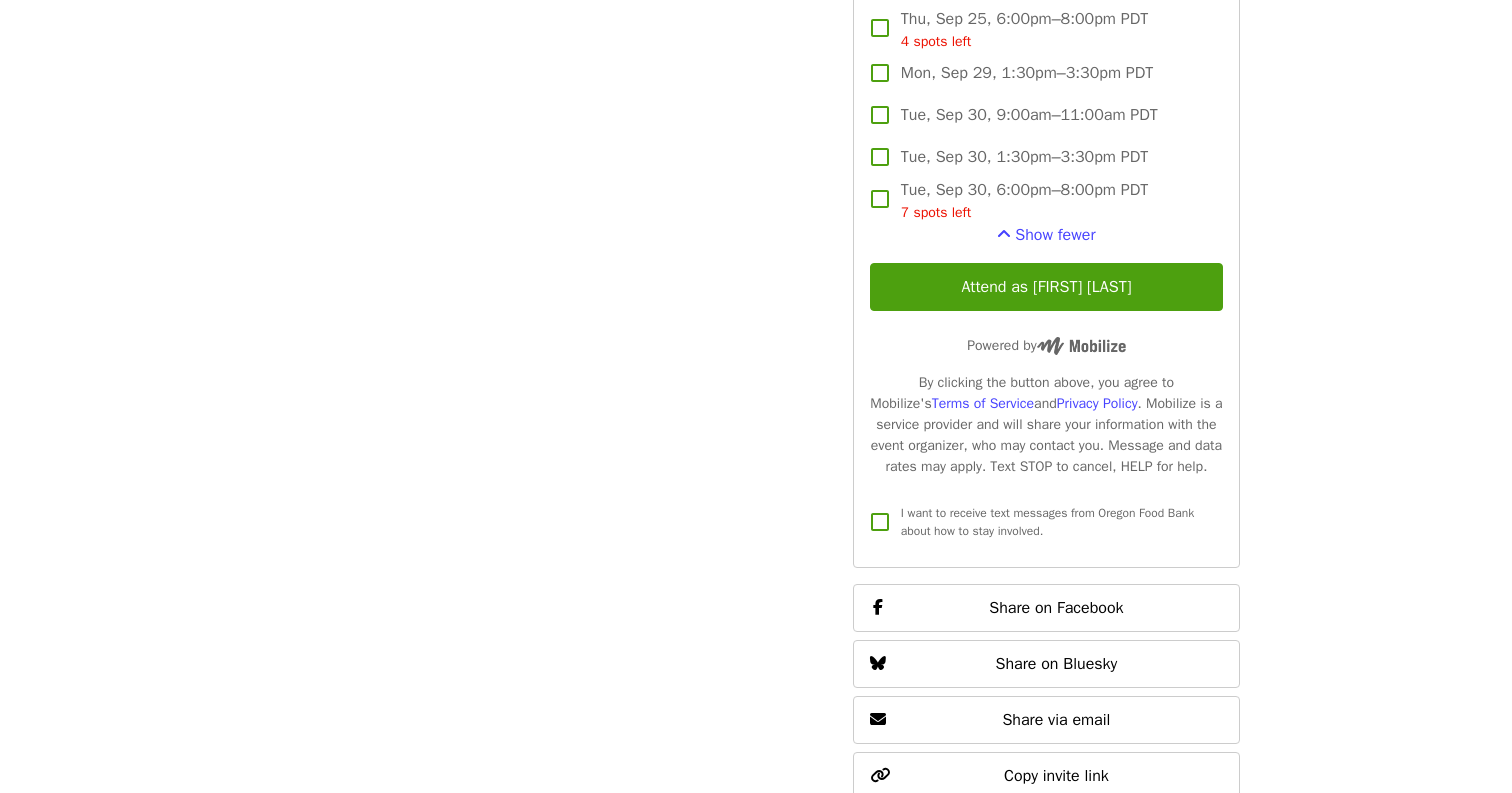 scroll, scrollTop: 2513, scrollLeft: 0, axis: vertical 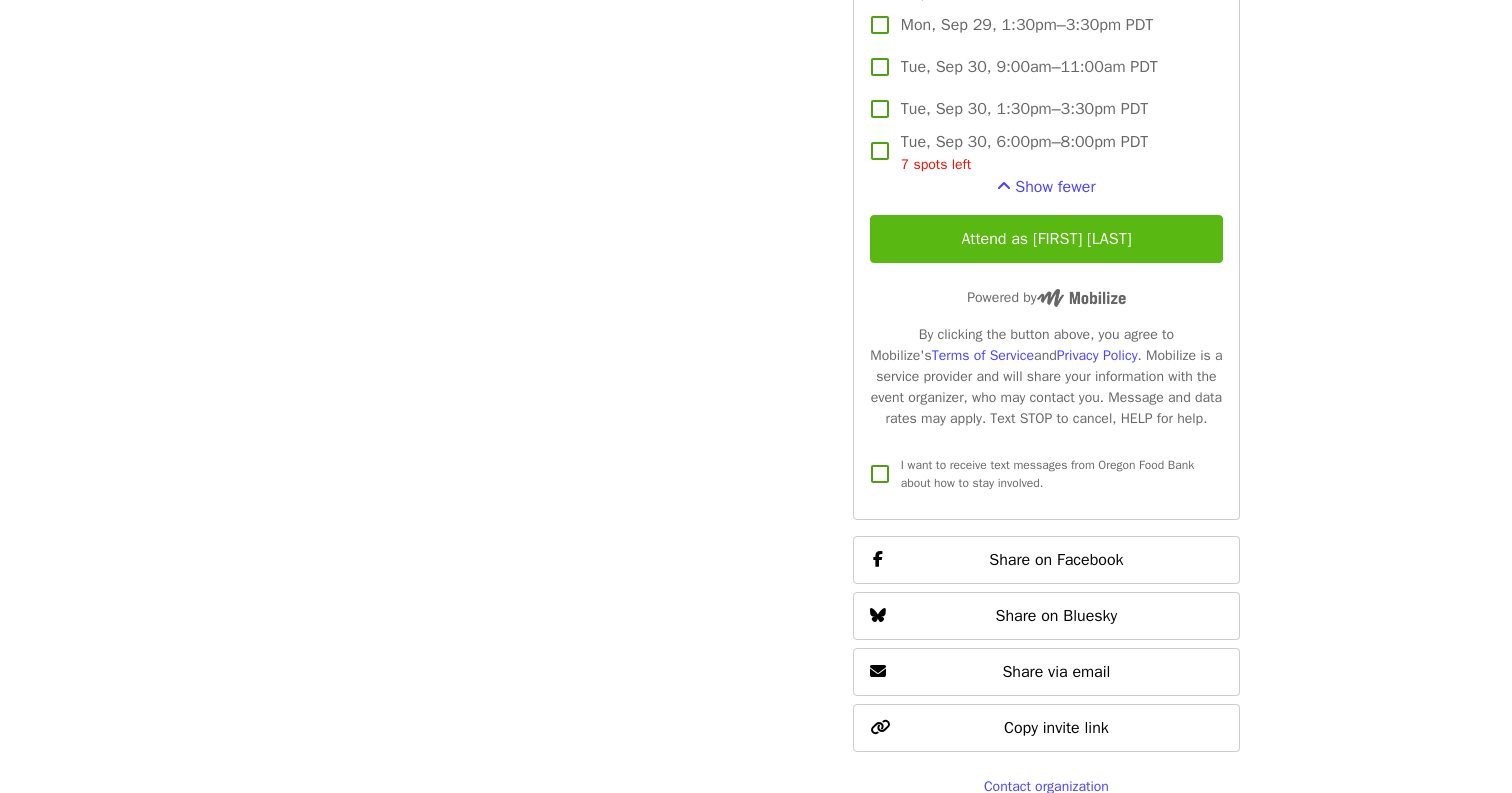 click on "Attend as [NAME] [NAME]" at bounding box center [1046, 239] 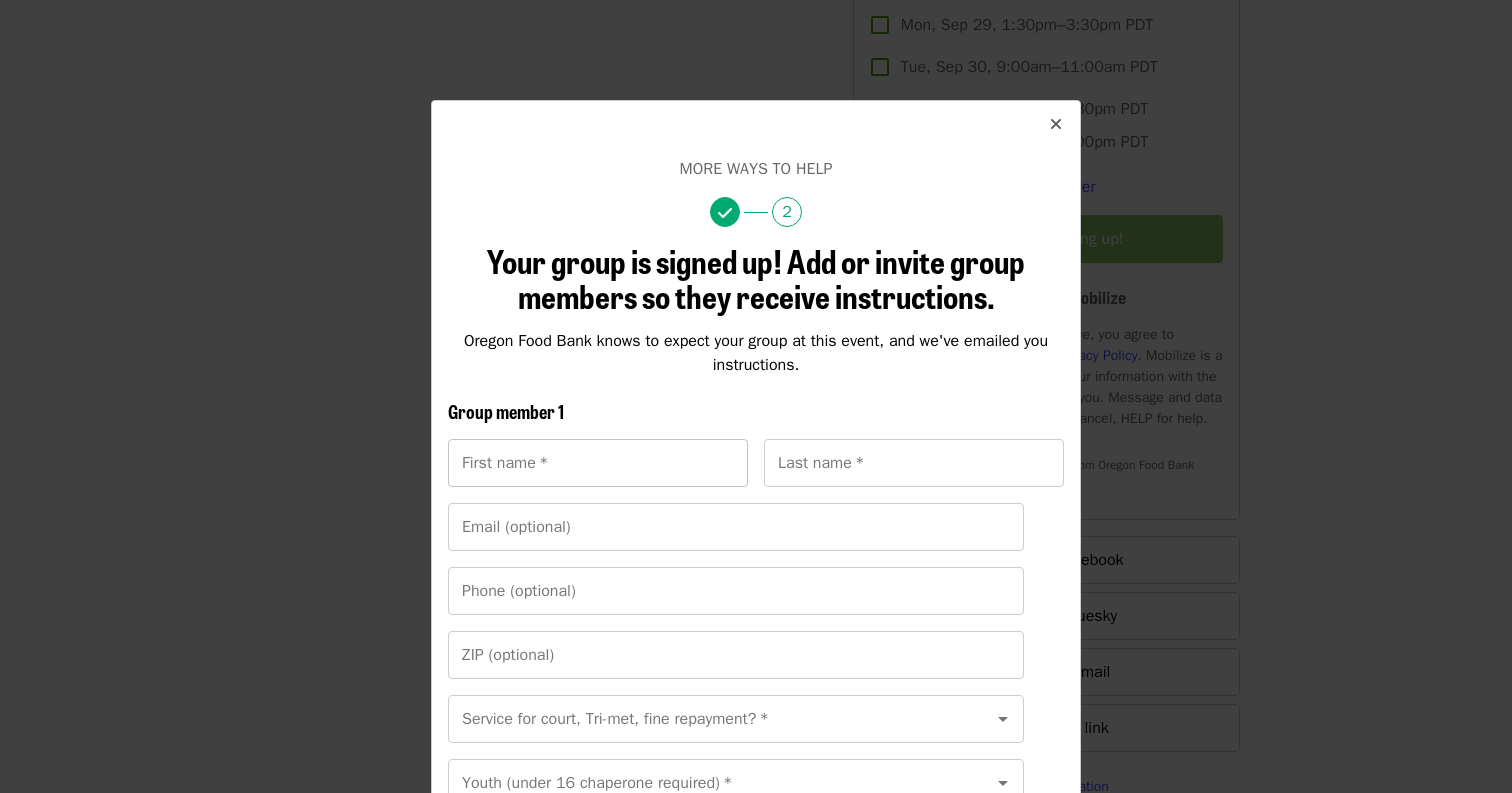 click on "First name   *" at bounding box center [598, 463] 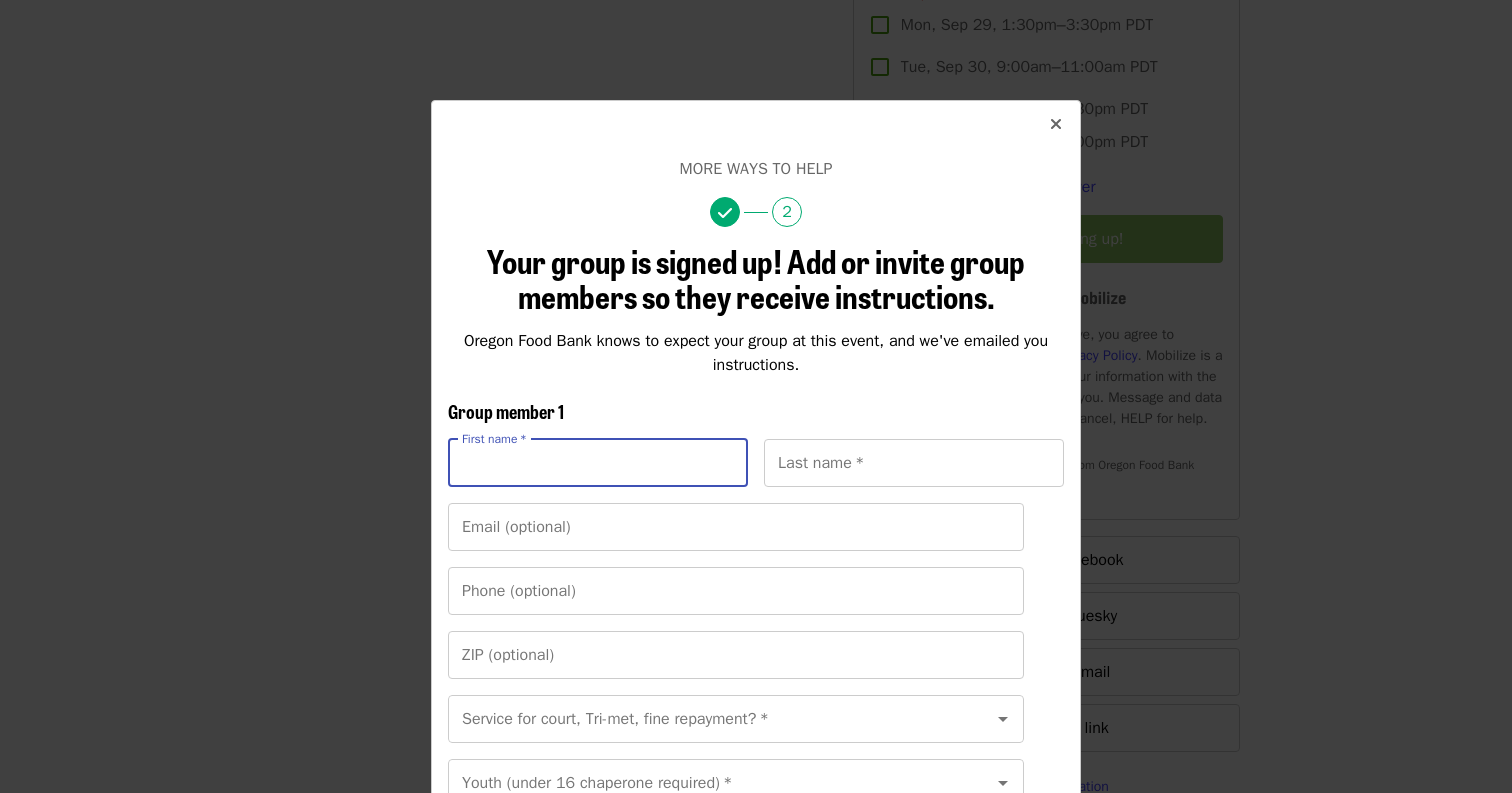 type on "*" 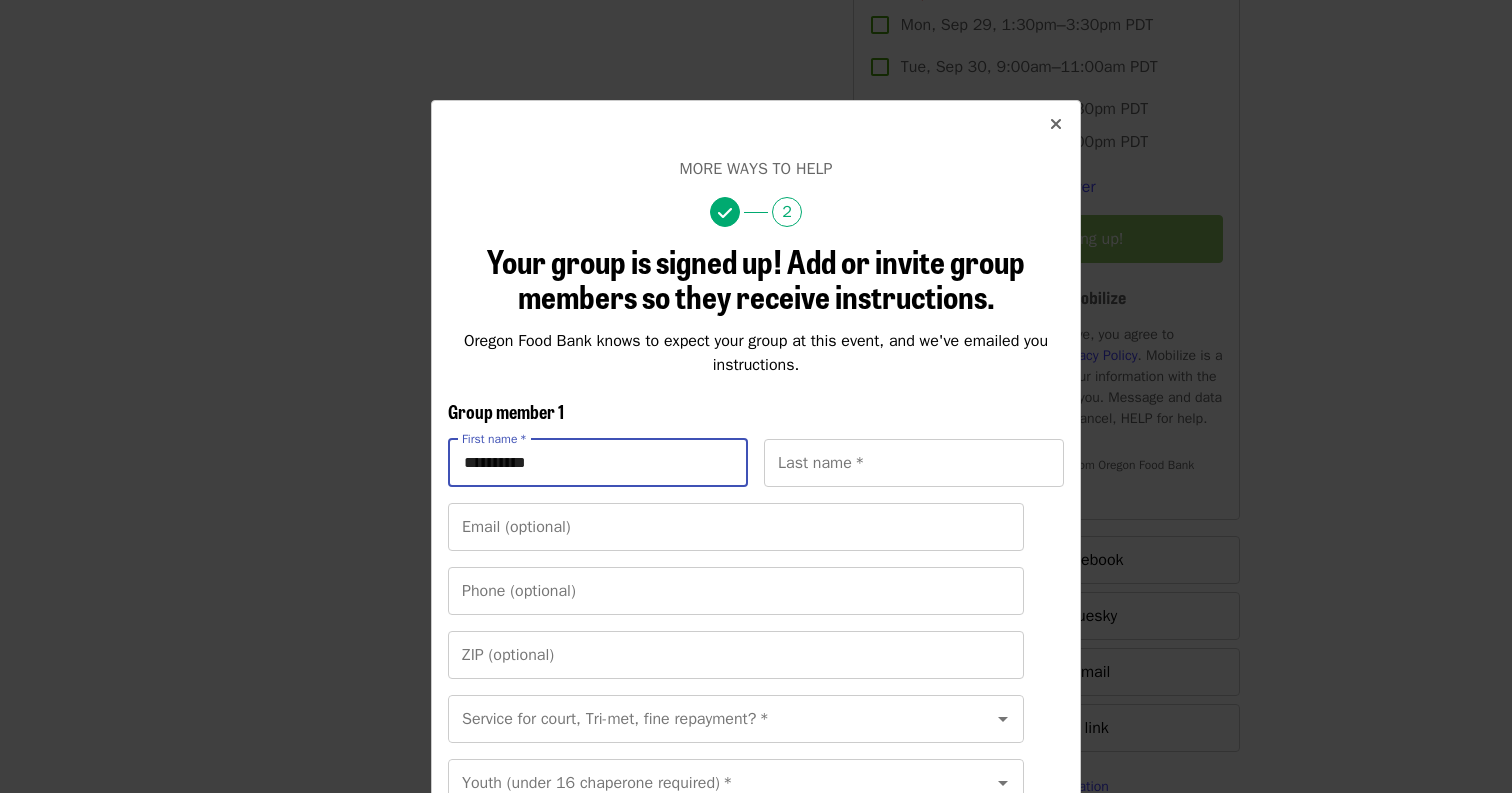 type on "**********" 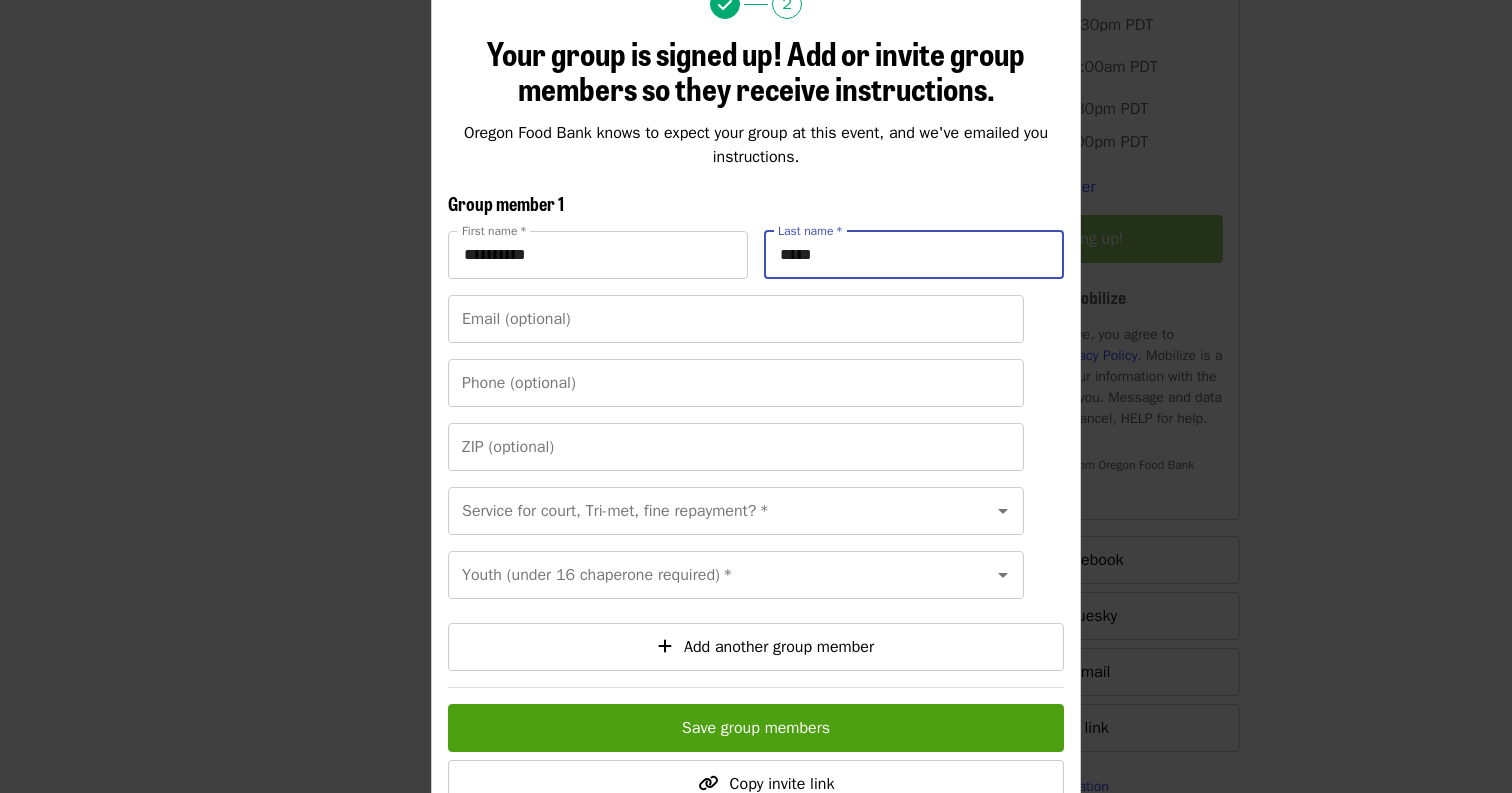 scroll, scrollTop: 209, scrollLeft: 0, axis: vertical 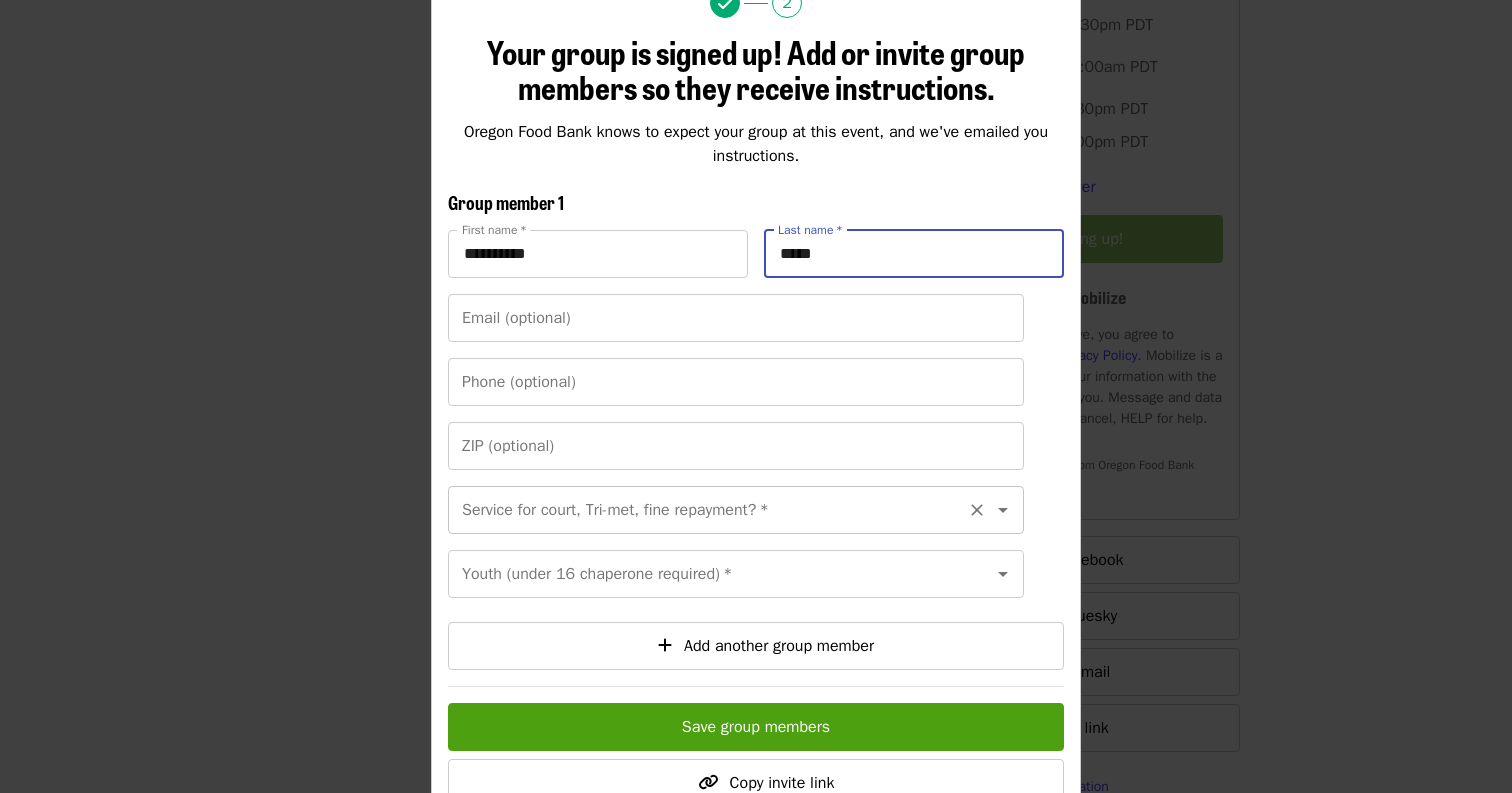 type on "*****" 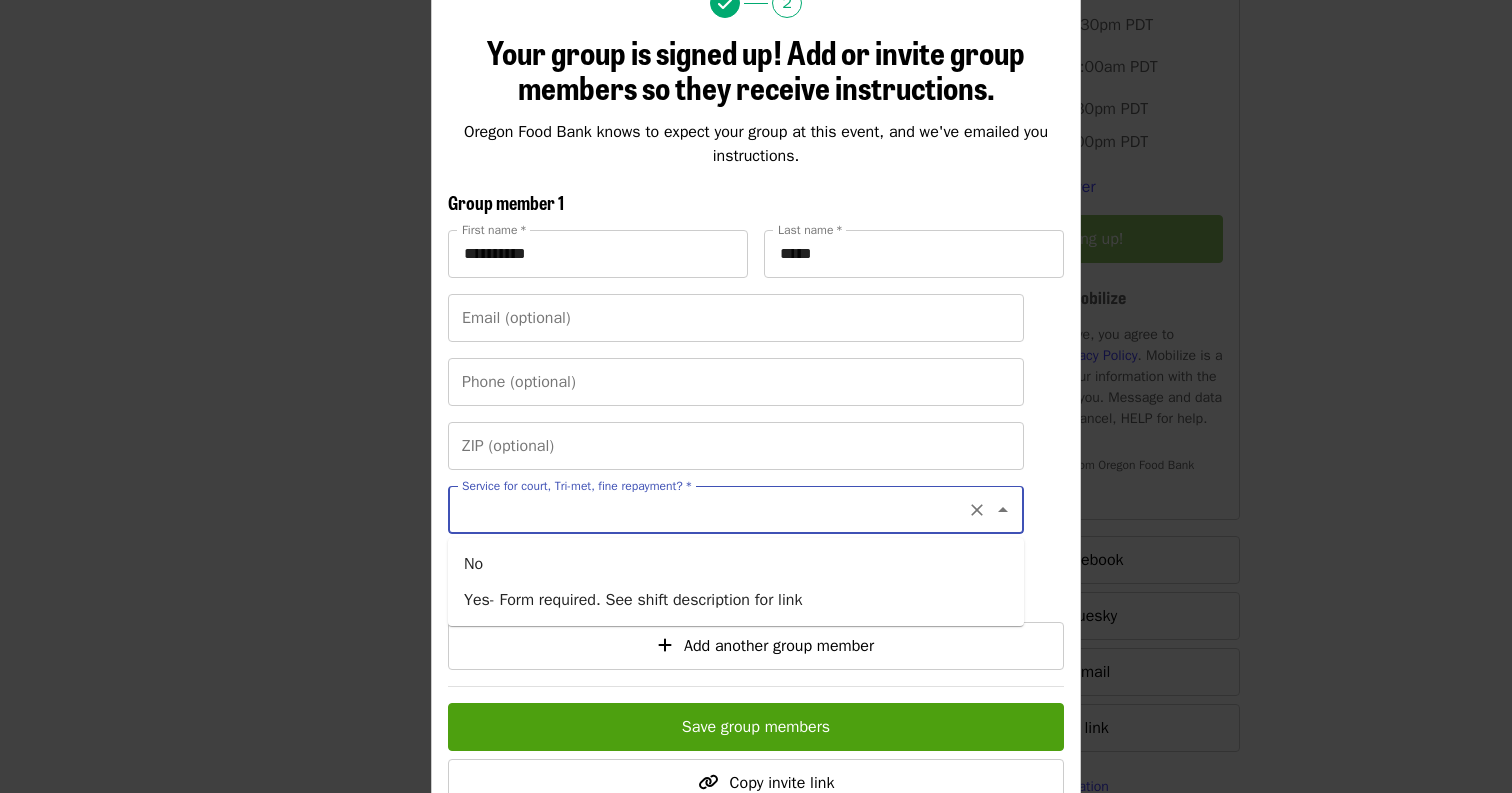 click on "Service for court, Tri-met, fine repayment?   *" at bounding box center (711, 510) 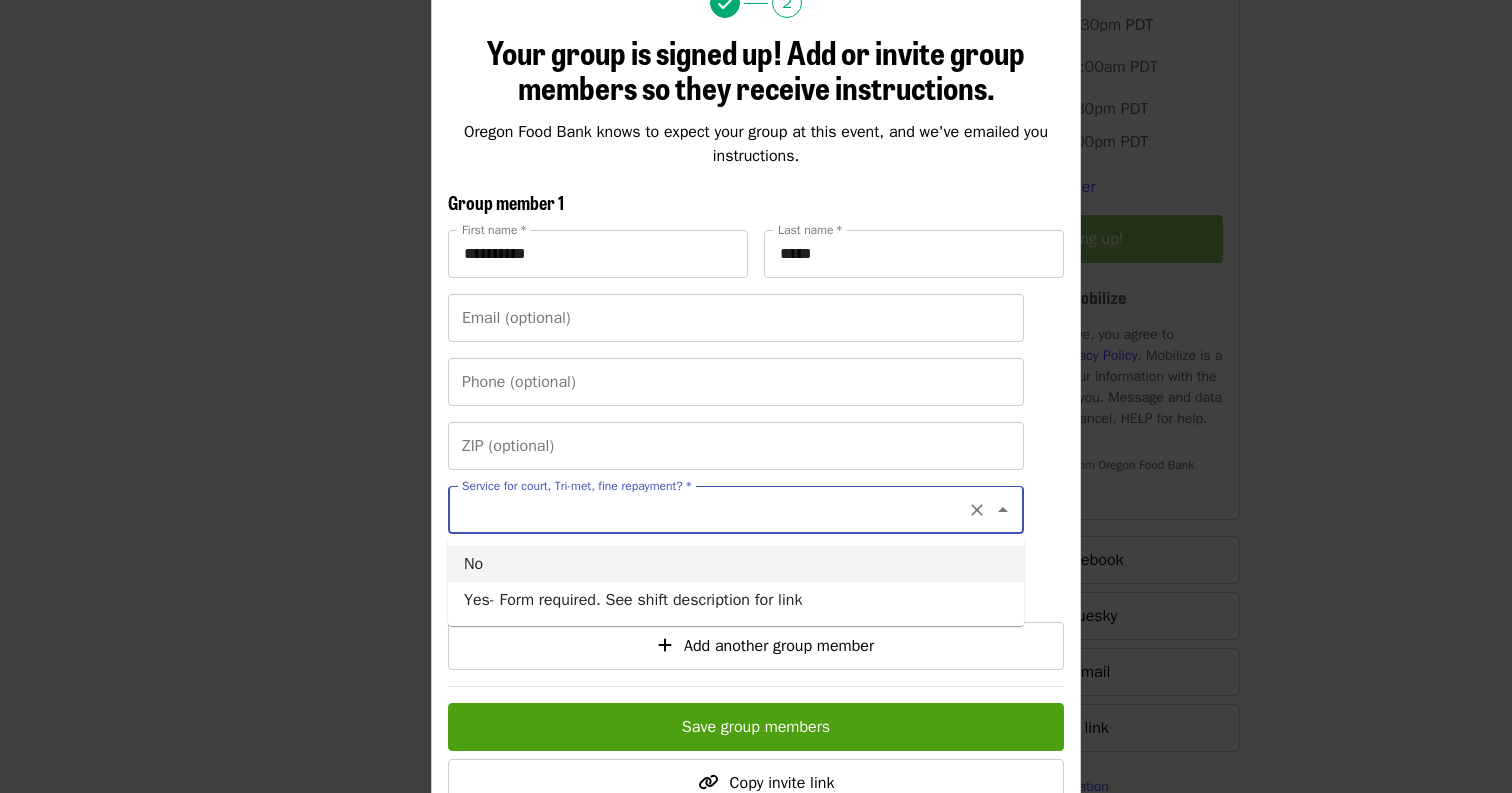 click on "No" at bounding box center [736, 564] 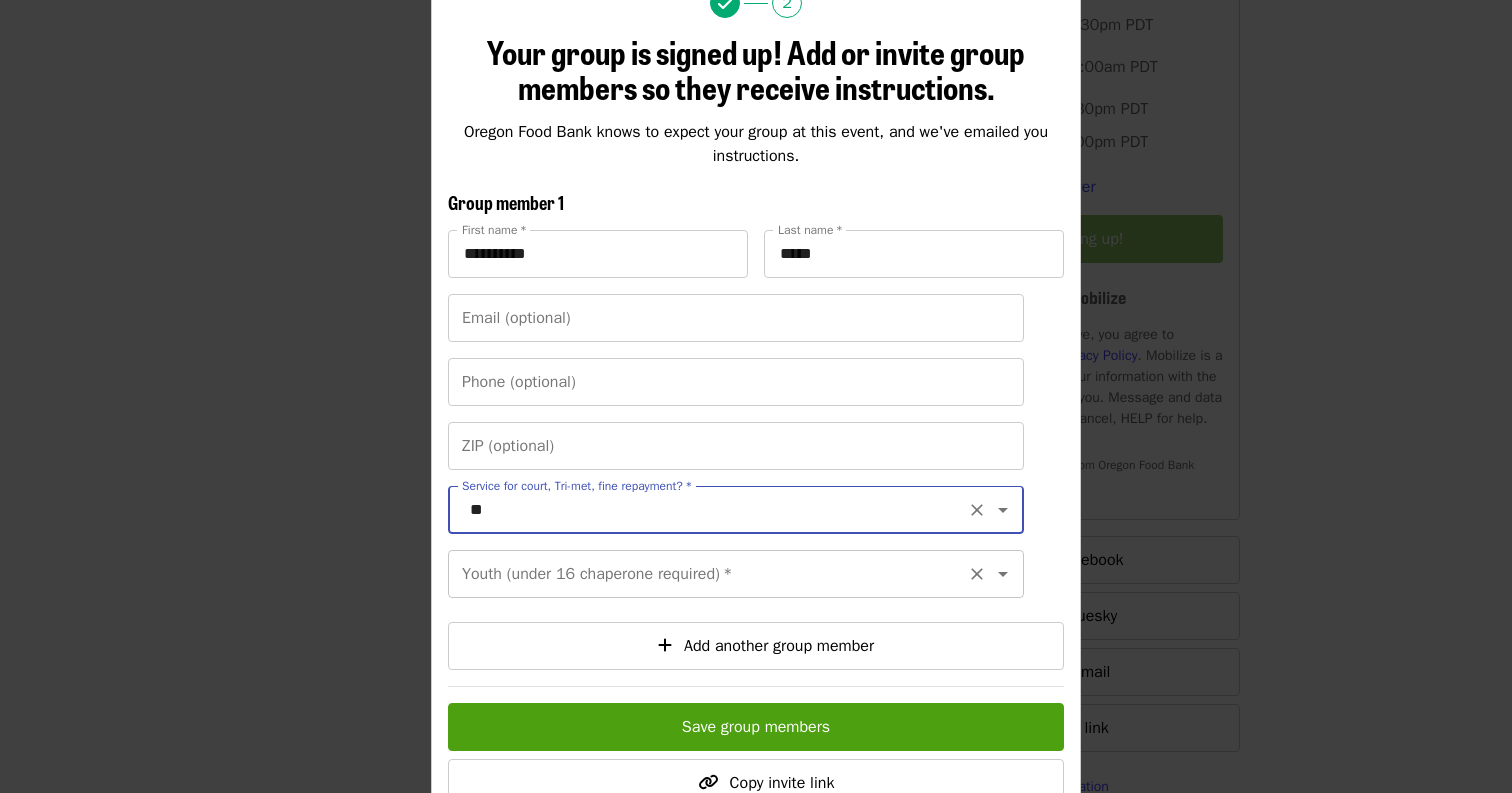 click on "Youth (under 16 chaperone required)   *" at bounding box center (711, 574) 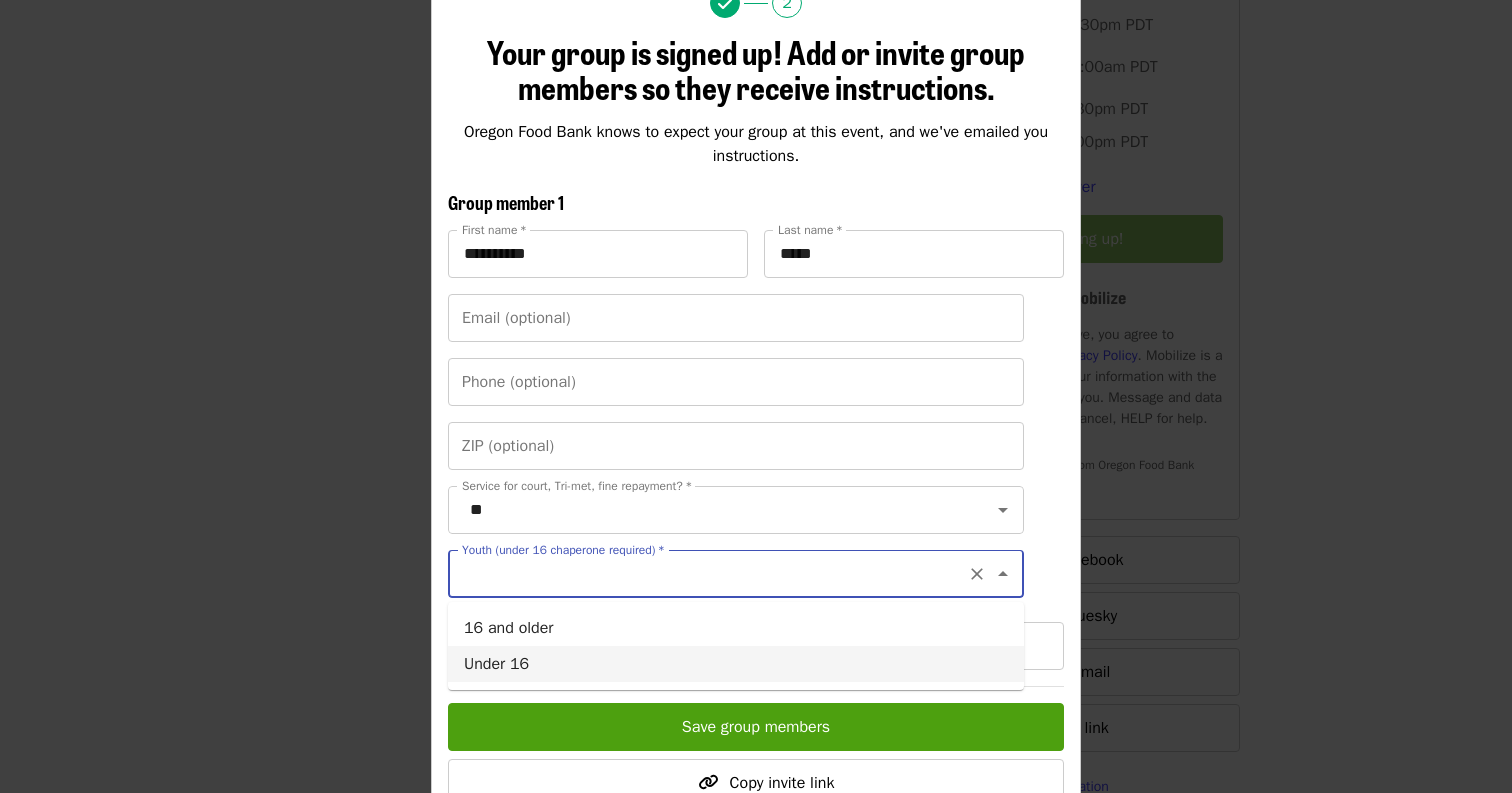 click on "Under 16" at bounding box center (736, 664) 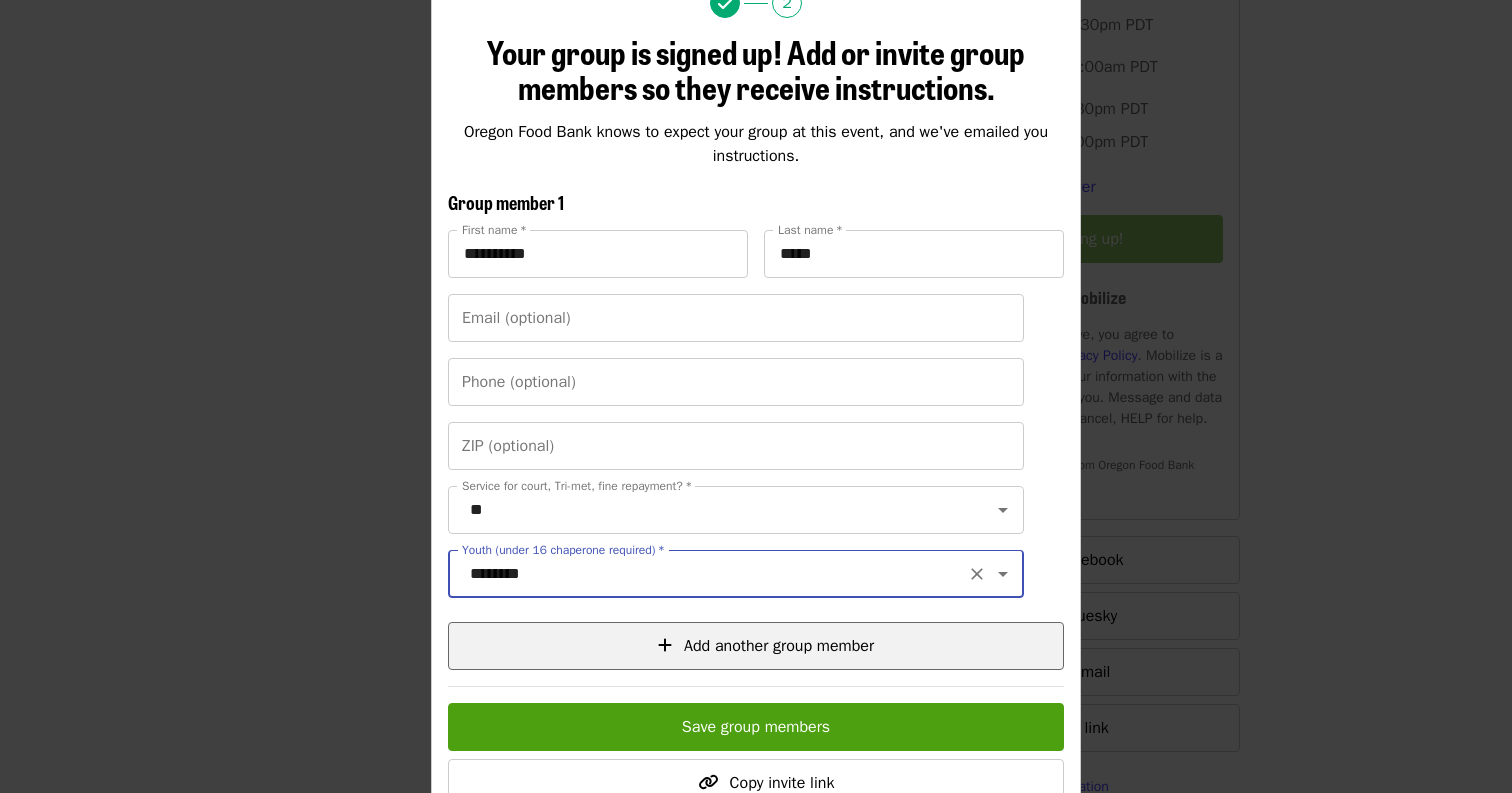 click on "Add another group member" at bounding box center (779, 646) 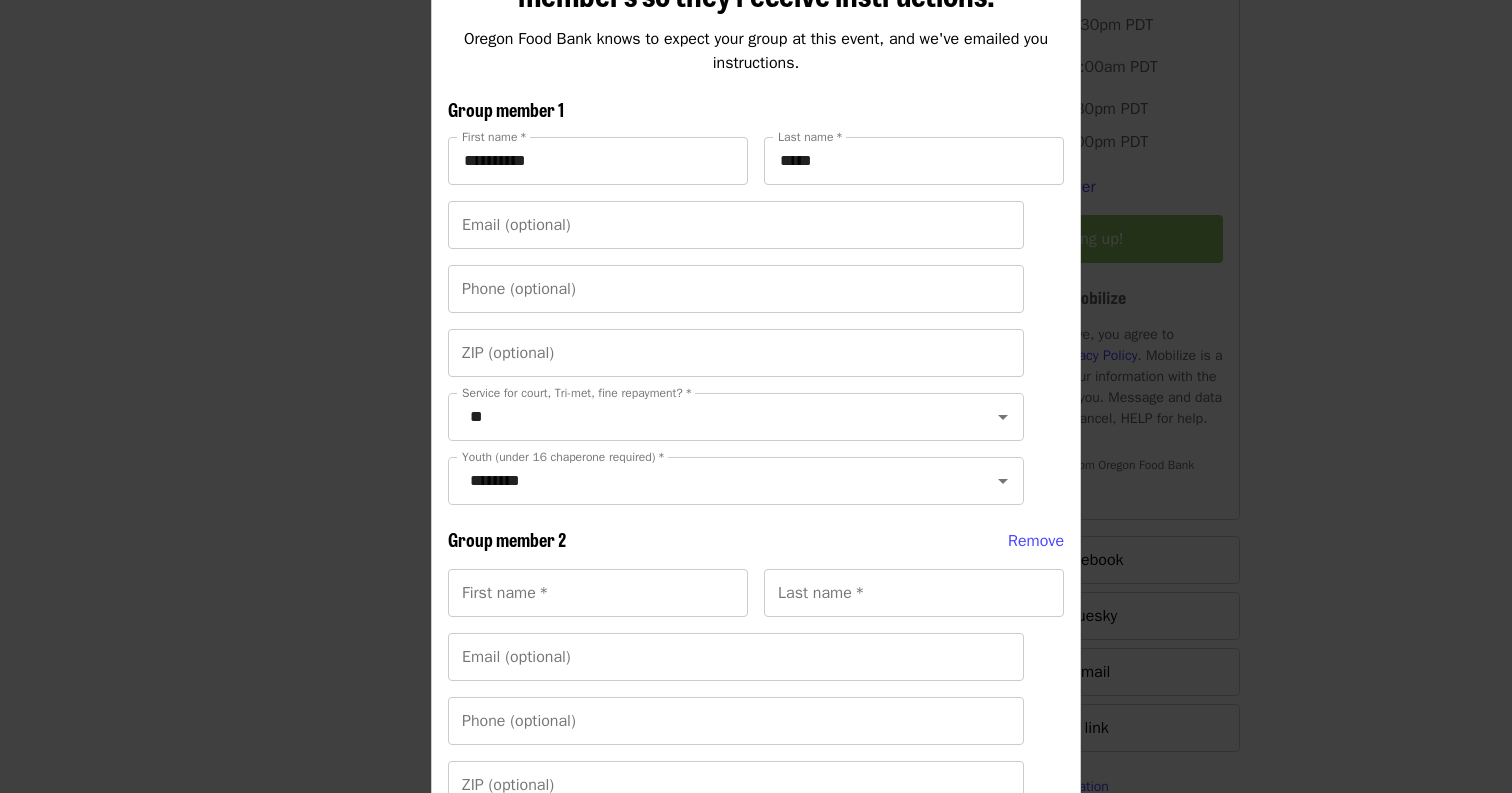 scroll, scrollTop: 319, scrollLeft: 0, axis: vertical 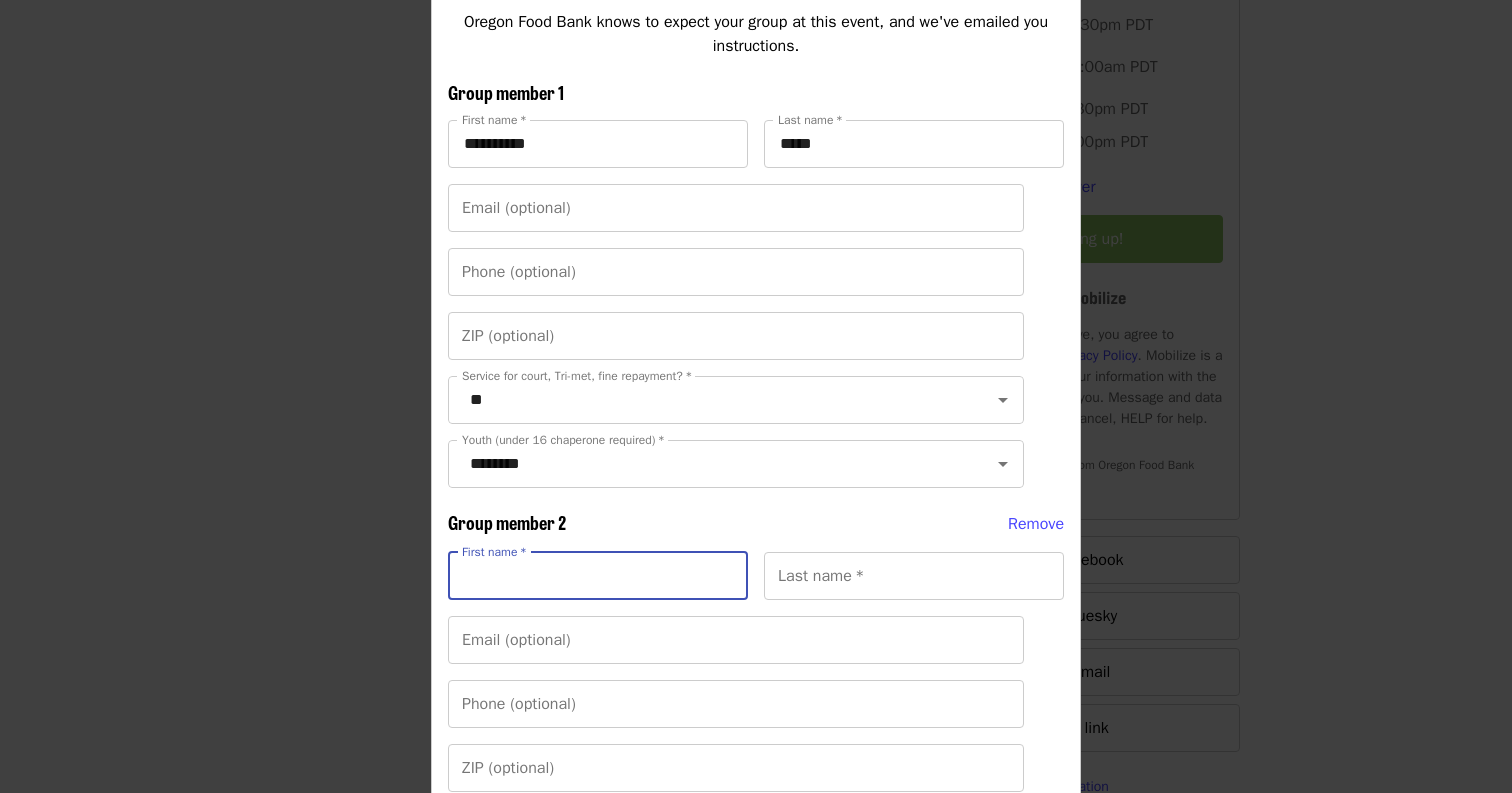 click on "First name   *" at bounding box center [598, 576] 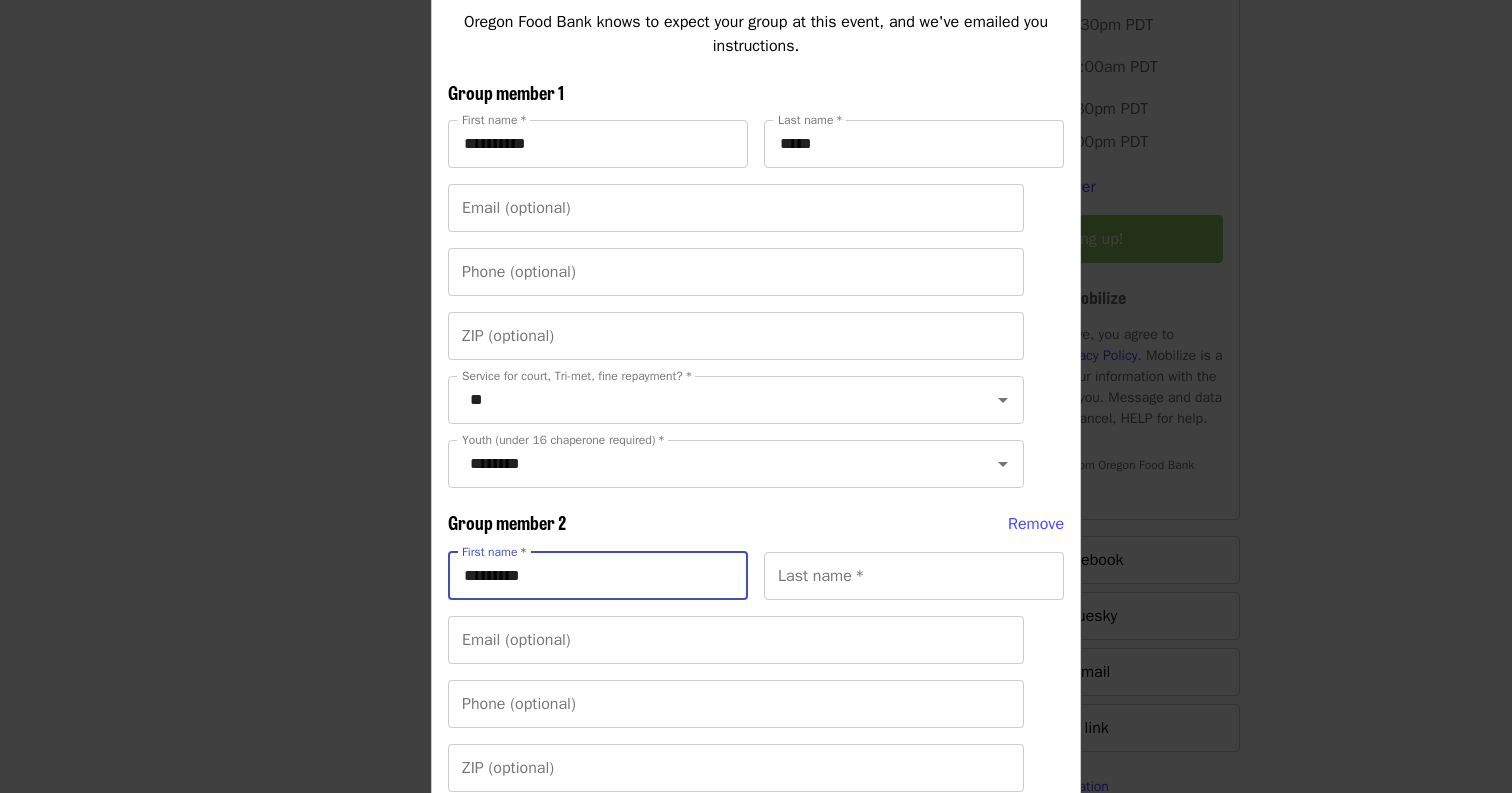 type on "*********" 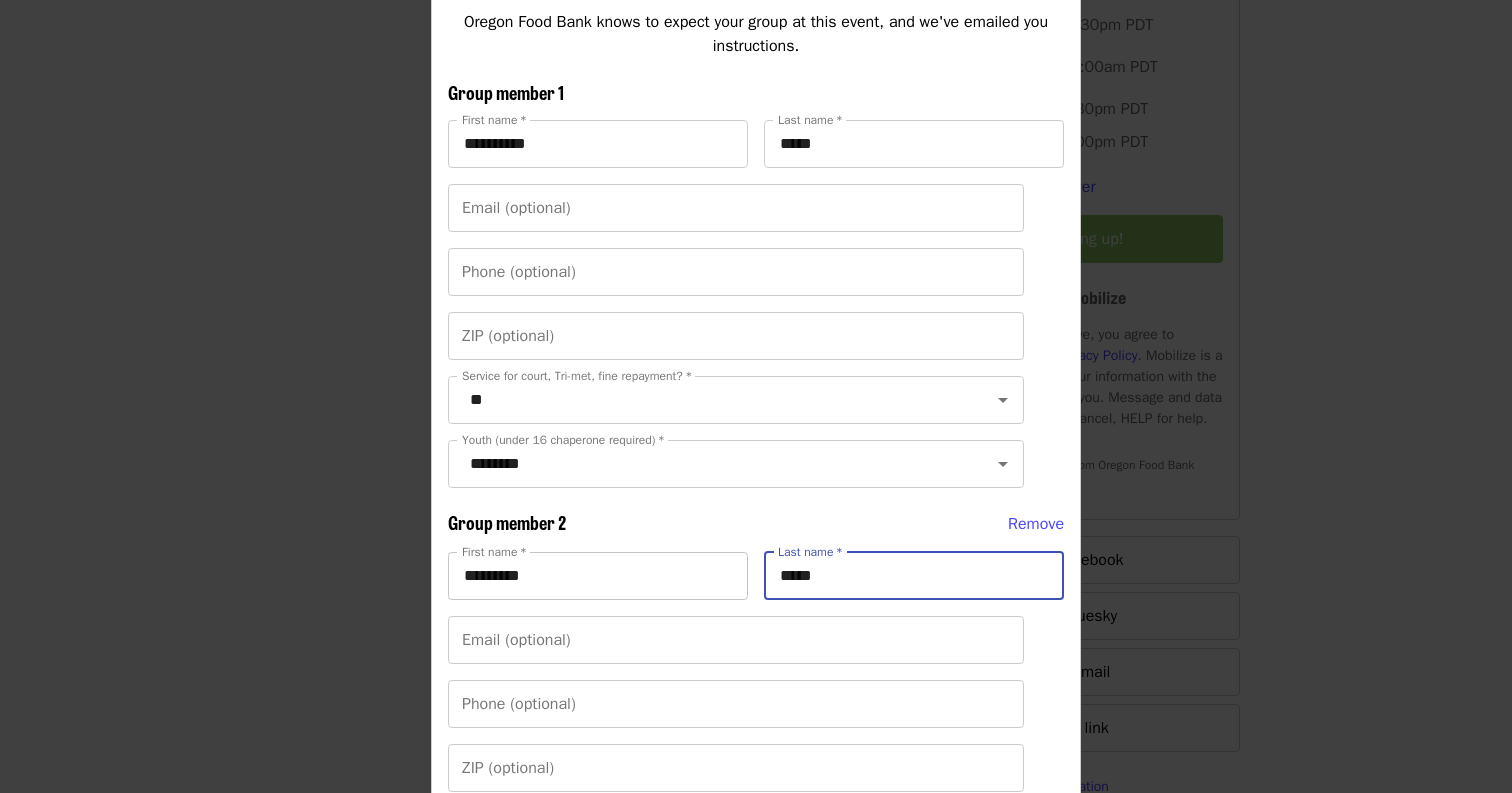 type on "*****" 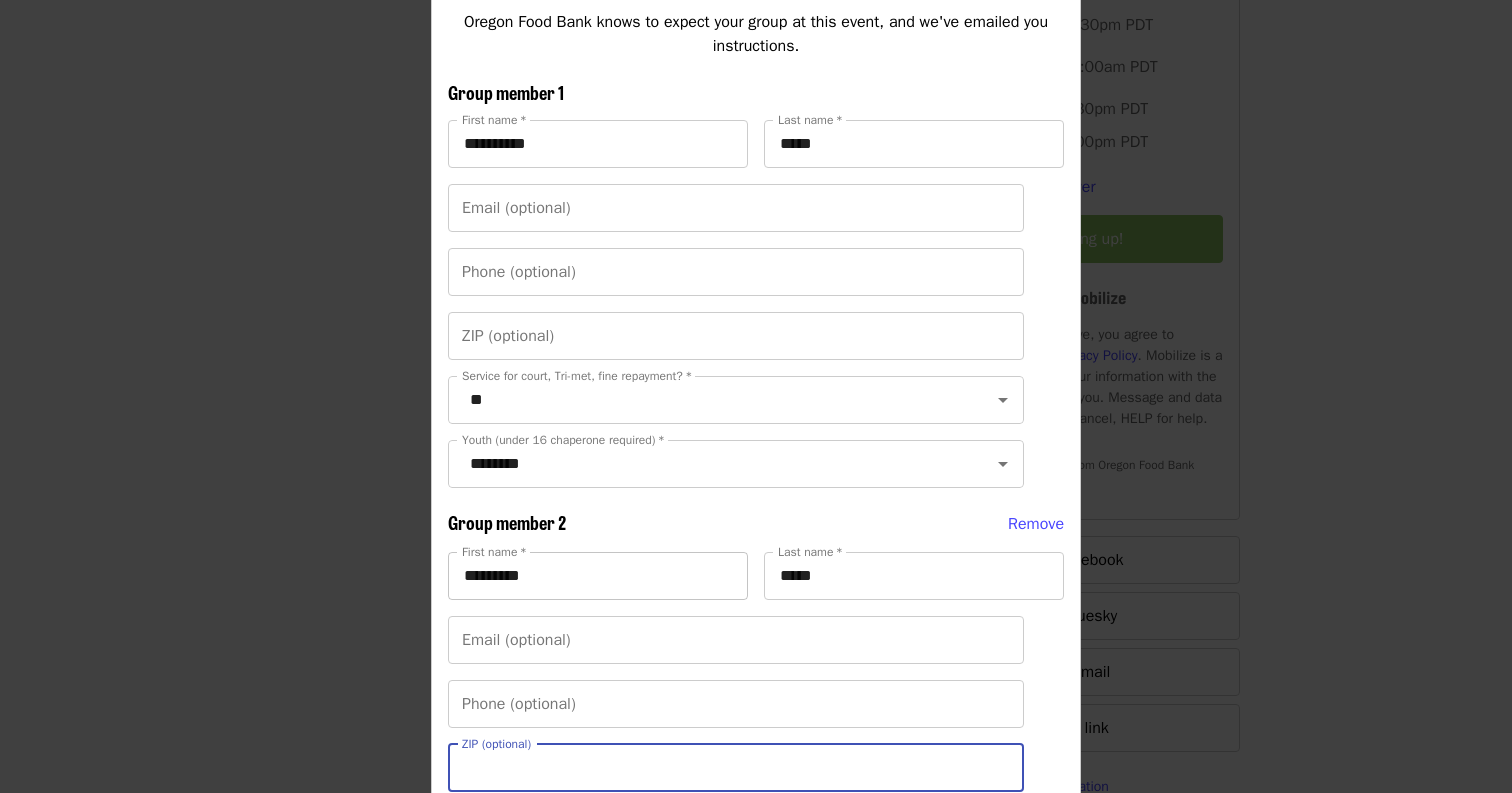 scroll, scrollTop: 754, scrollLeft: 0, axis: vertical 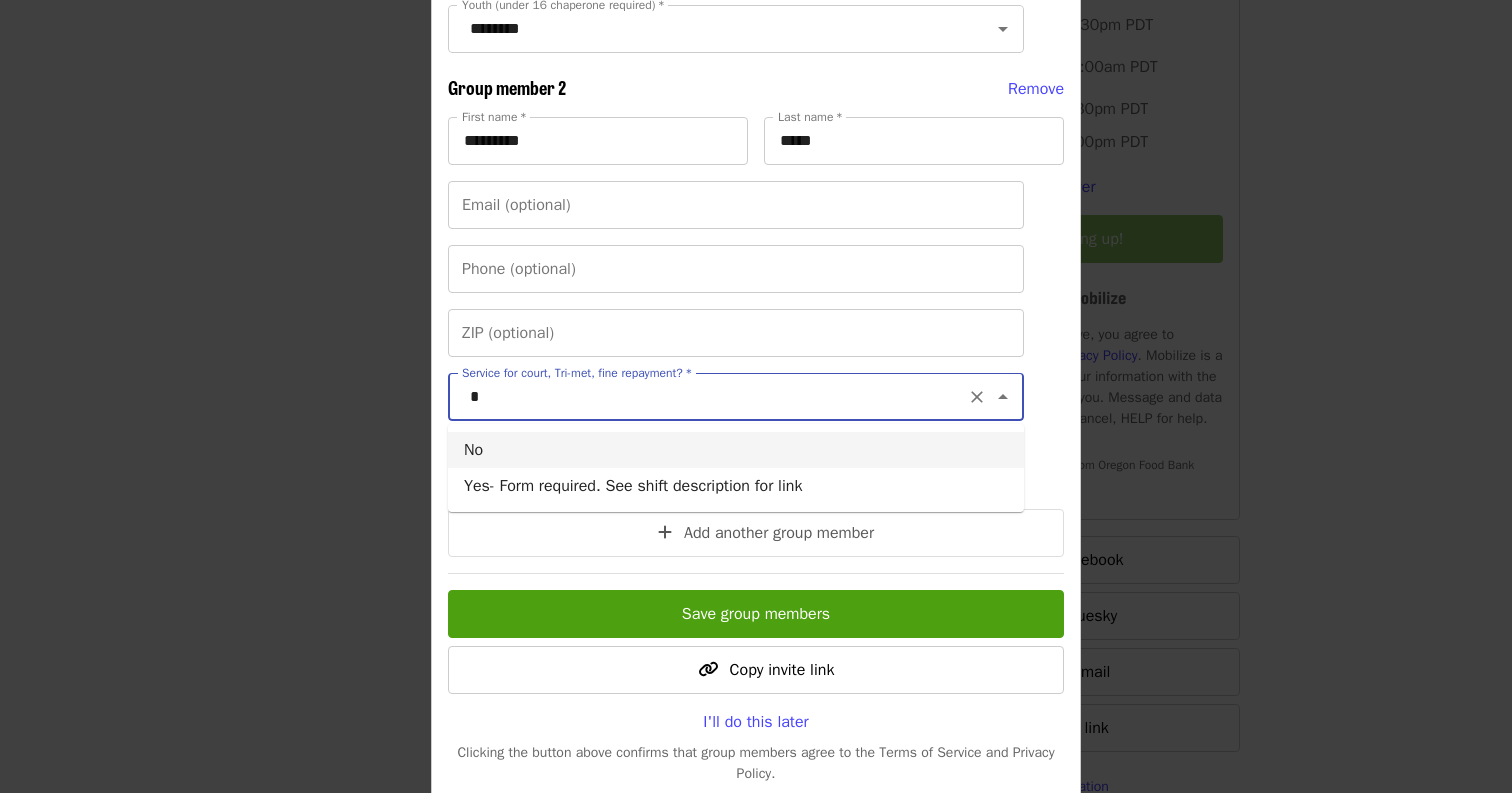 click on "No" at bounding box center [736, 450] 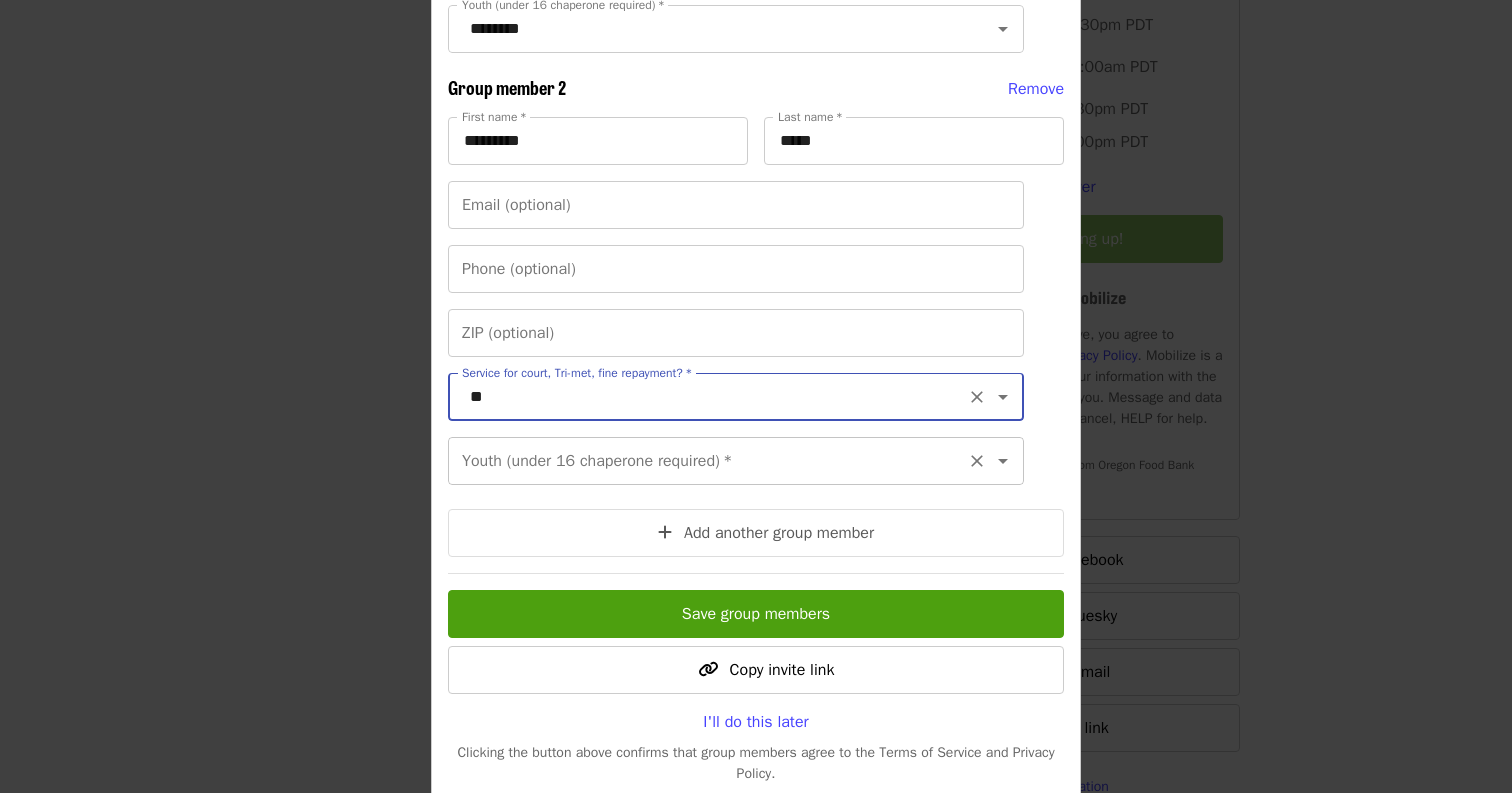 type on "**" 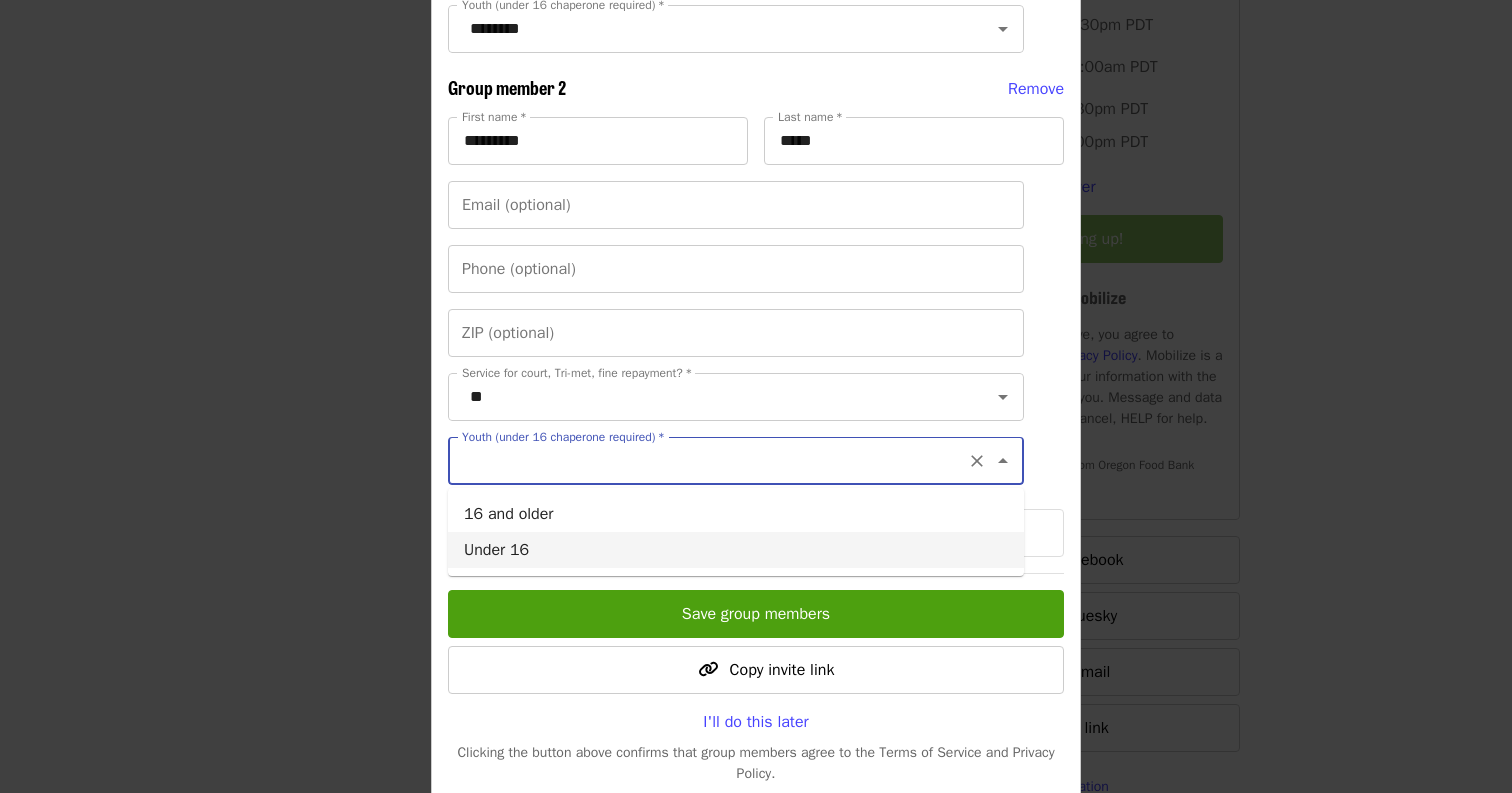 click on "Under 16" at bounding box center [736, 550] 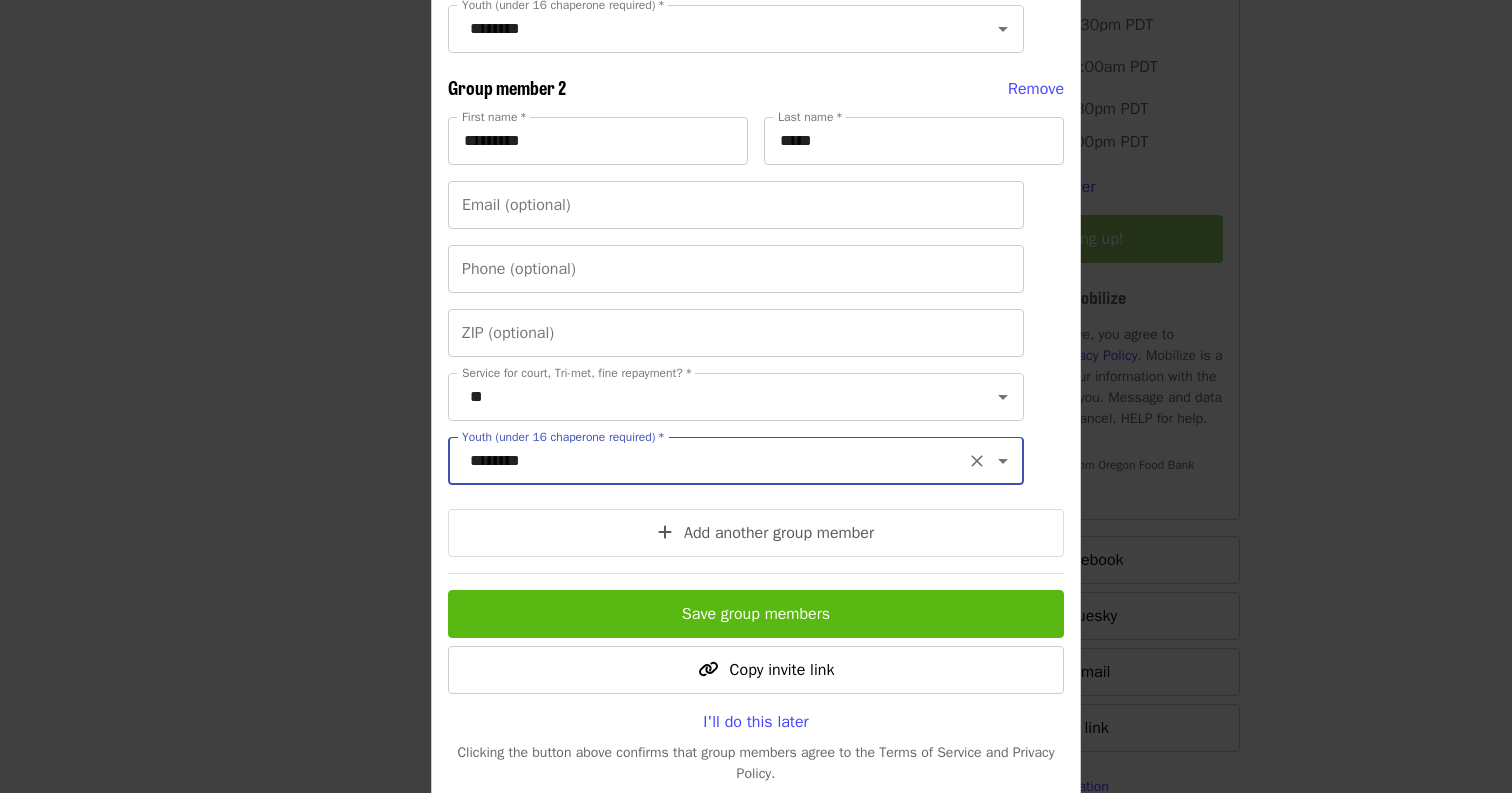 click on "Save group members" at bounding box center (756, 614) 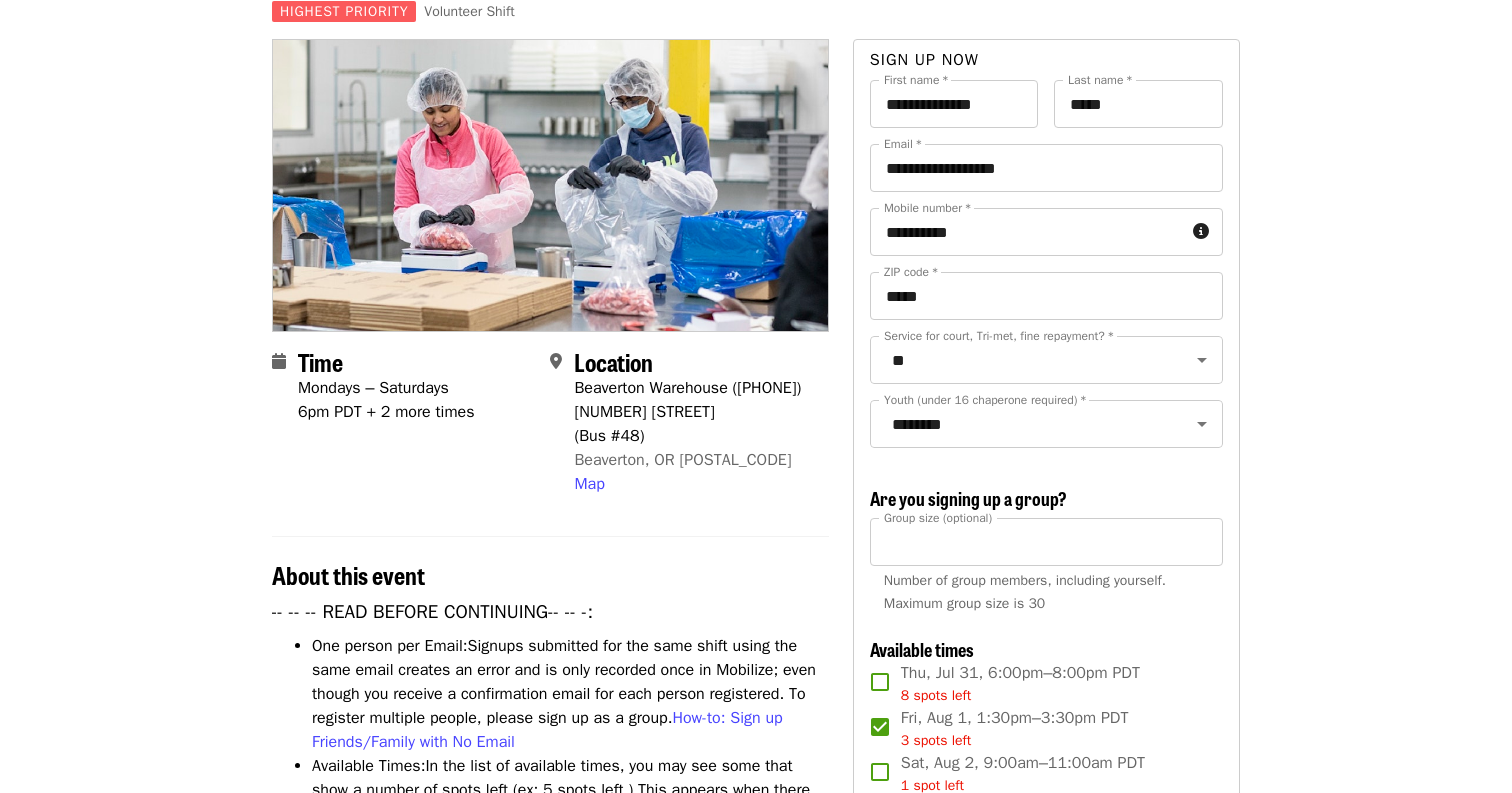 scroll, scrollTop: 148, scrollLeft: 0, axis: vertical 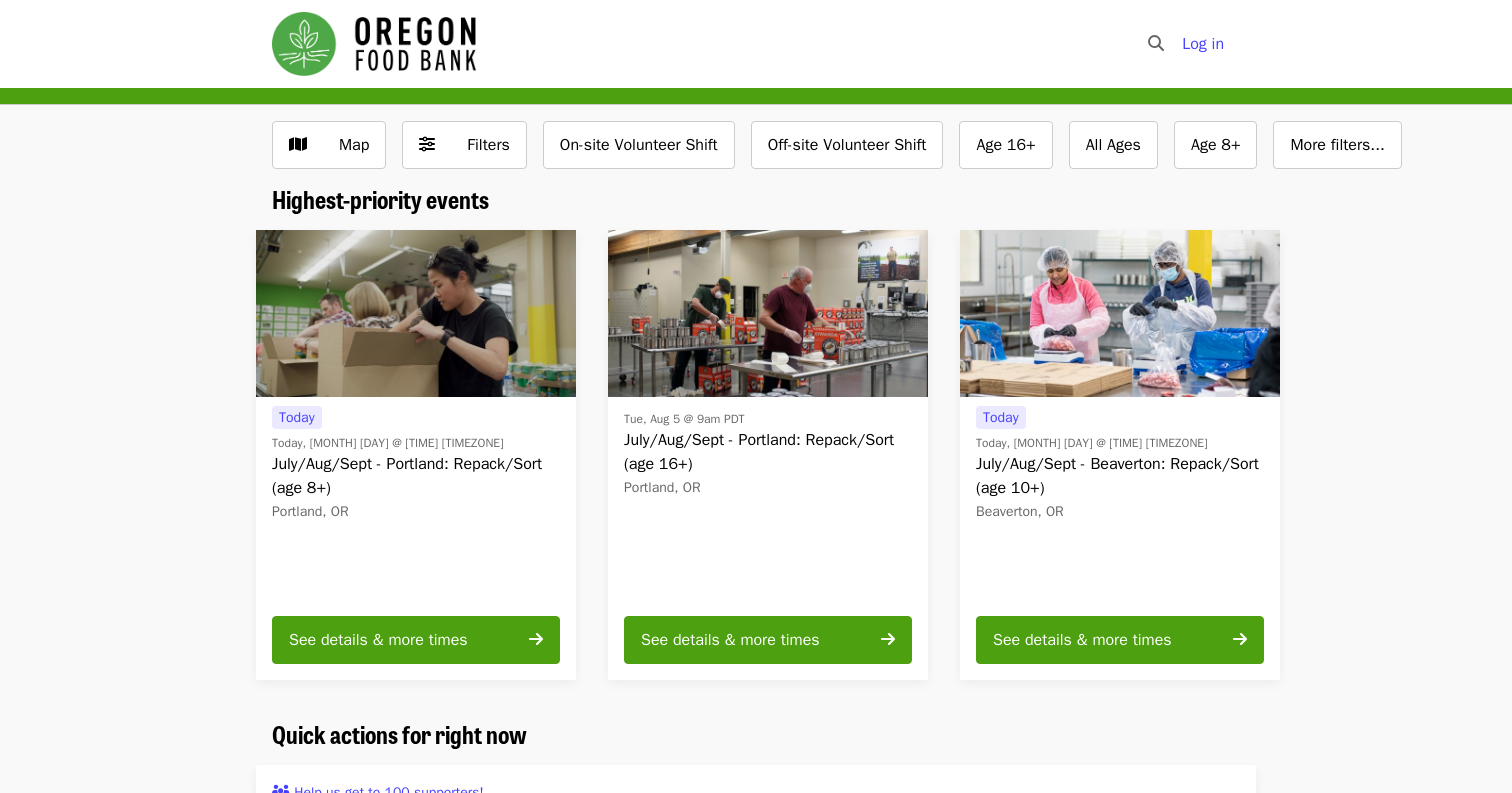 click on "Today Today, Jul 31 @ 6pm PDT July/Aug/Sept - Portland: Repack/Sort (age 8+) Portland, OR See details & more times   Tue, Aug 5 @ 9am PDT July/Aug/Sept - Portland: Repack/Sort (age 16+) Portland, OR See details & more times   Today Today, Jul 31 @ 6pm PDT July/Aug/Sept - Beaverton: Repack/Sort (age 10+) Beaverton, OR See details & more times" at bounding box center [748, 455] 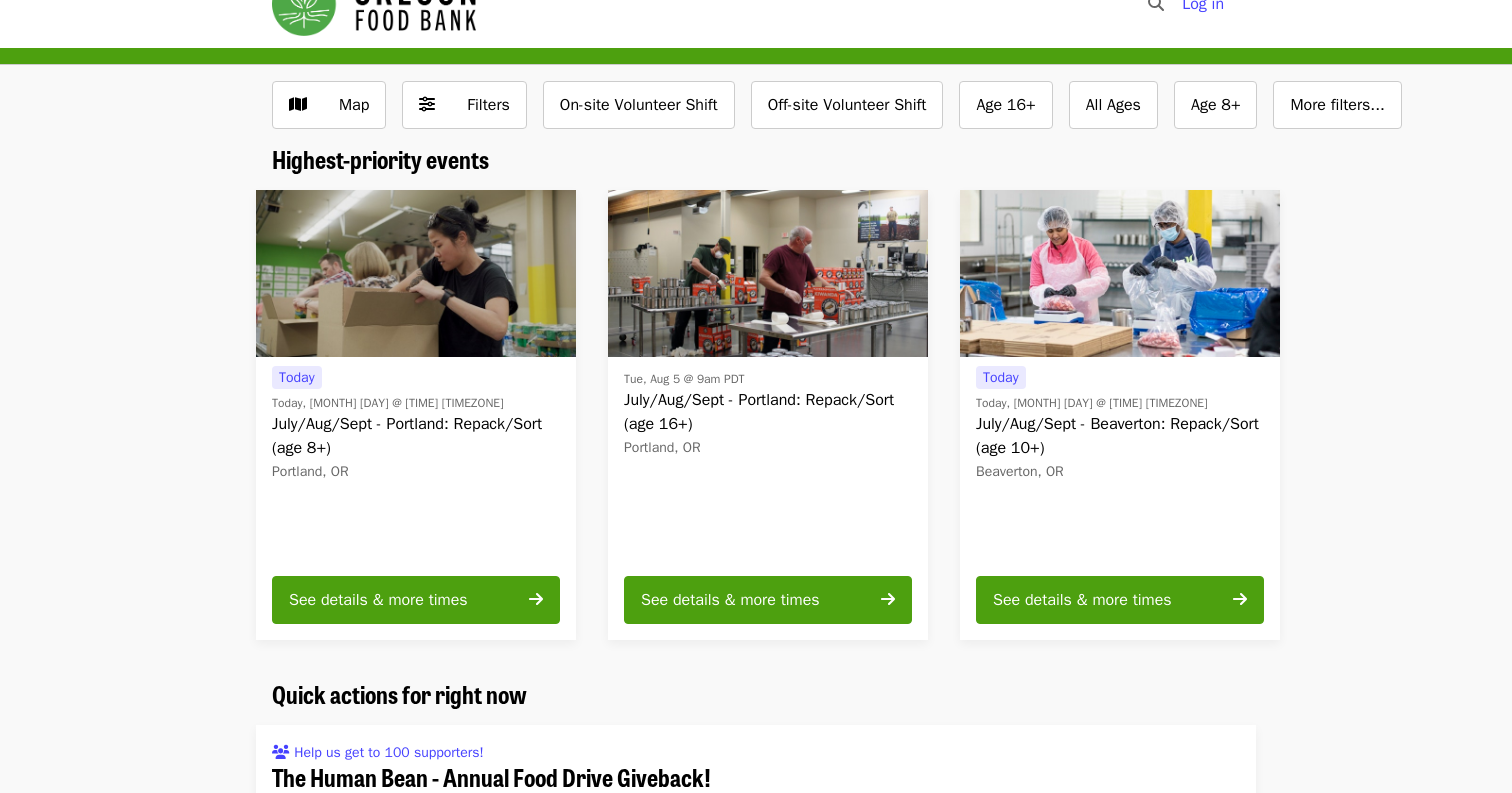 scroll, scrollTop: 68, scrollLeft: 0, axis: vertical 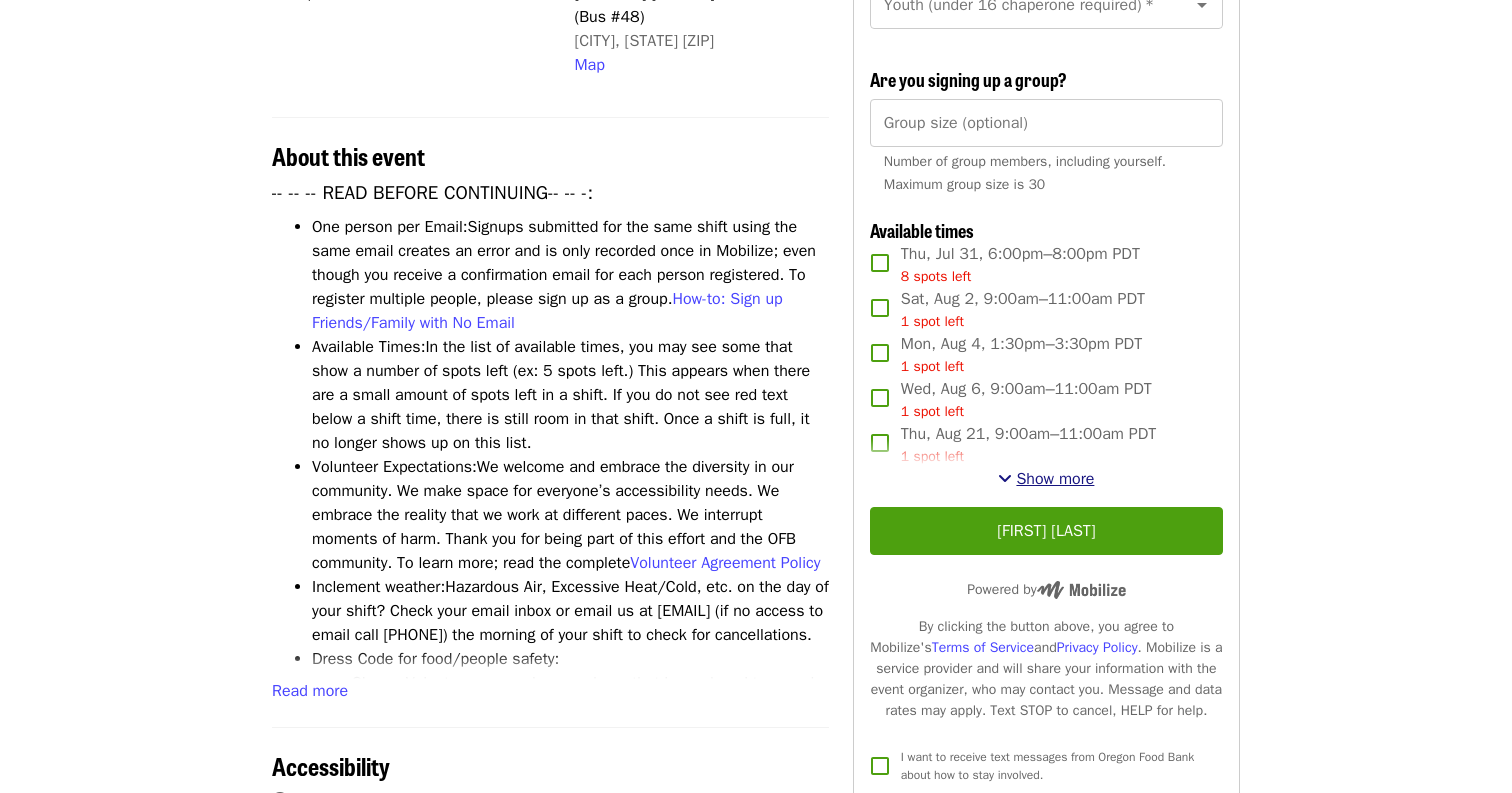 click on "Show more" at bounding box center [1055, 479] 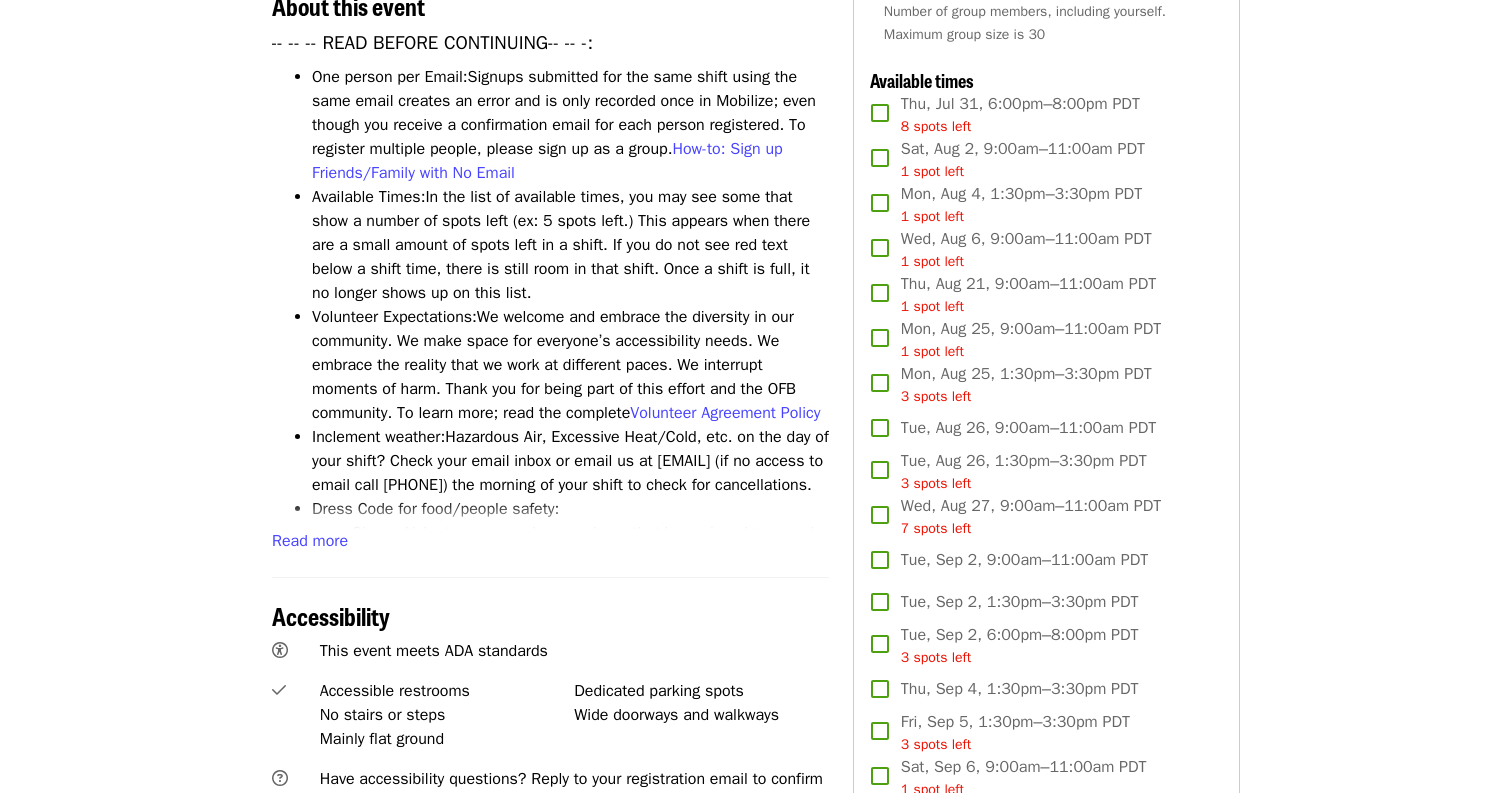 scroll, scrollTop: 719, scrollLeft: 0, axis: vertical 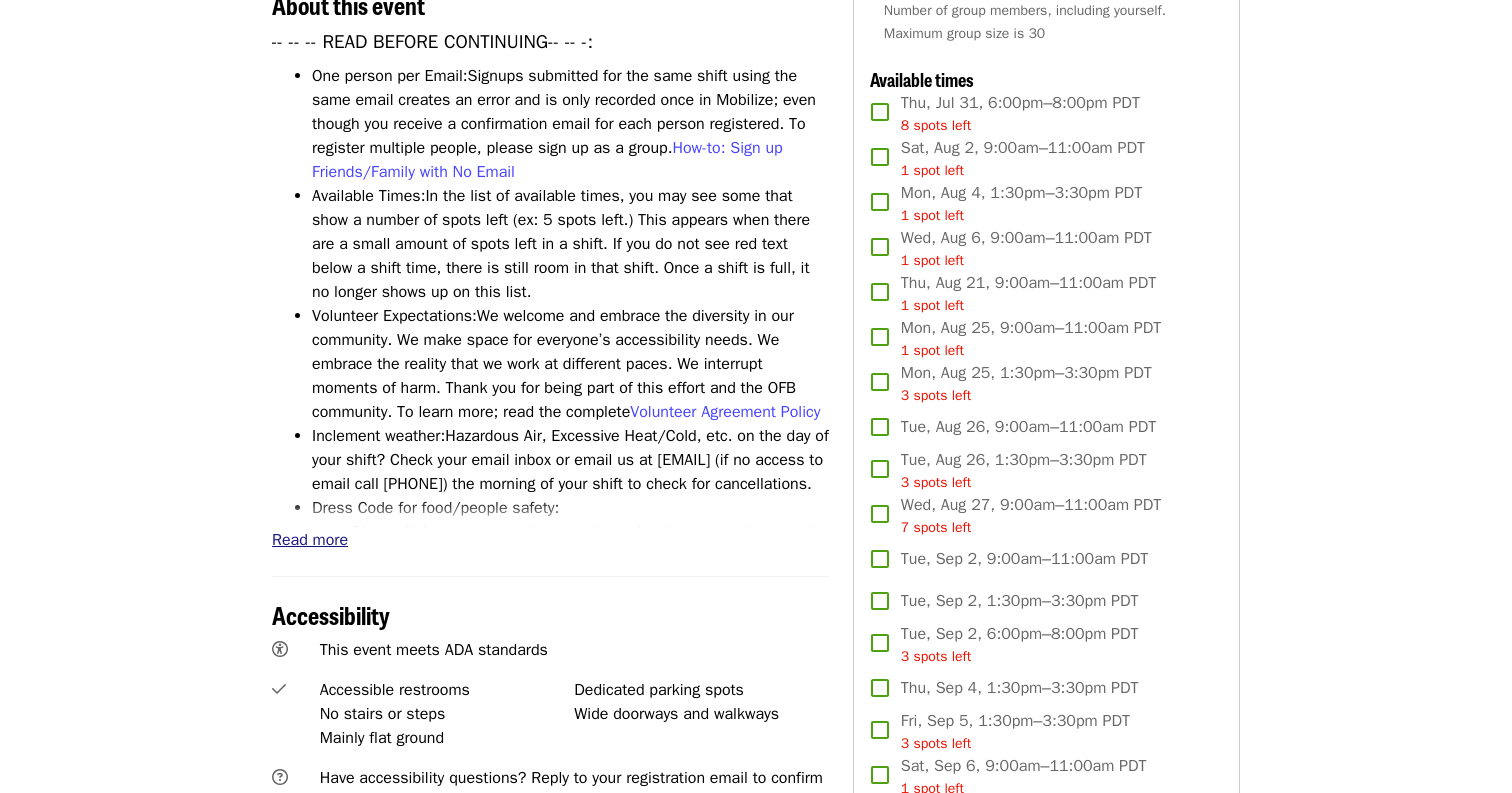 click on "Read more" at bounding box center [310, 540] 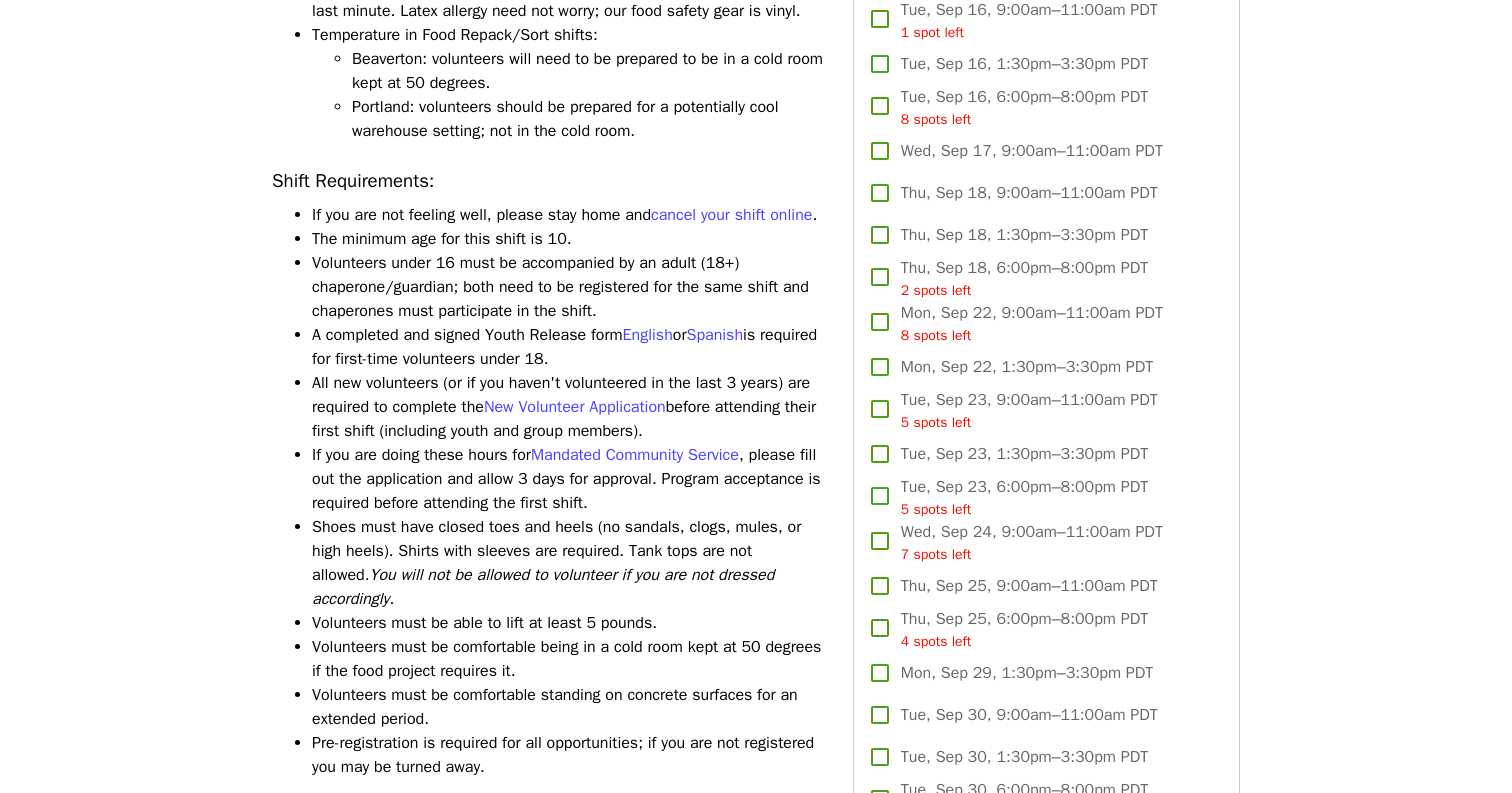 scroll, scrollTop: 1851, scrollLeft: 0, axis: vertical 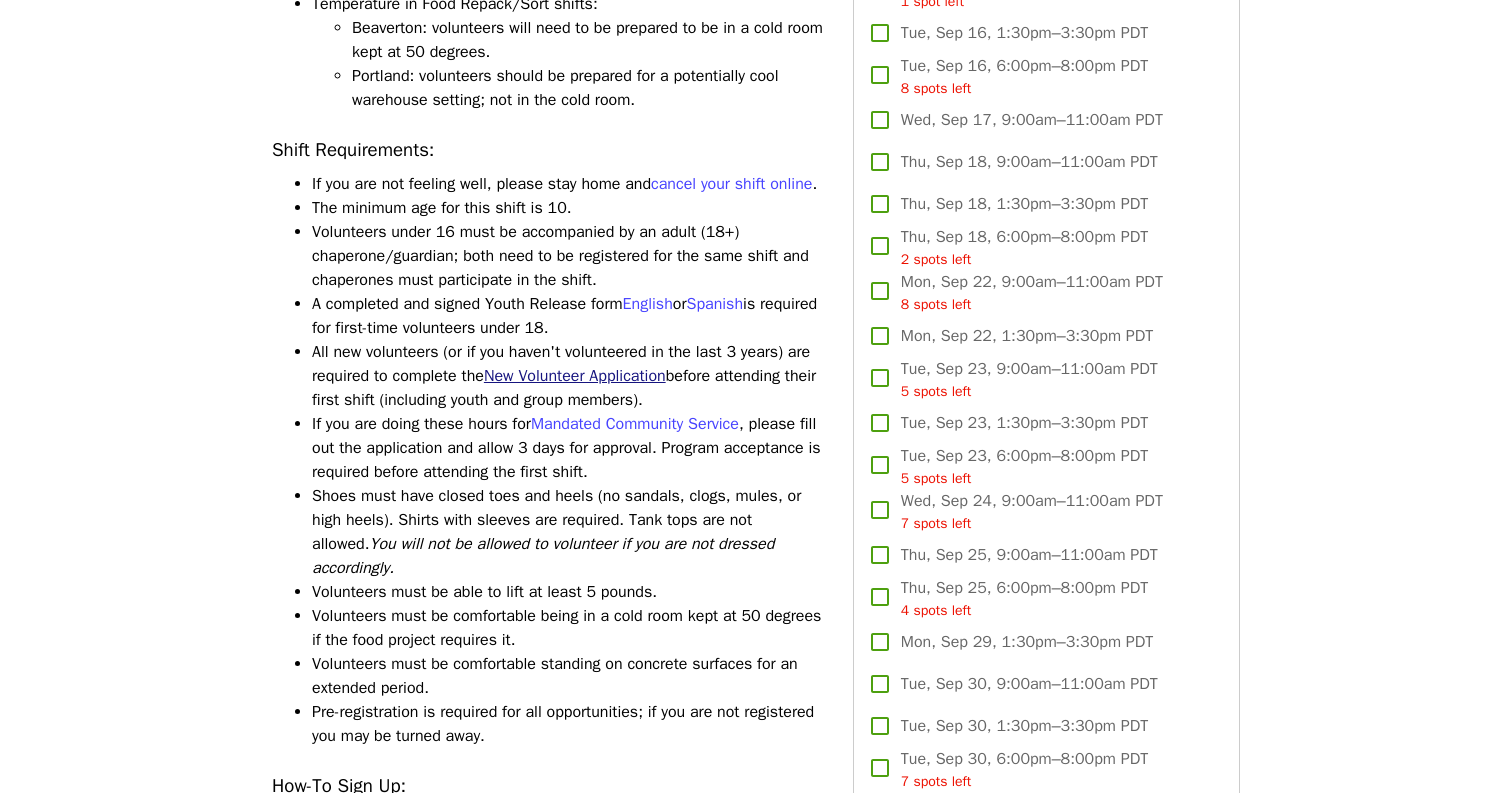 click on "New Volunteer Application" at bounding box center (575, 376) 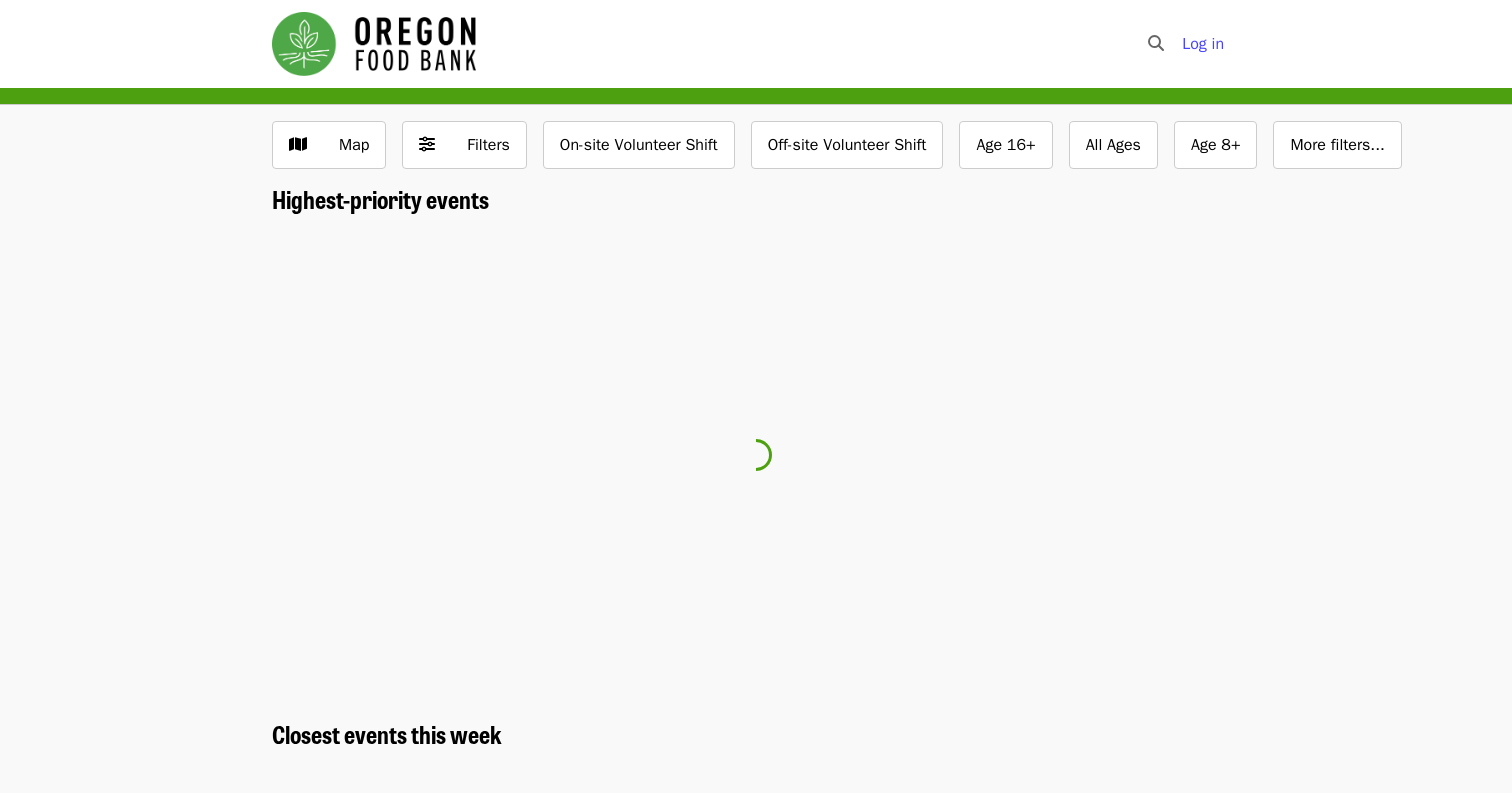 scroll, scrollTop: 0, scrollLeft: 0, axis: both 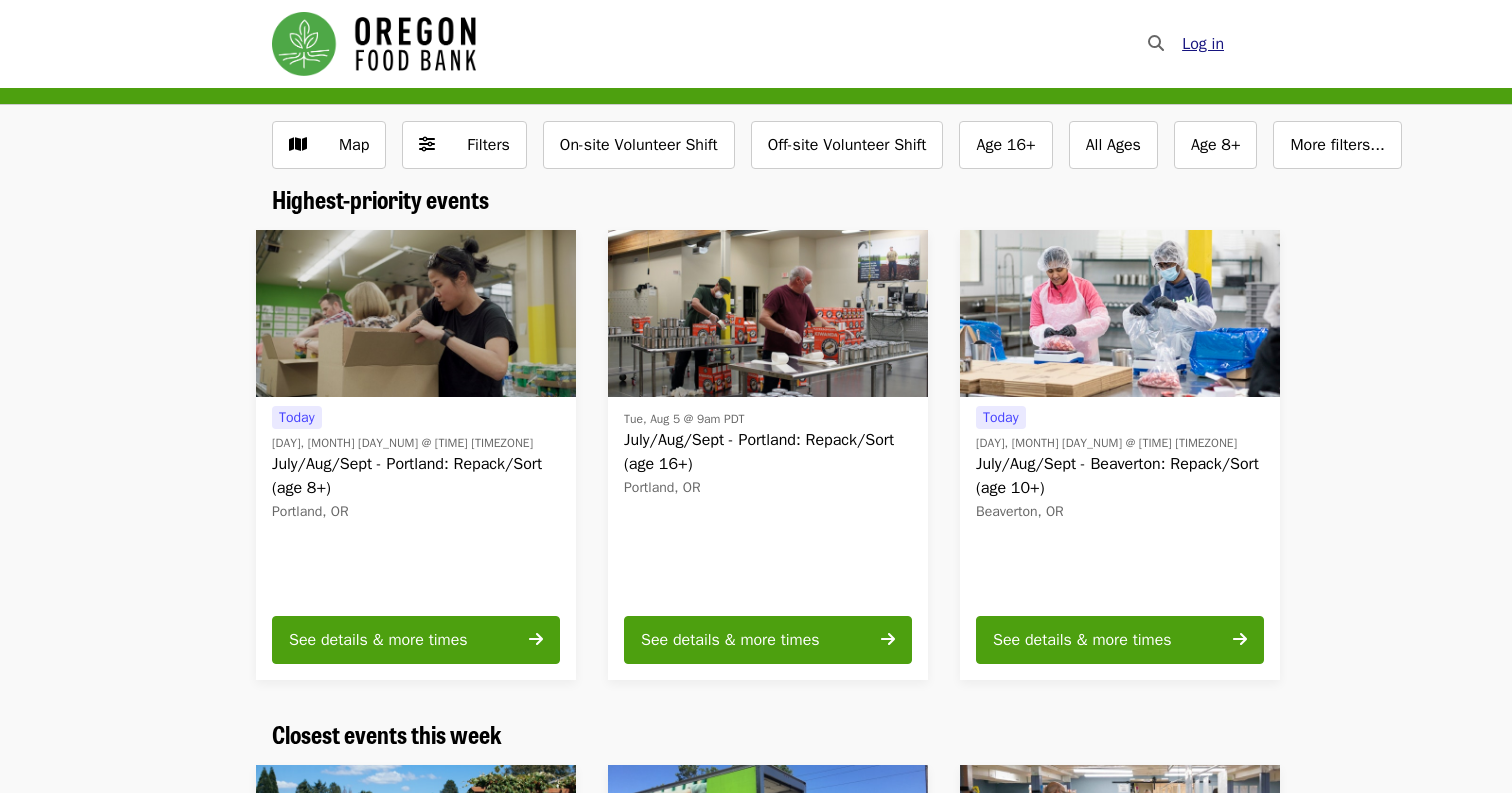 click on "Log in" at bounding box center (1203, 44) 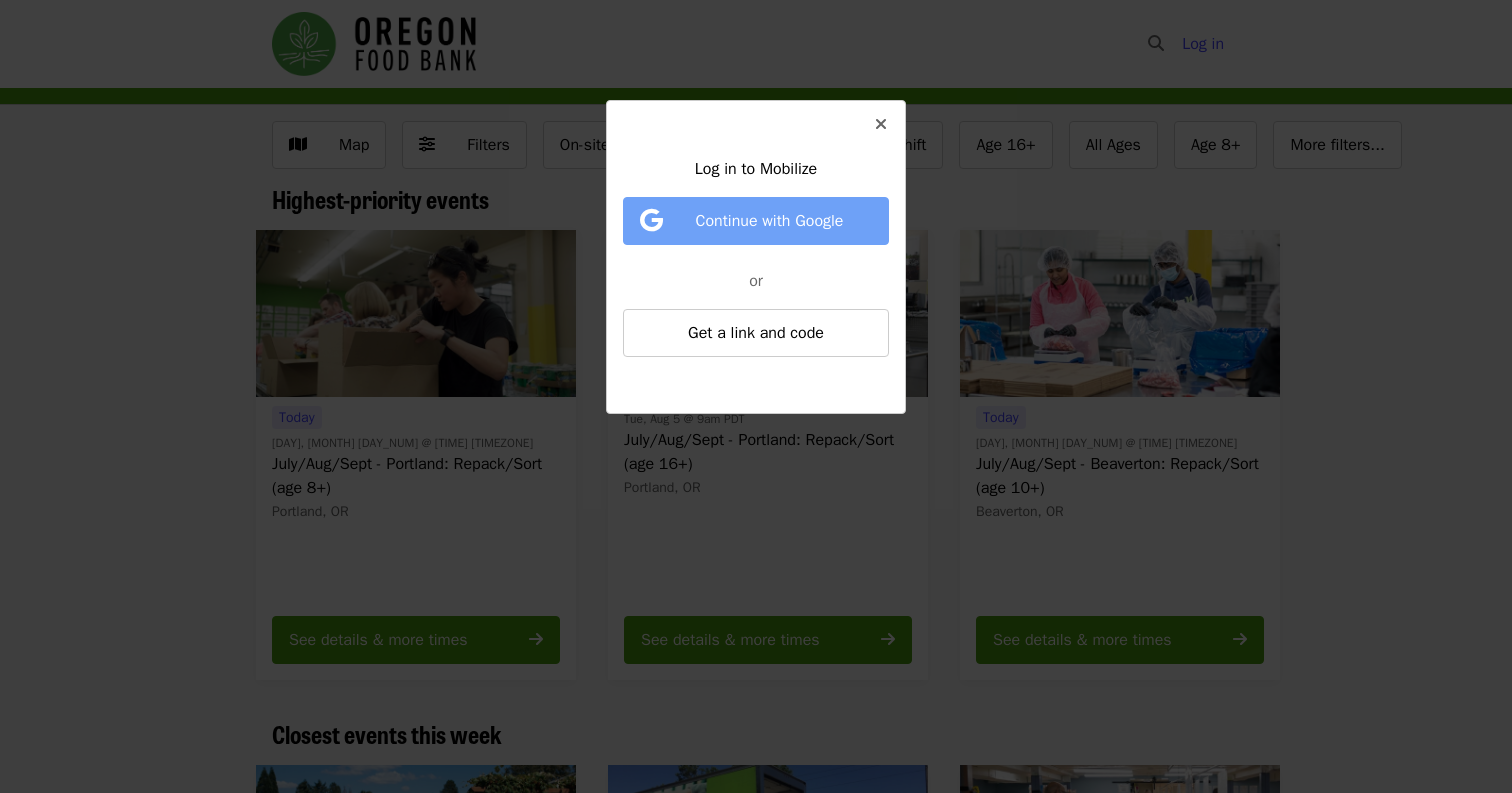 click on "Continue with Google" at bounding box center (770, 221) 